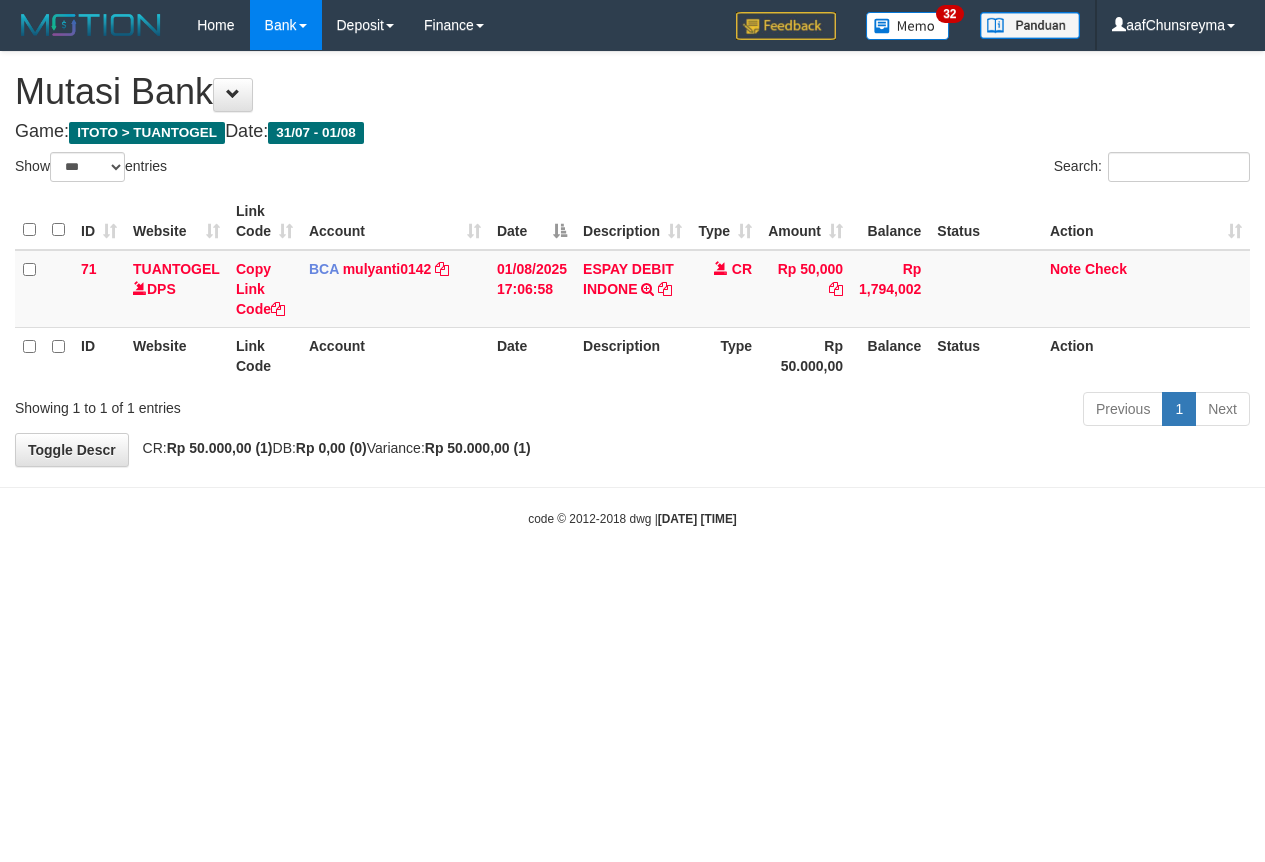 select on "***" 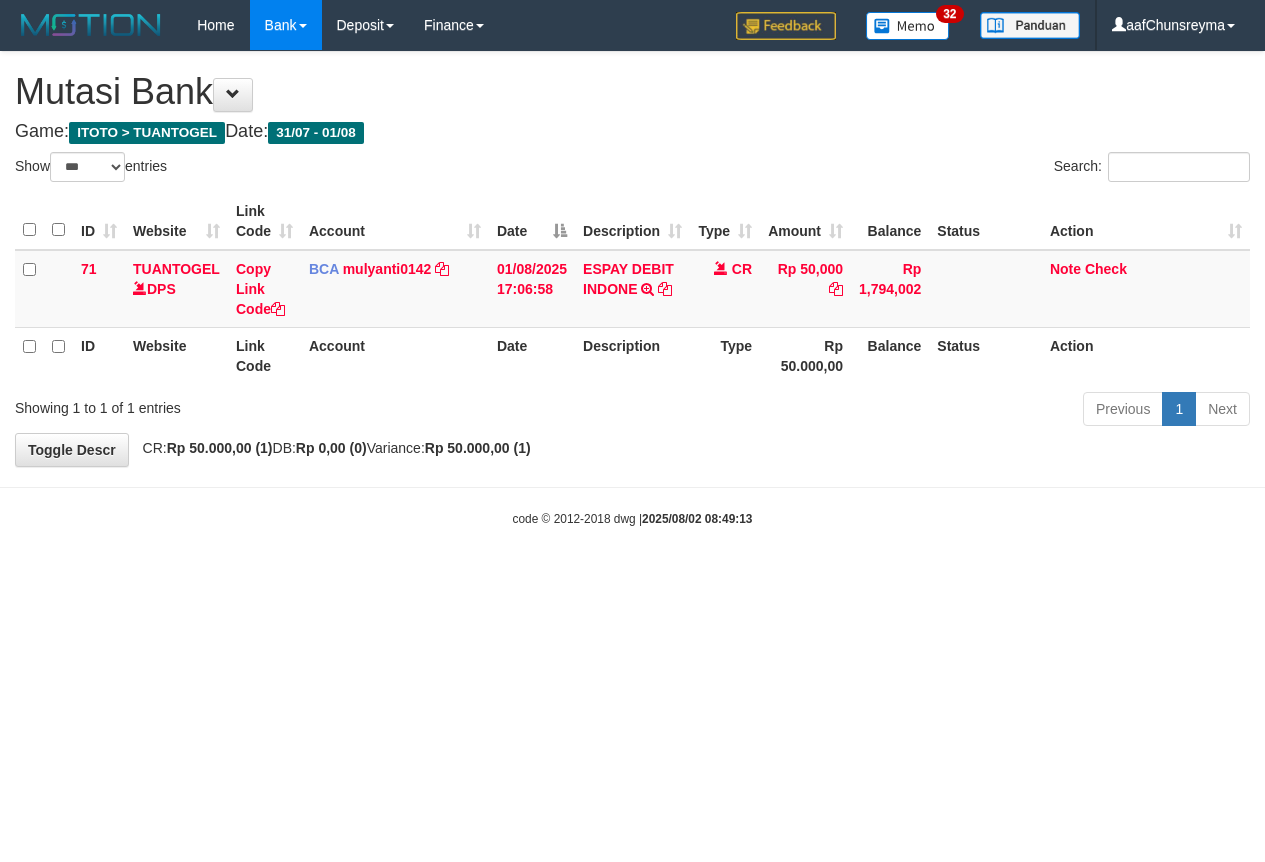 select on "***" 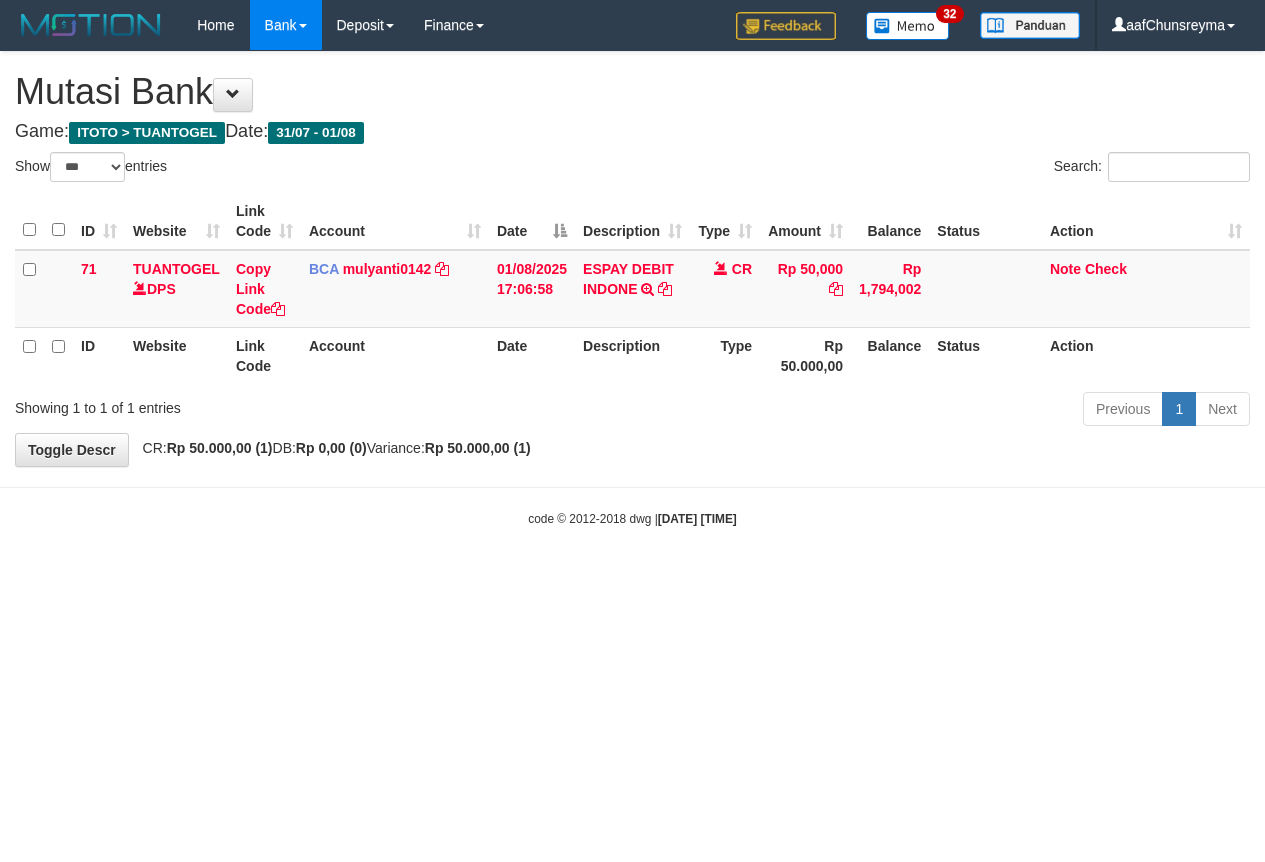 select on "***" 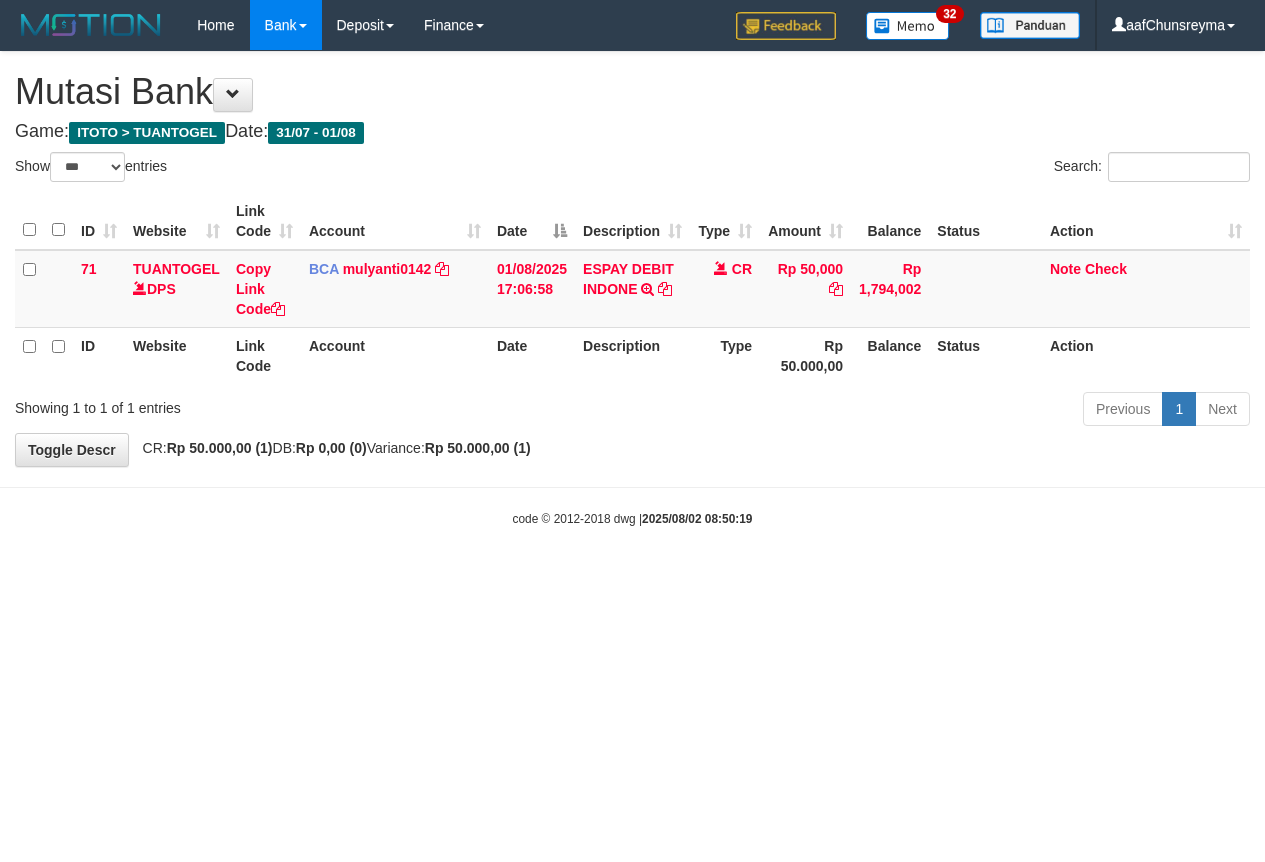 select on "***" 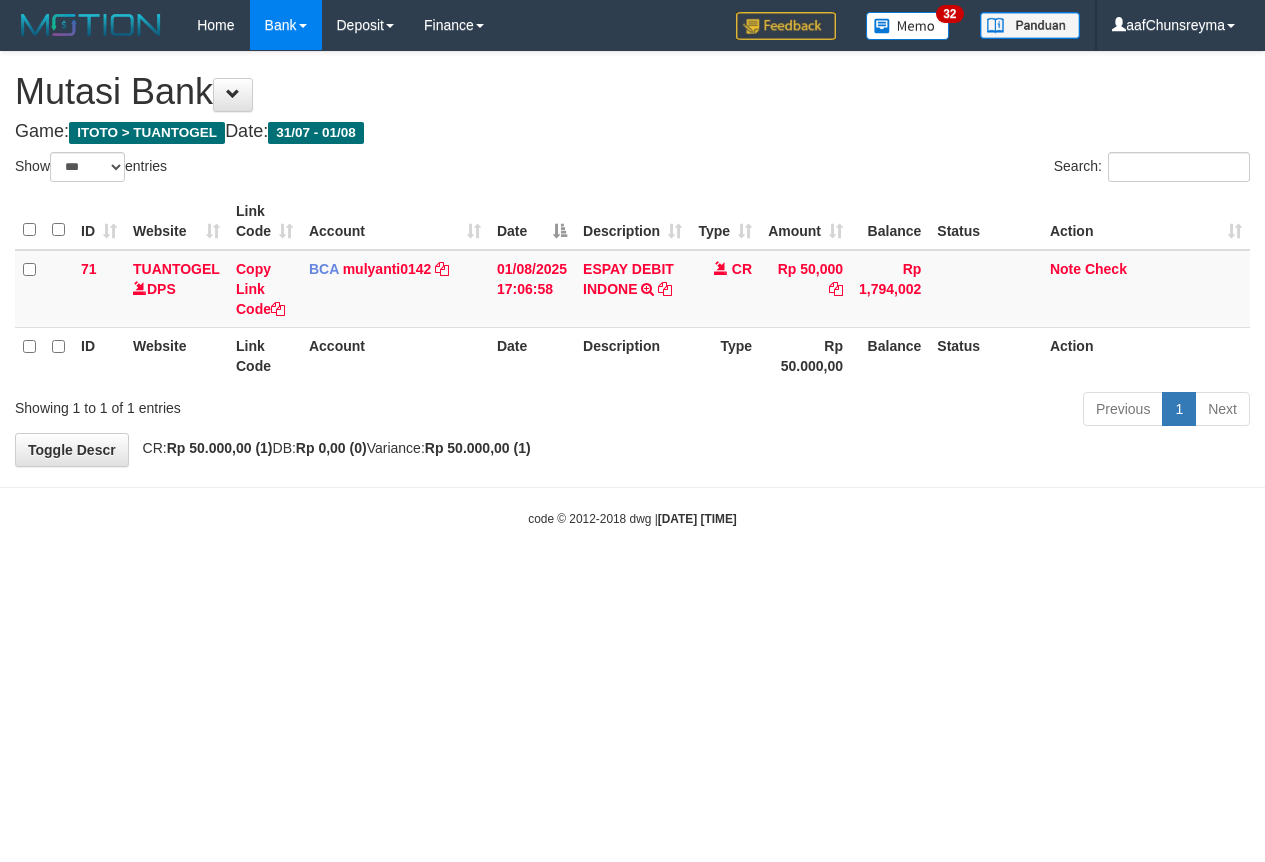 select on "***" 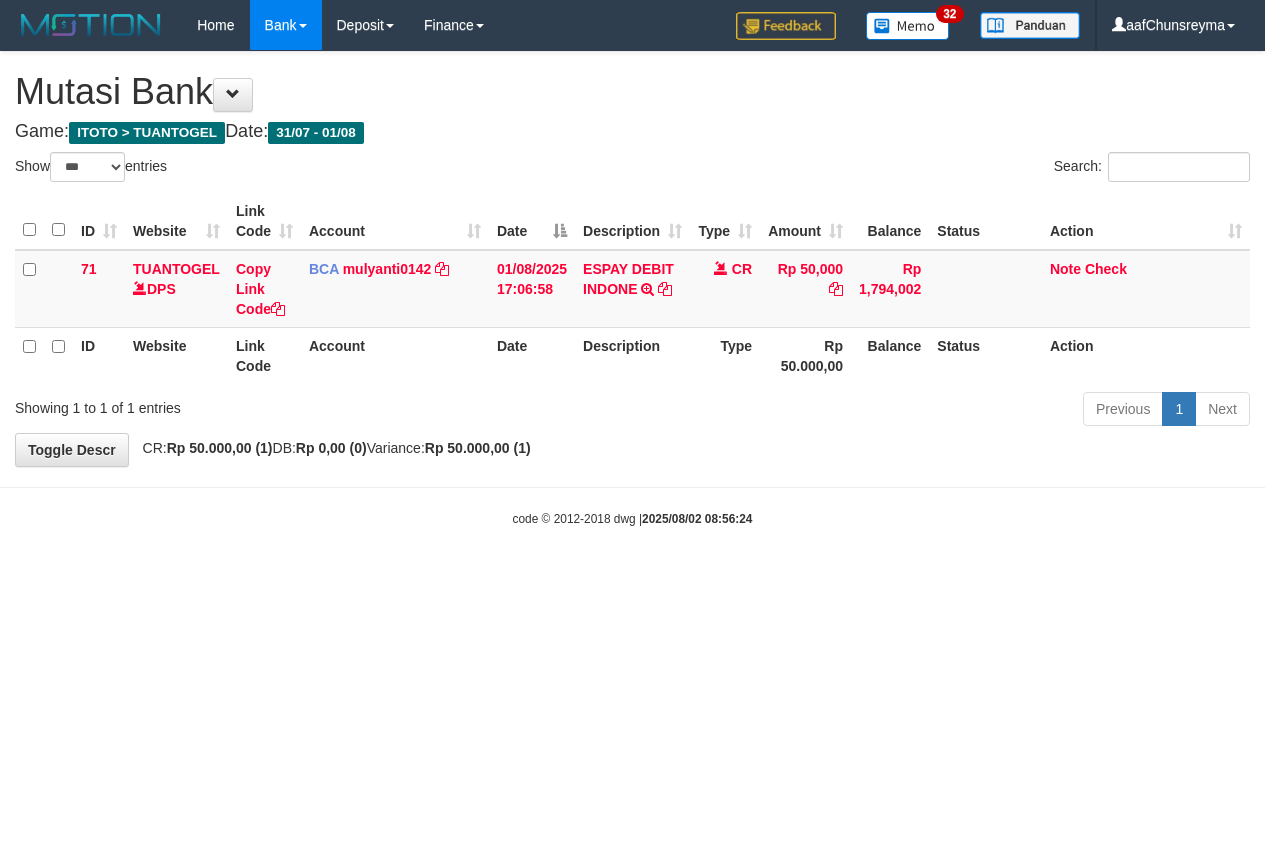 select on "***" 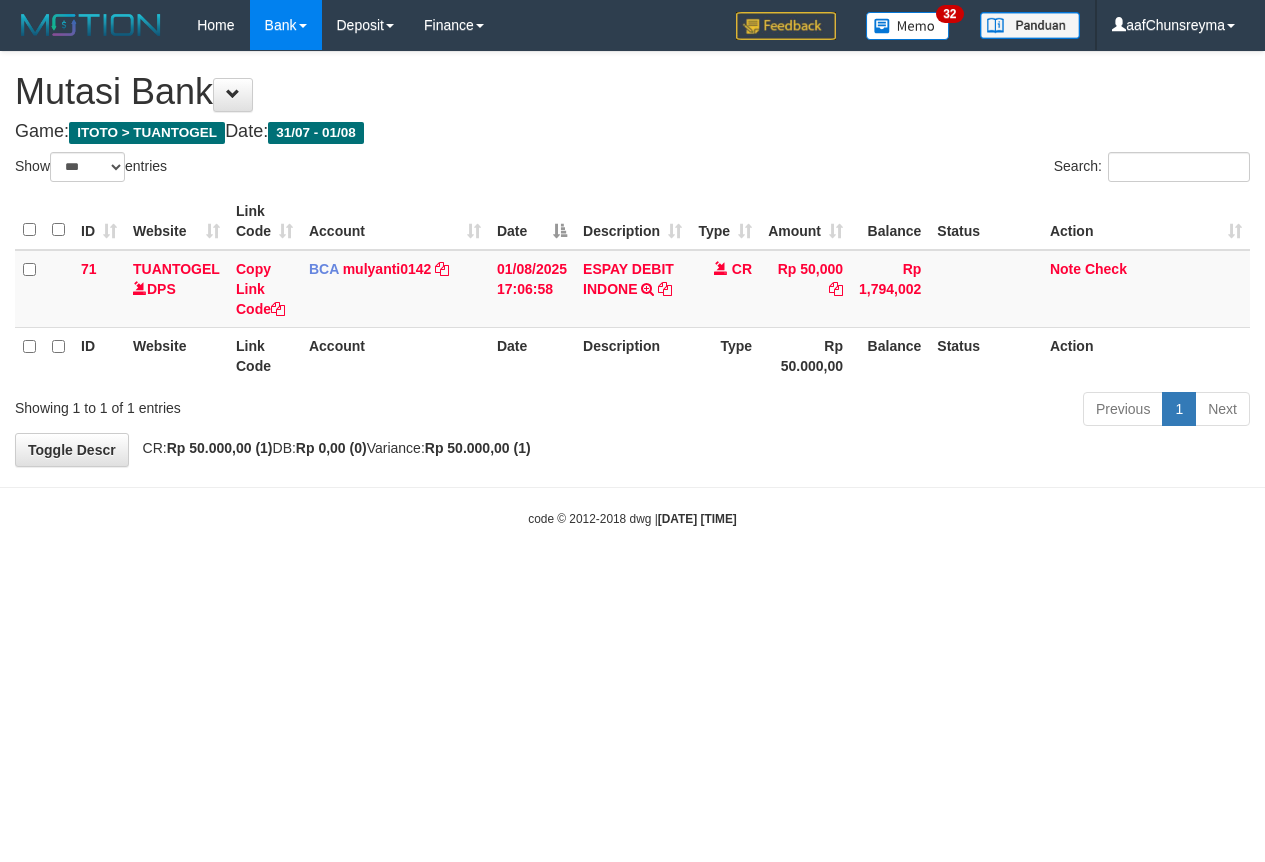 select on "***" 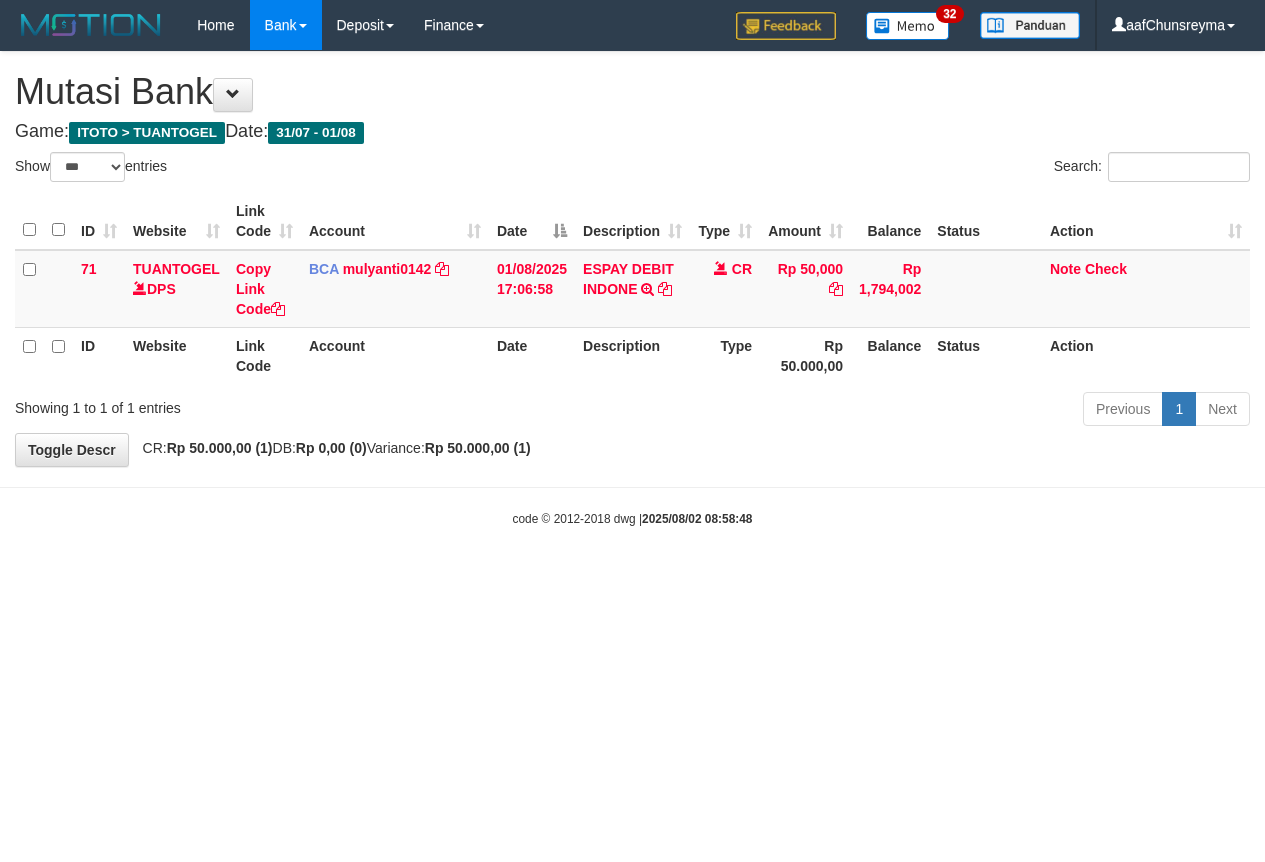 select on "***" 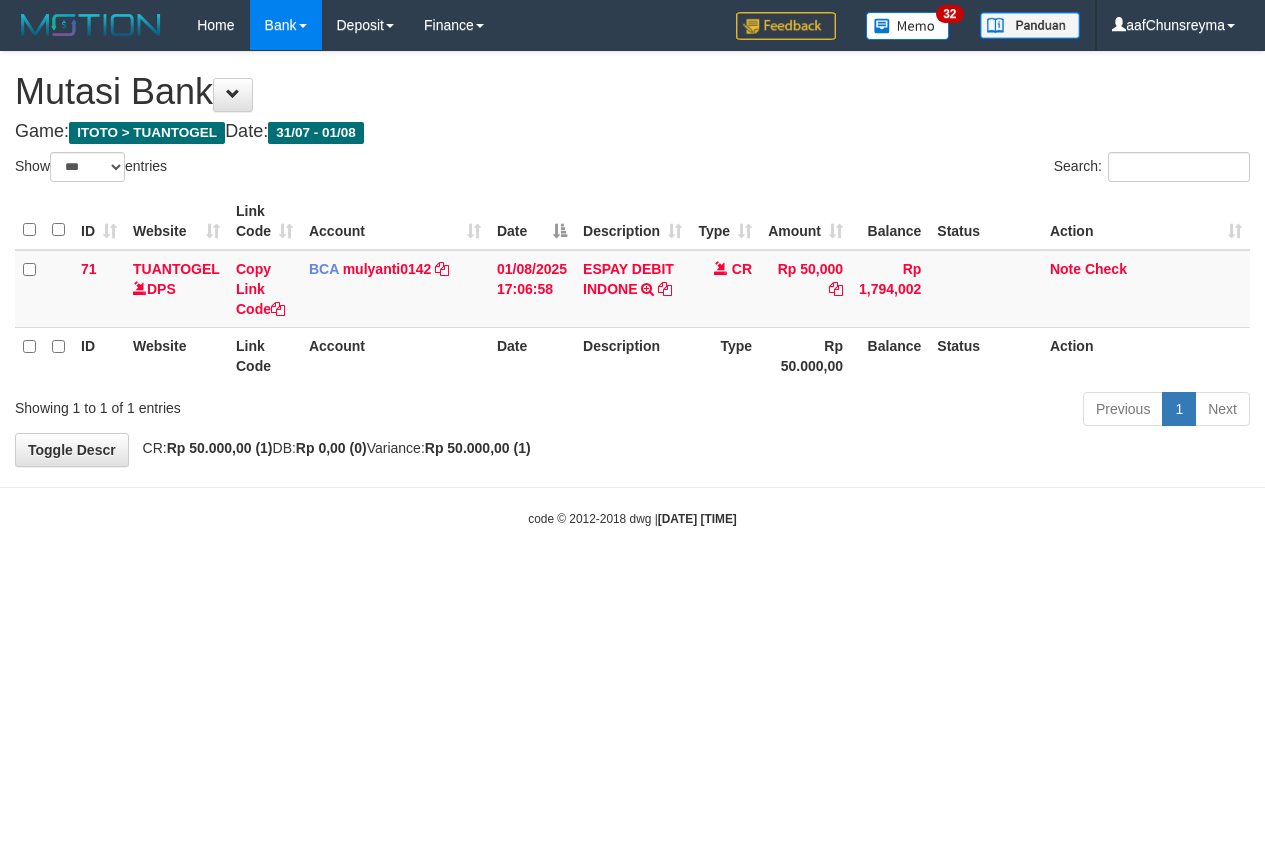select on "***" 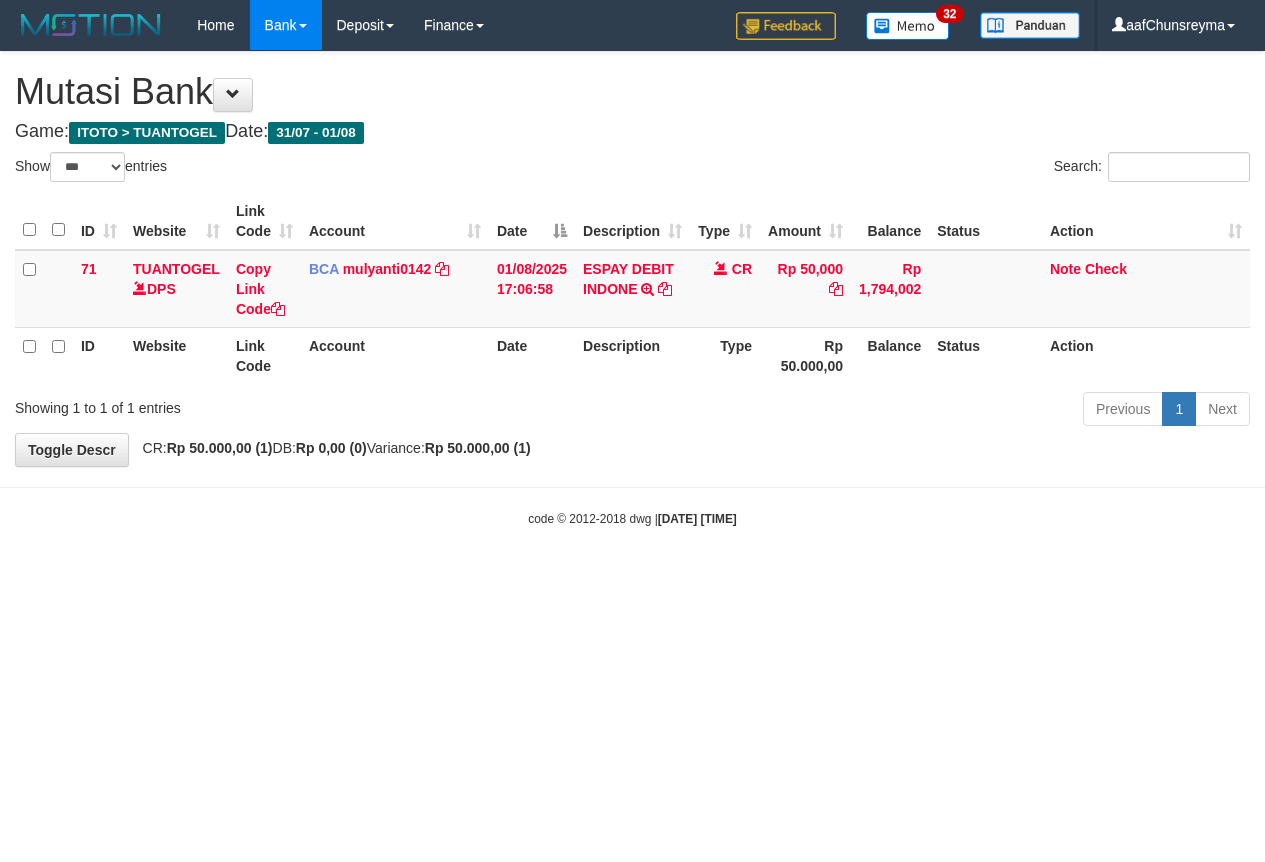 scroll, scrollTop: 0, scrollLeft: 0, axis: both 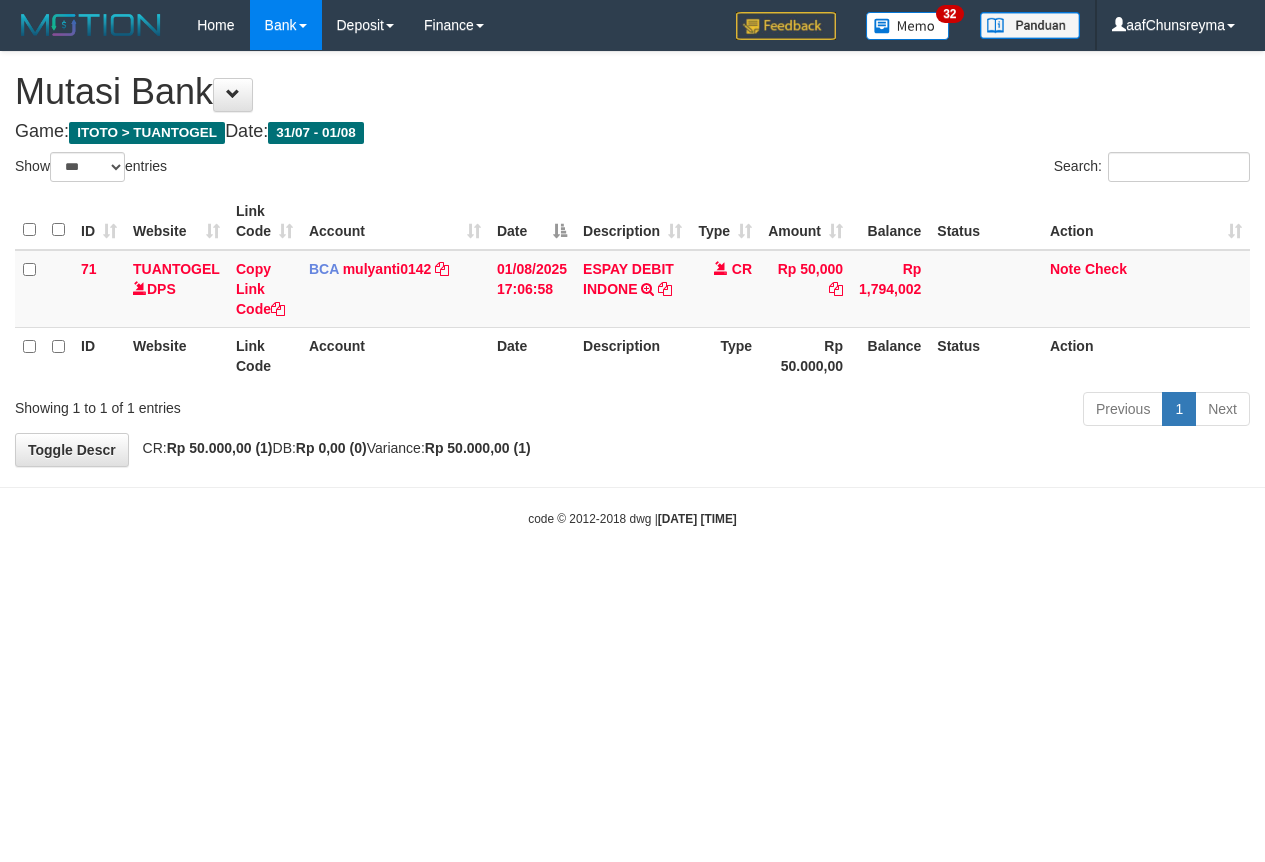 select on "***" 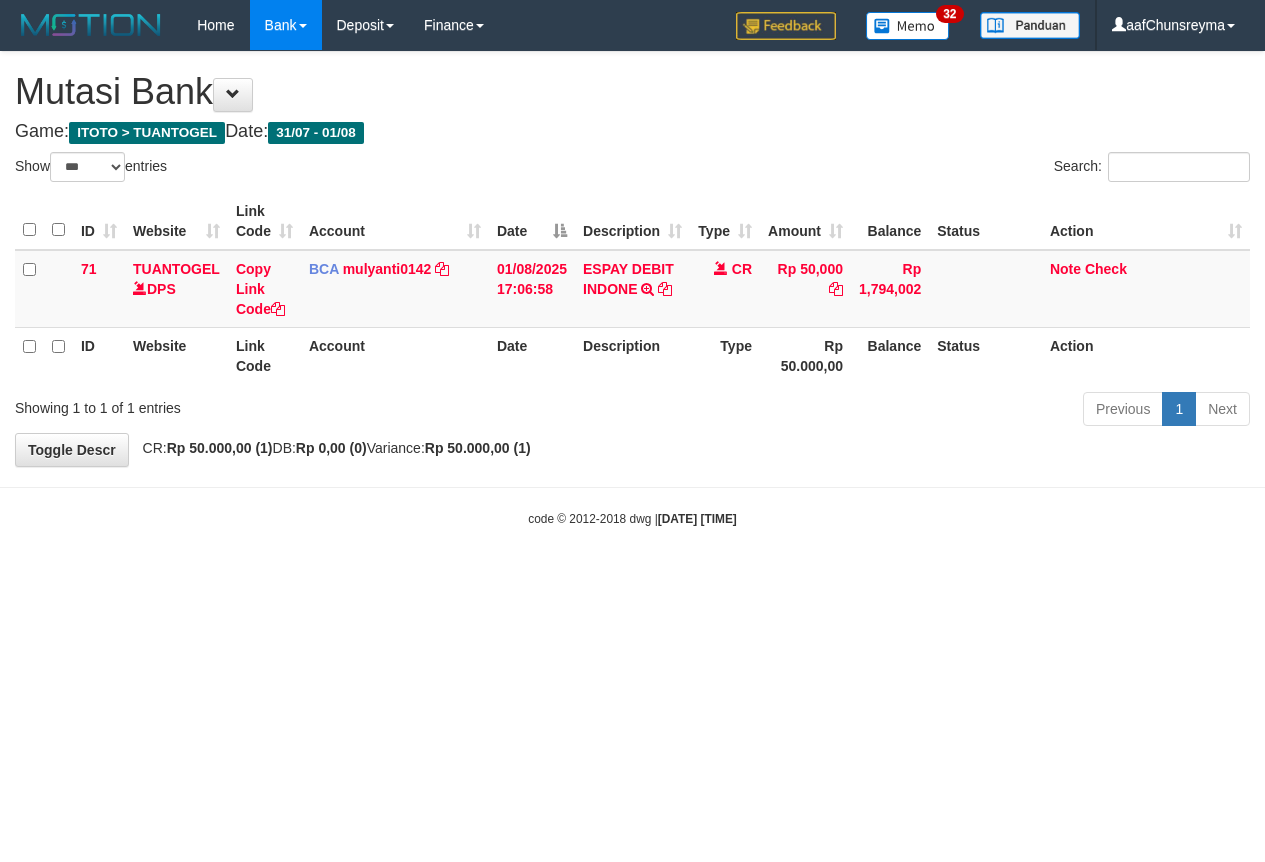 scroll, scrollTop: 0, scrollLeft: 0, axis: both 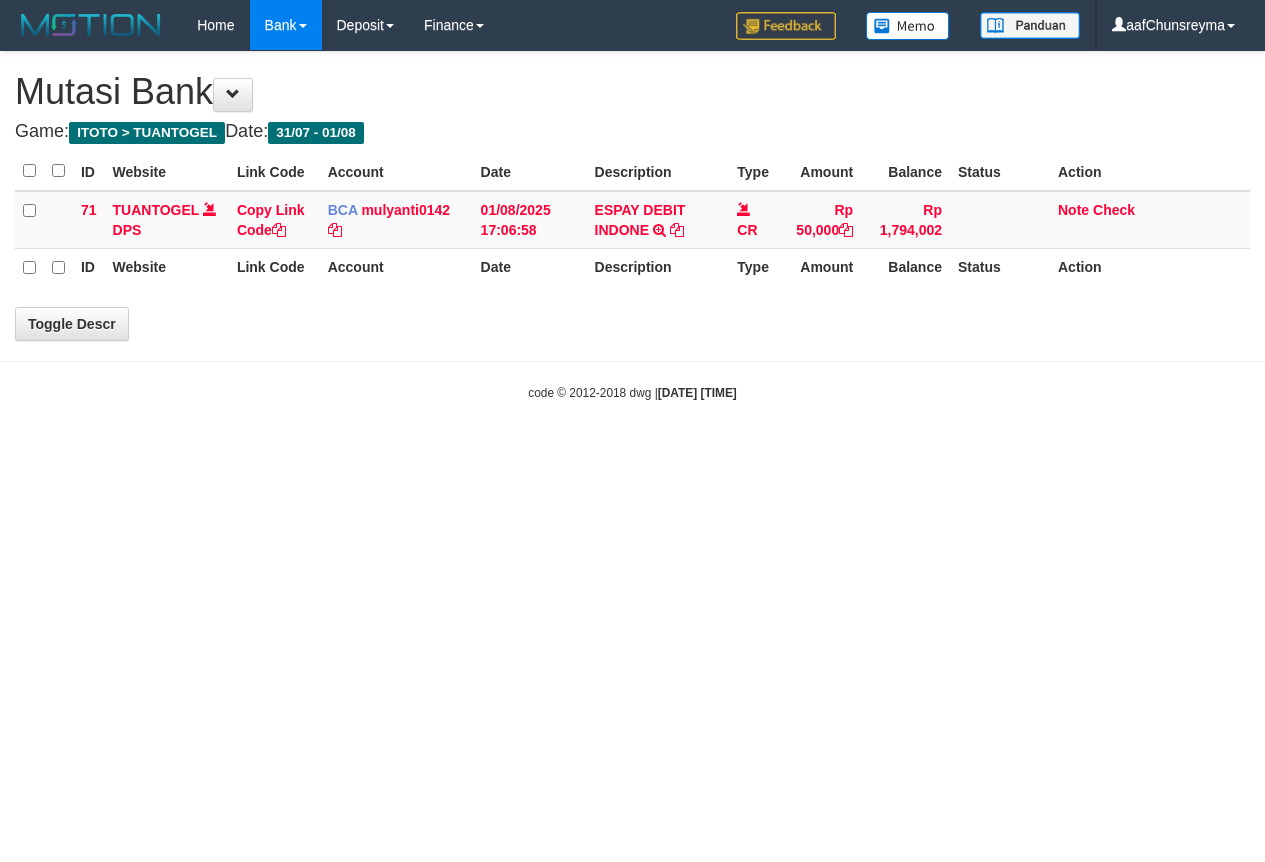 select on "***" 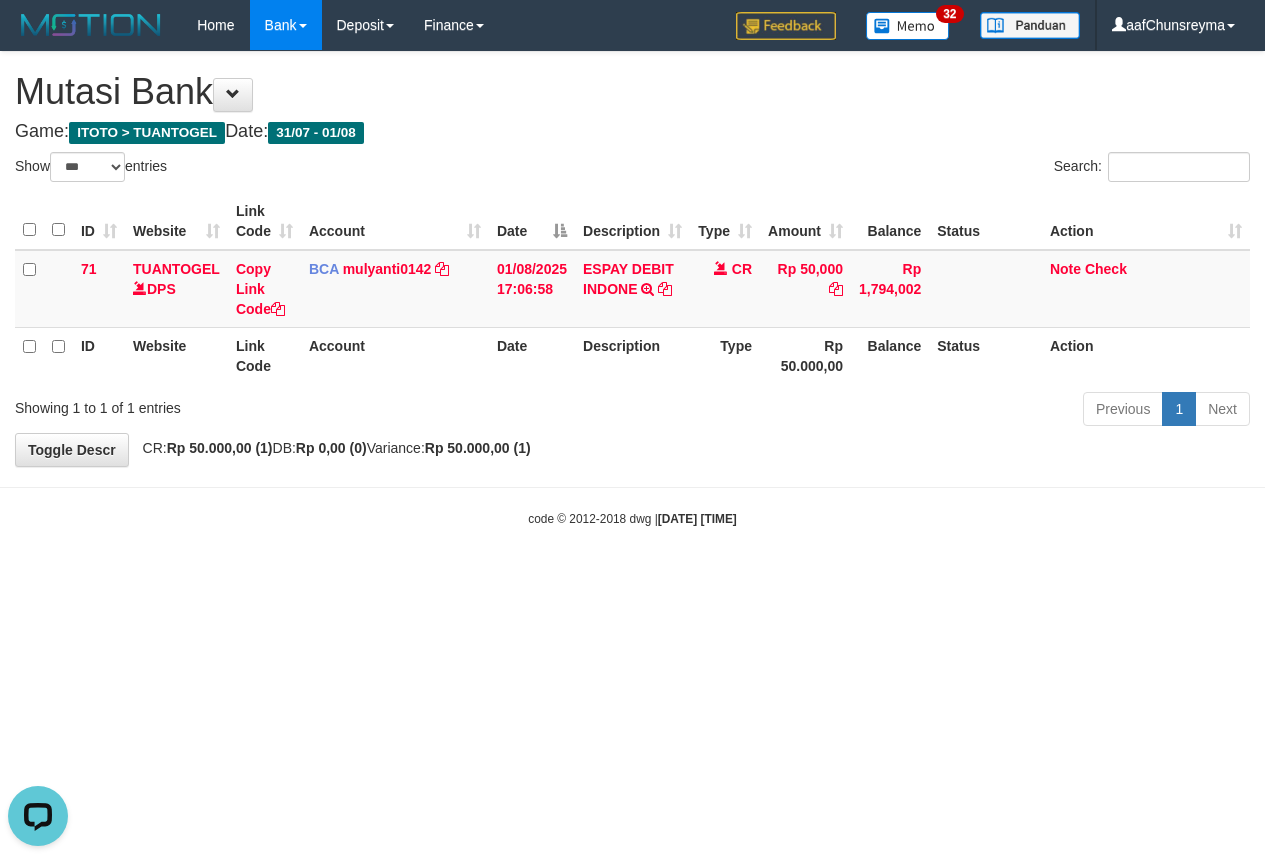 scroll, scrollTop: 0, scrollLeft: 0, axis: both 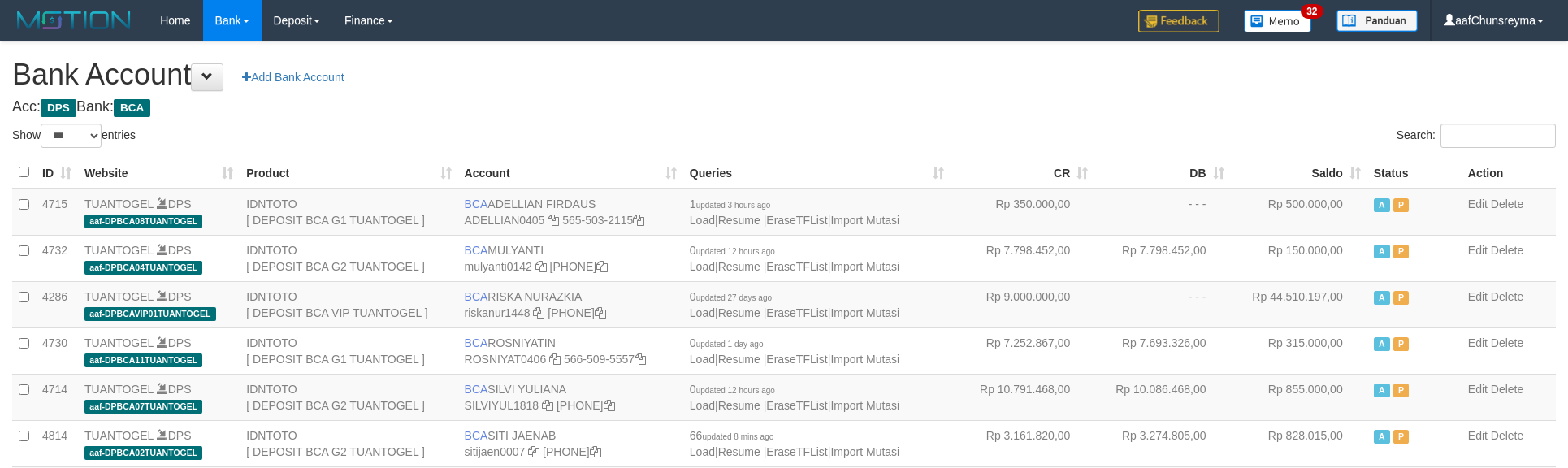 select on "***" 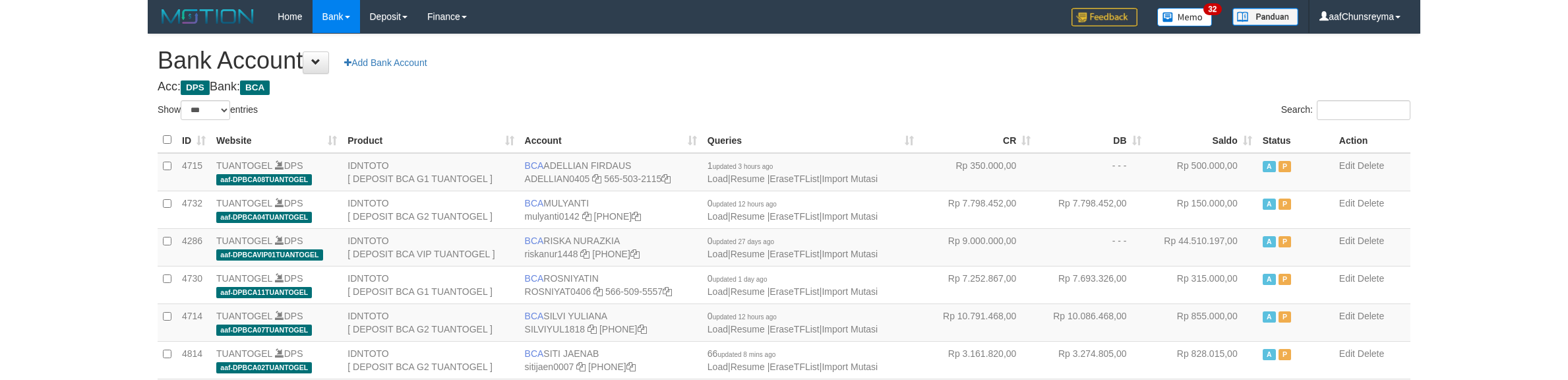 scroll, scrollTop: 0, scrollLeft: 0, axis: both 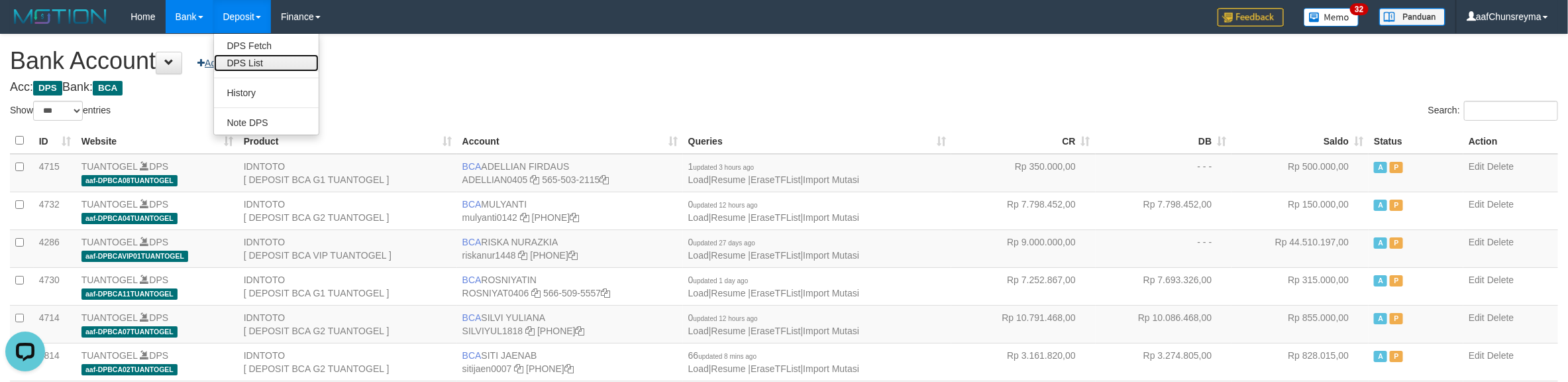 click on "DPS List" at bounding box center (266, 63) 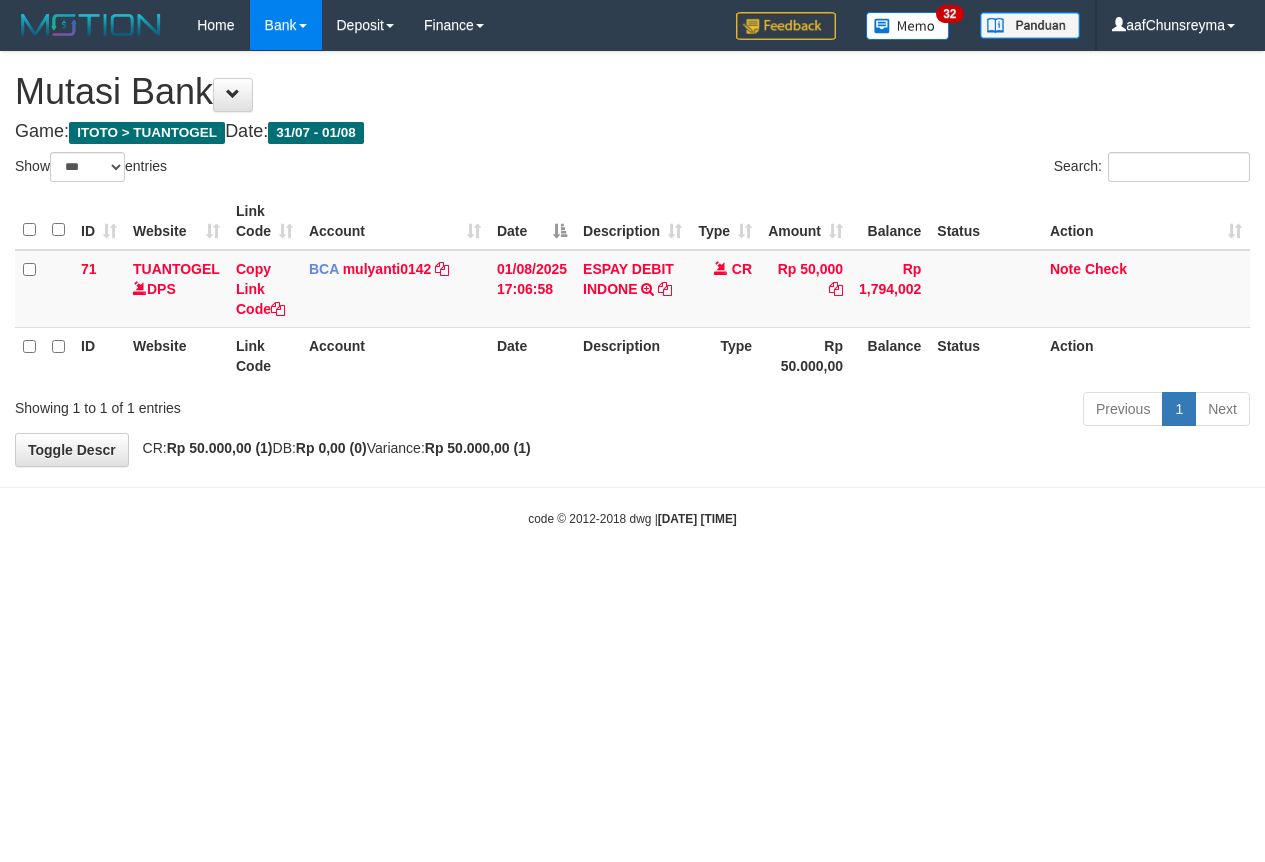 select on "***" 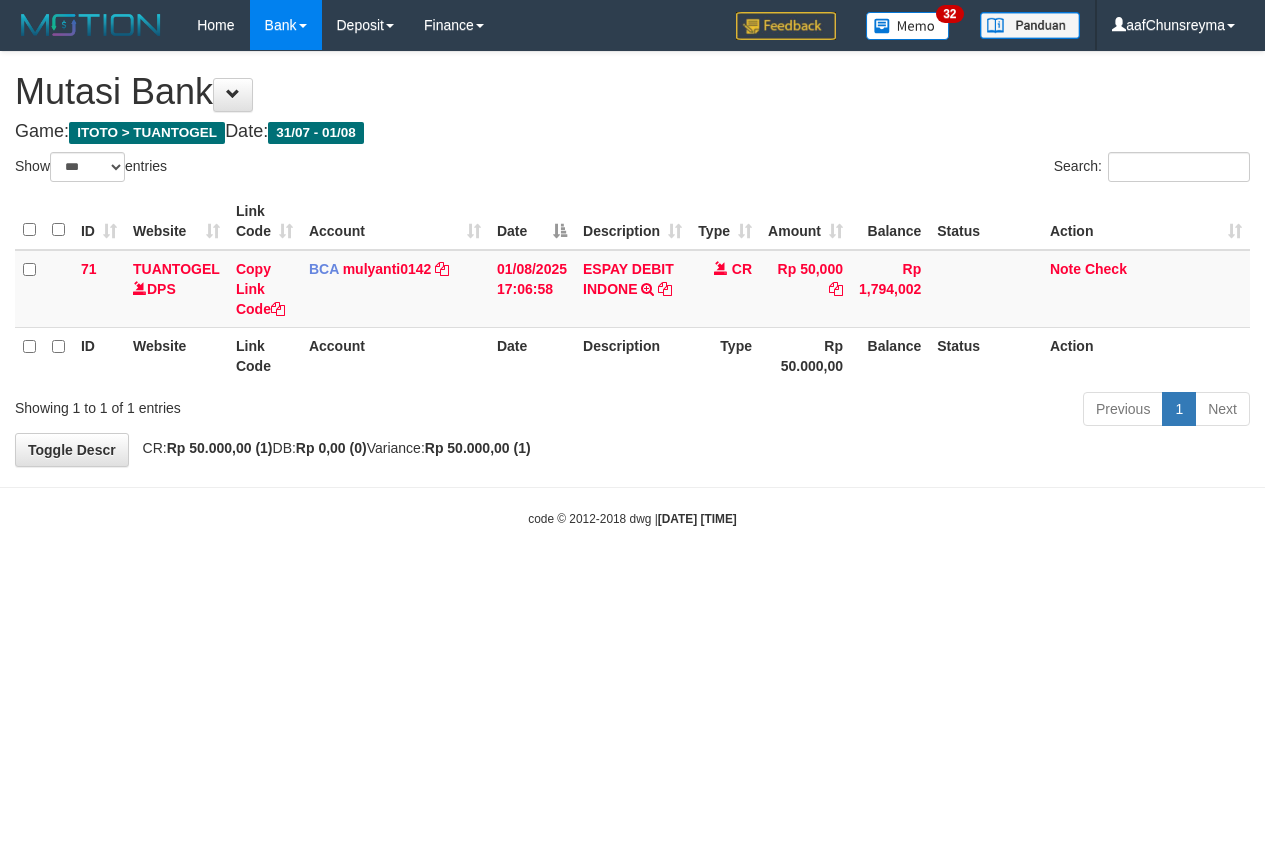 scroll, scrollTop: 0, scrollLeft: 0, axis: both 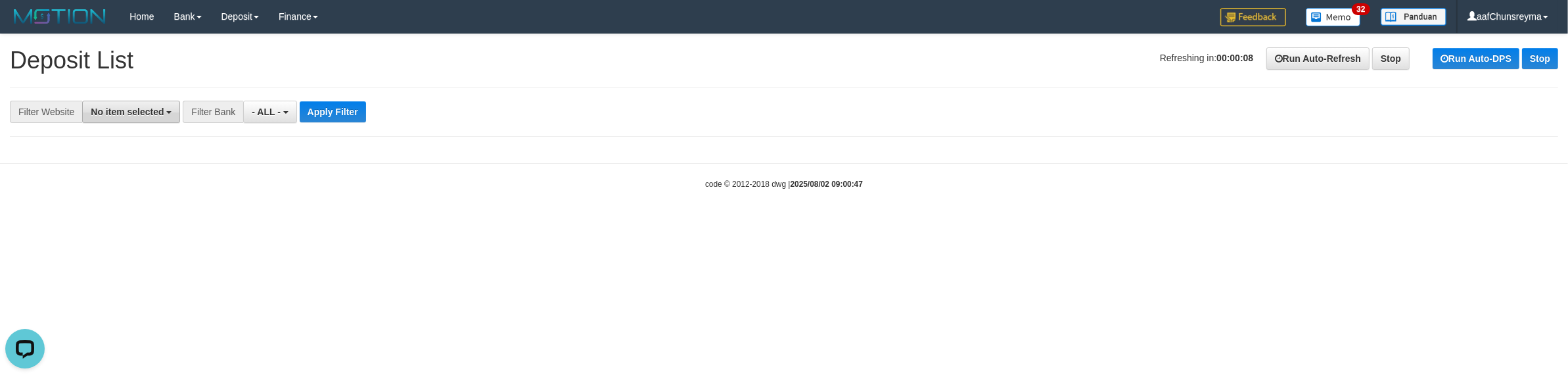click on "No item selected" at bounding box center [127, 112] 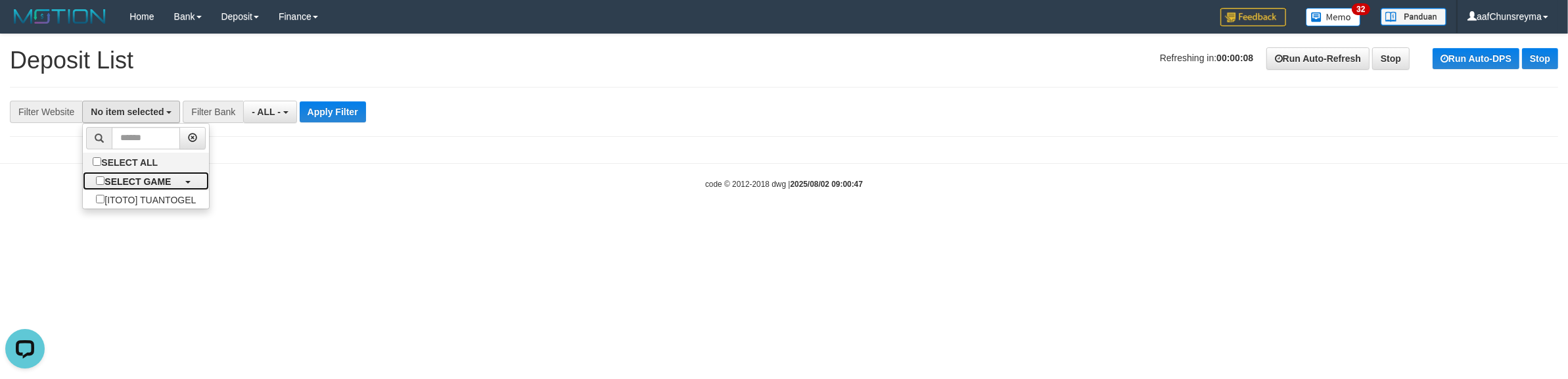 drag, startPoint x: 104, startPoint y: 178, endPoint x: 346, endPoint y: 186, distance: 242.1322 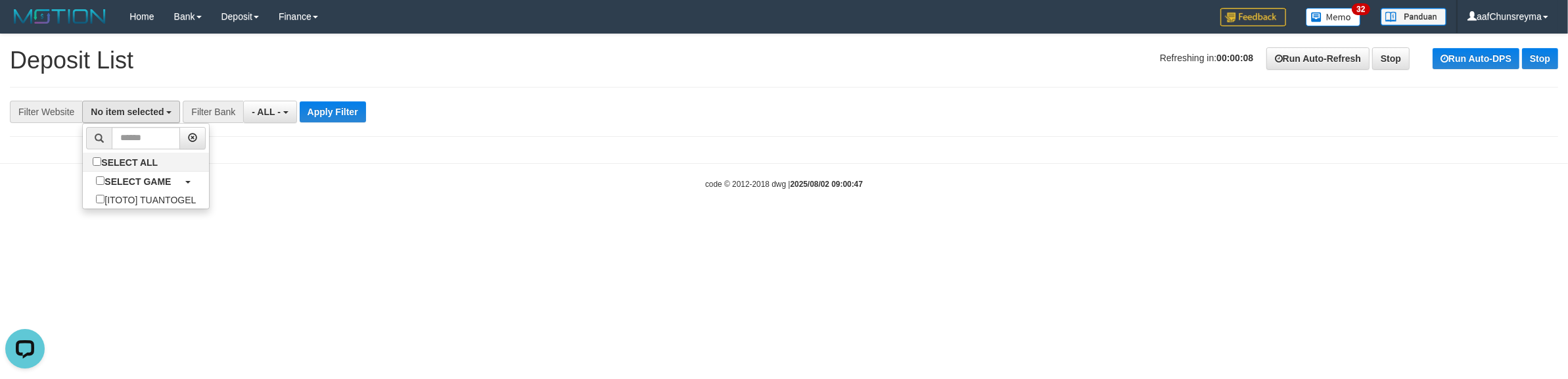 select on "***" 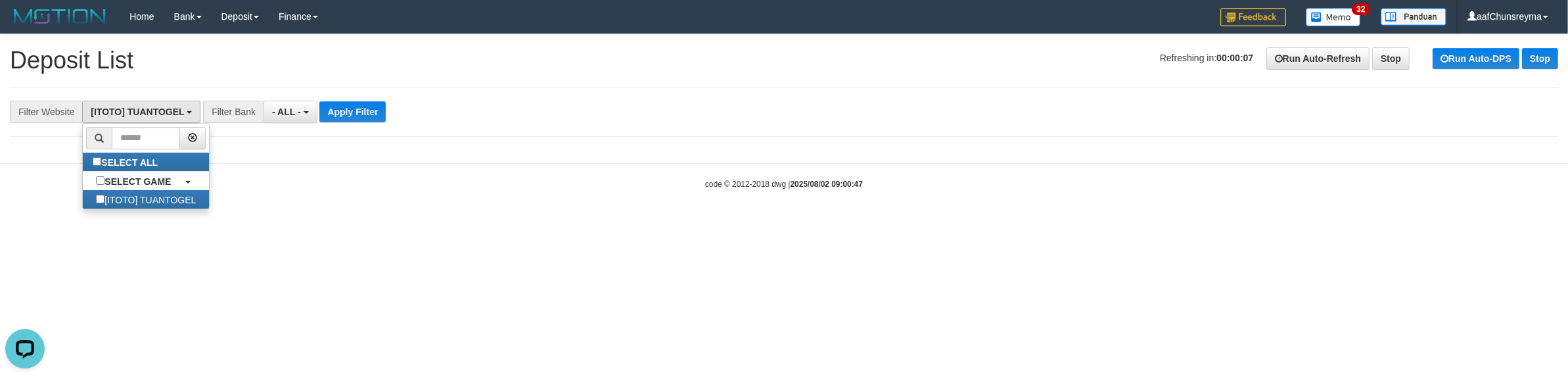 scroll, scrollTop: 11, scrollLeft: 0, axis: vertical 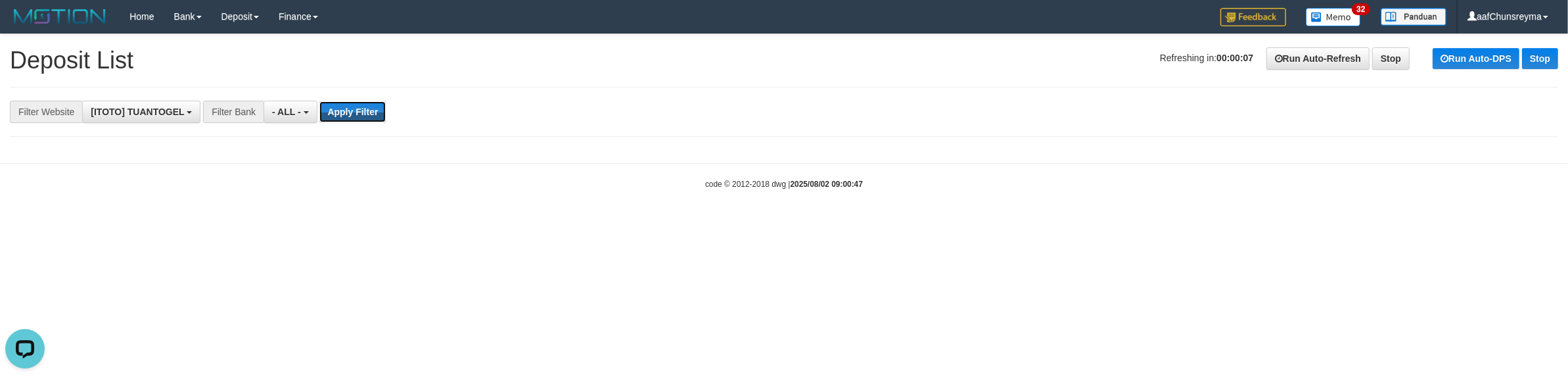 drag, startPoint x: 356, startPoint y: 116, endPoint x: 490, endPoint y: 109, distance: 134.1827 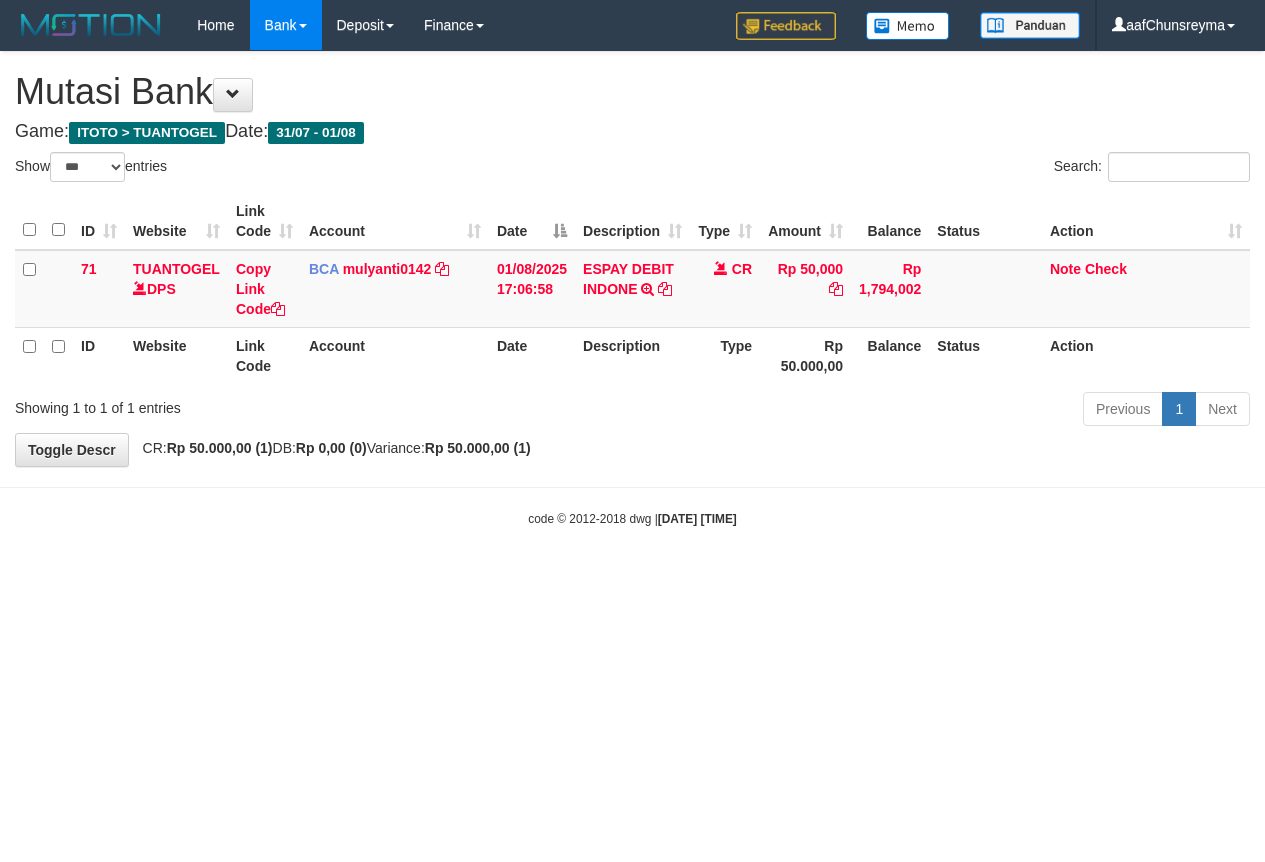 select on "***" 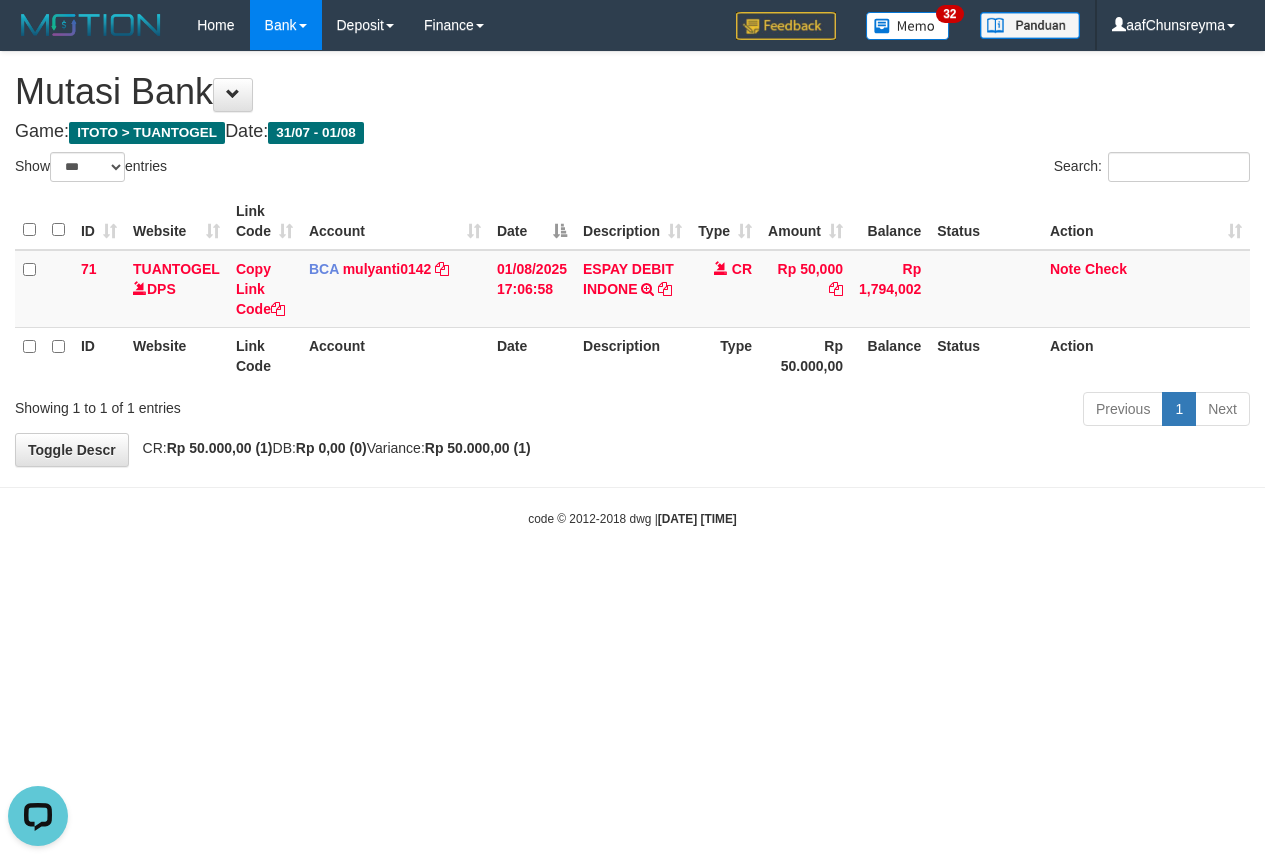 scroll, scrollTop: 0, scrollLeft: 0, axis: both 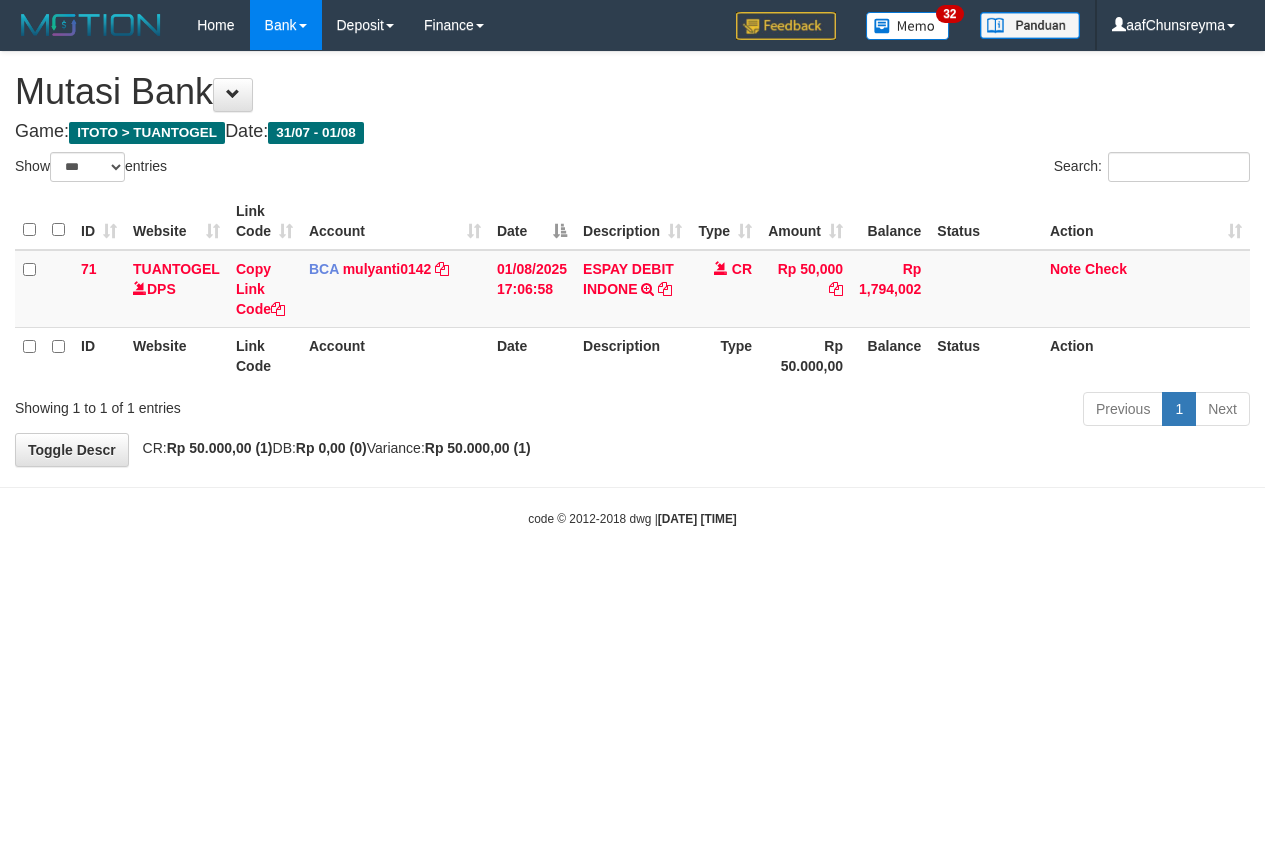 select on "***" 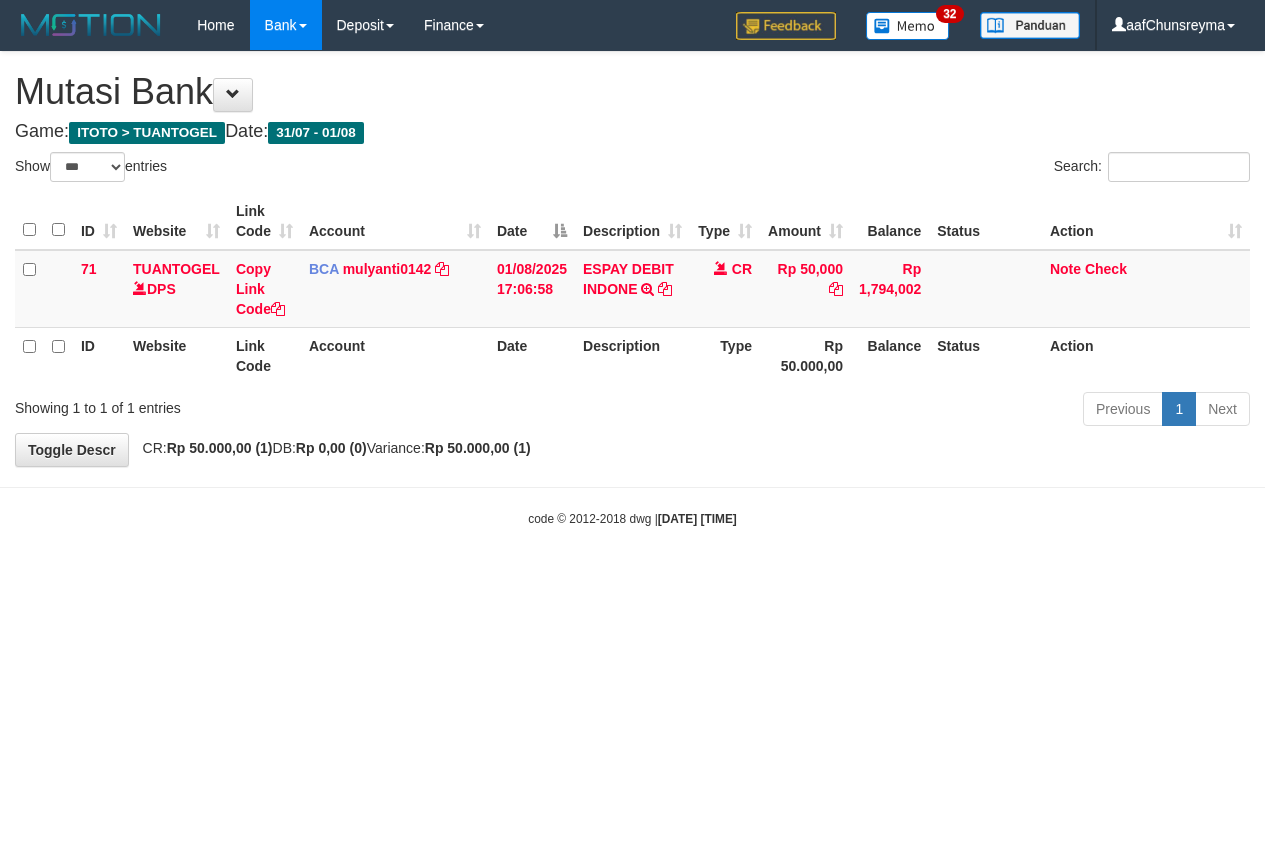 scroll, scrollTop: 0, scrollLeft: 0, axis: both 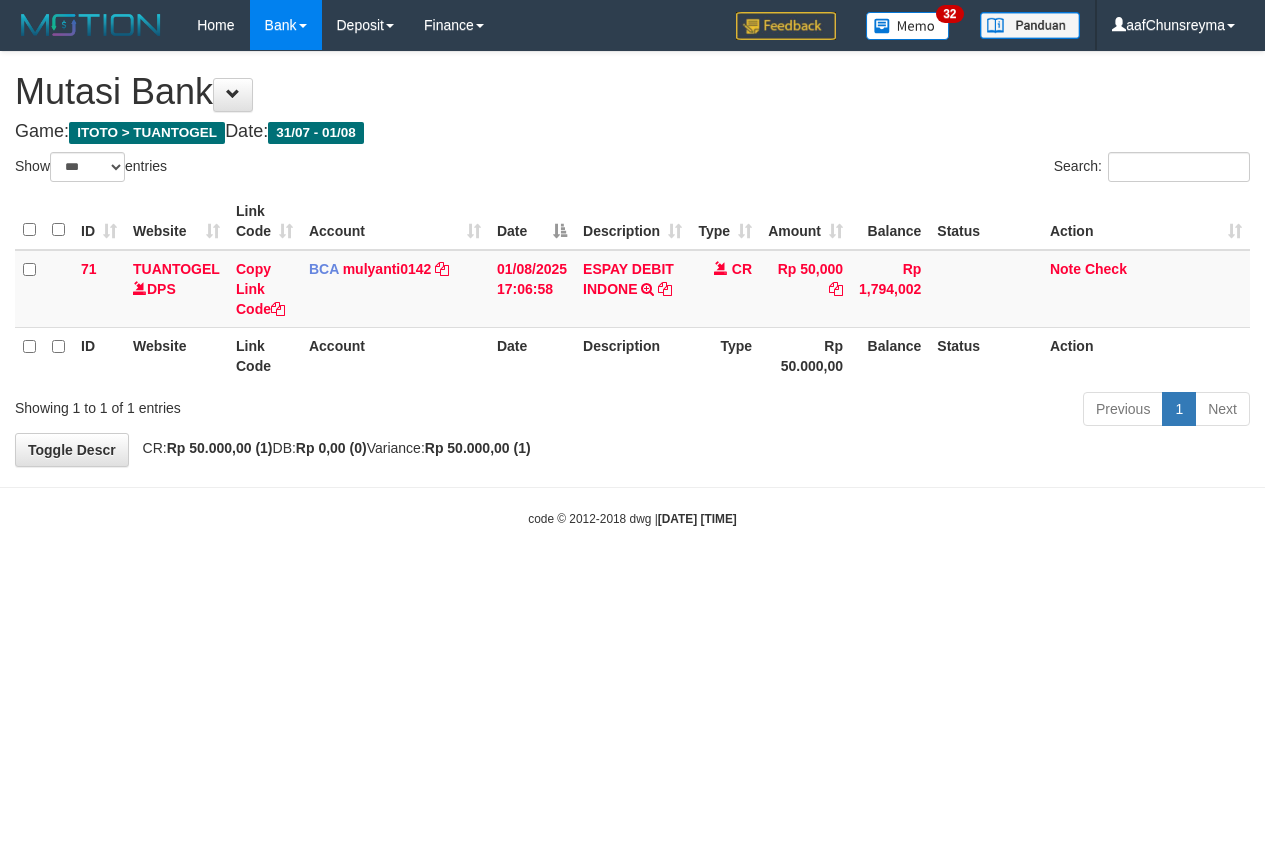 select on "***" 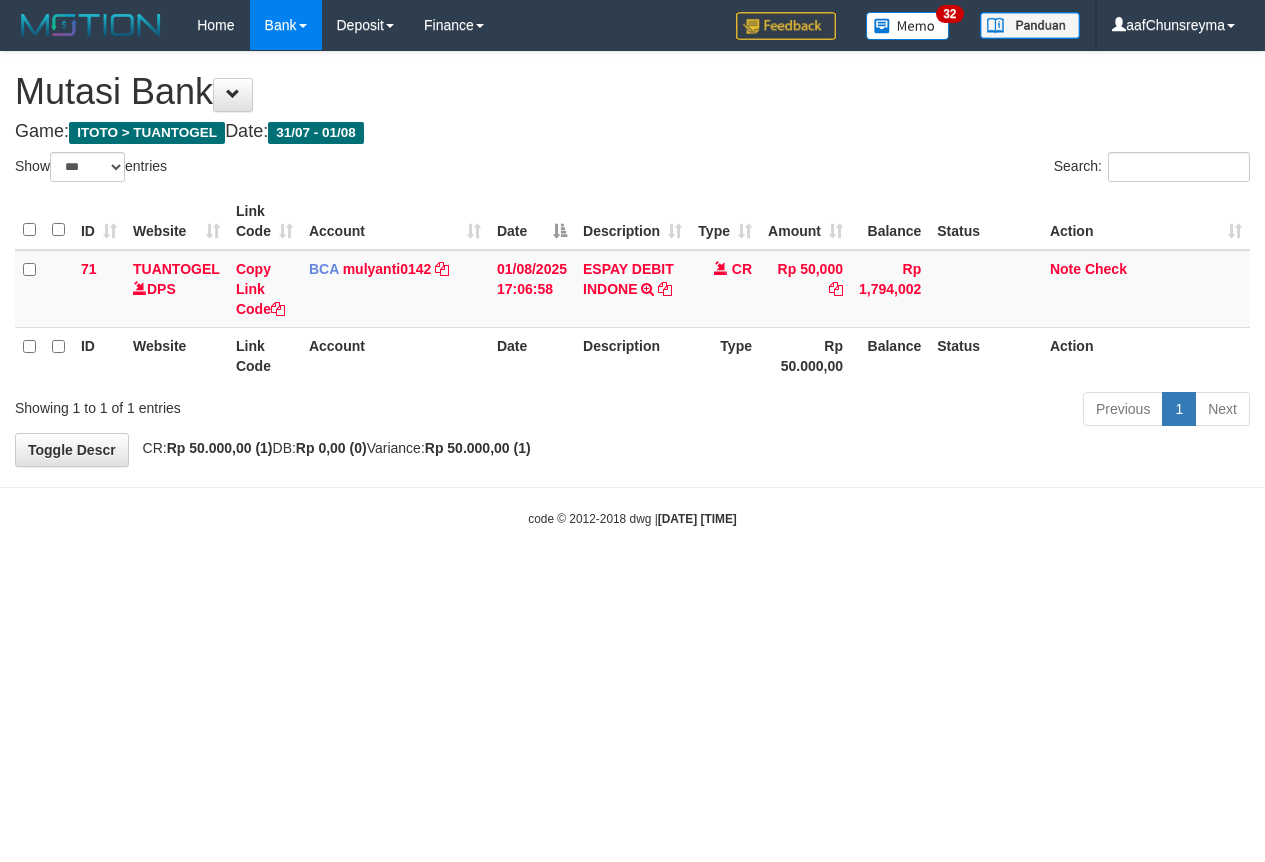 scroll, scrollTop: 0, scrollLeft: 0, axis: both 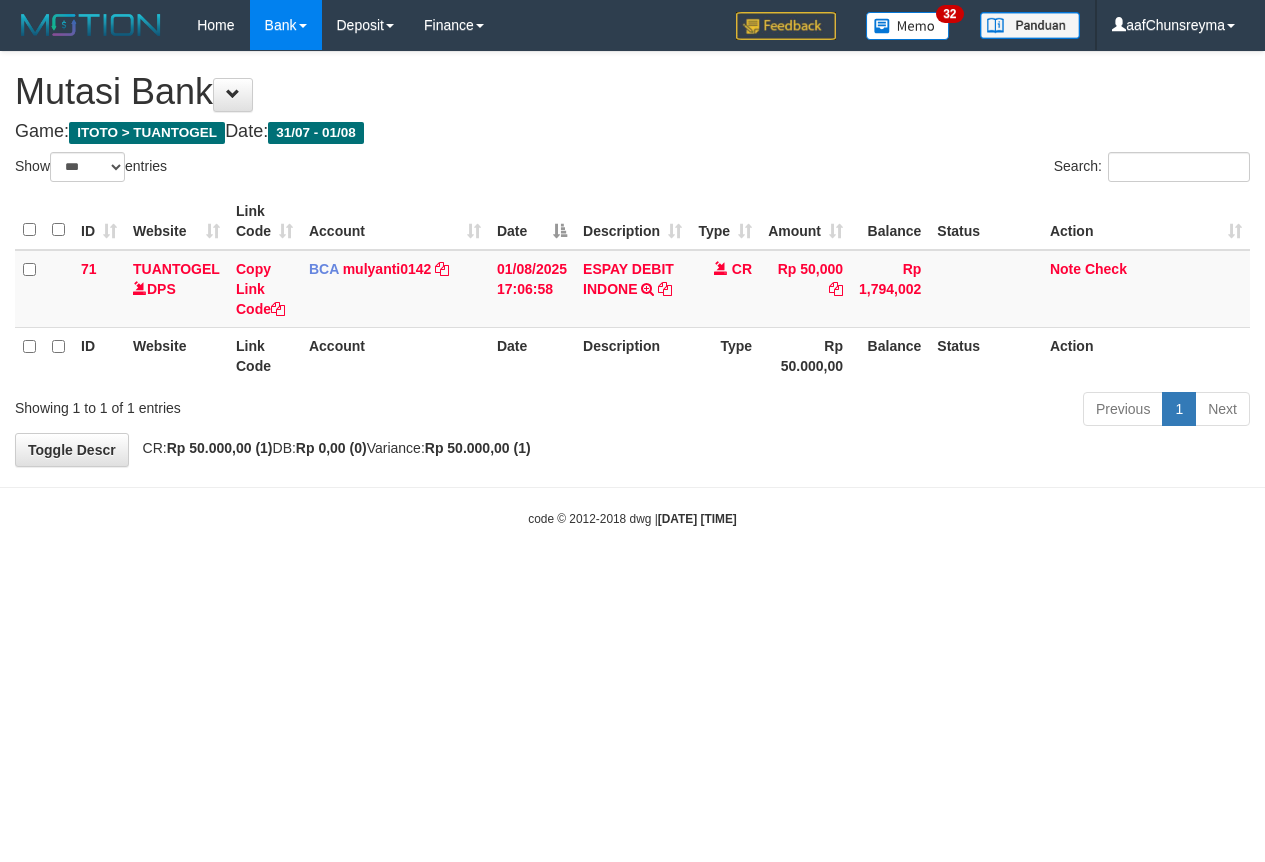 select on "***" 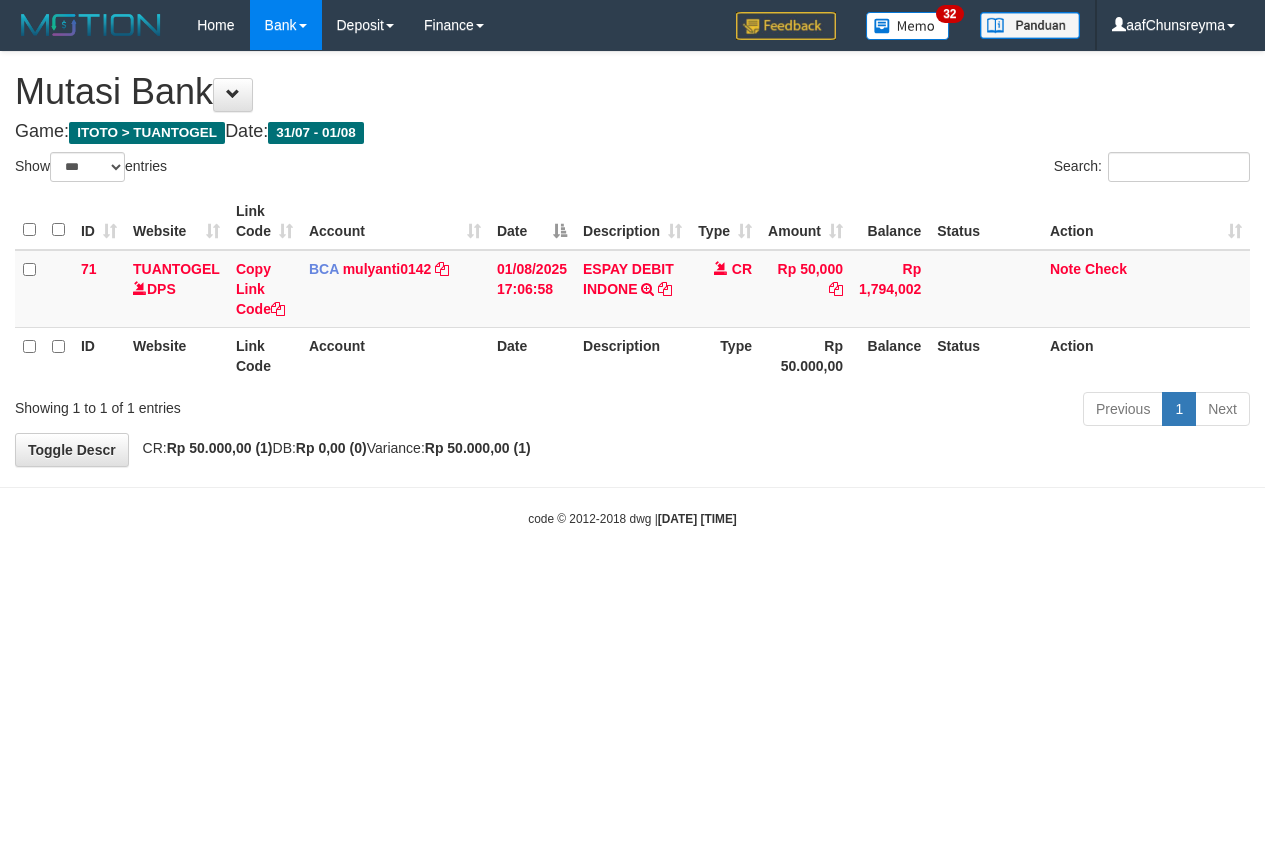 scroll, scrollTop: 0, scrollLeft: 0, axis: both 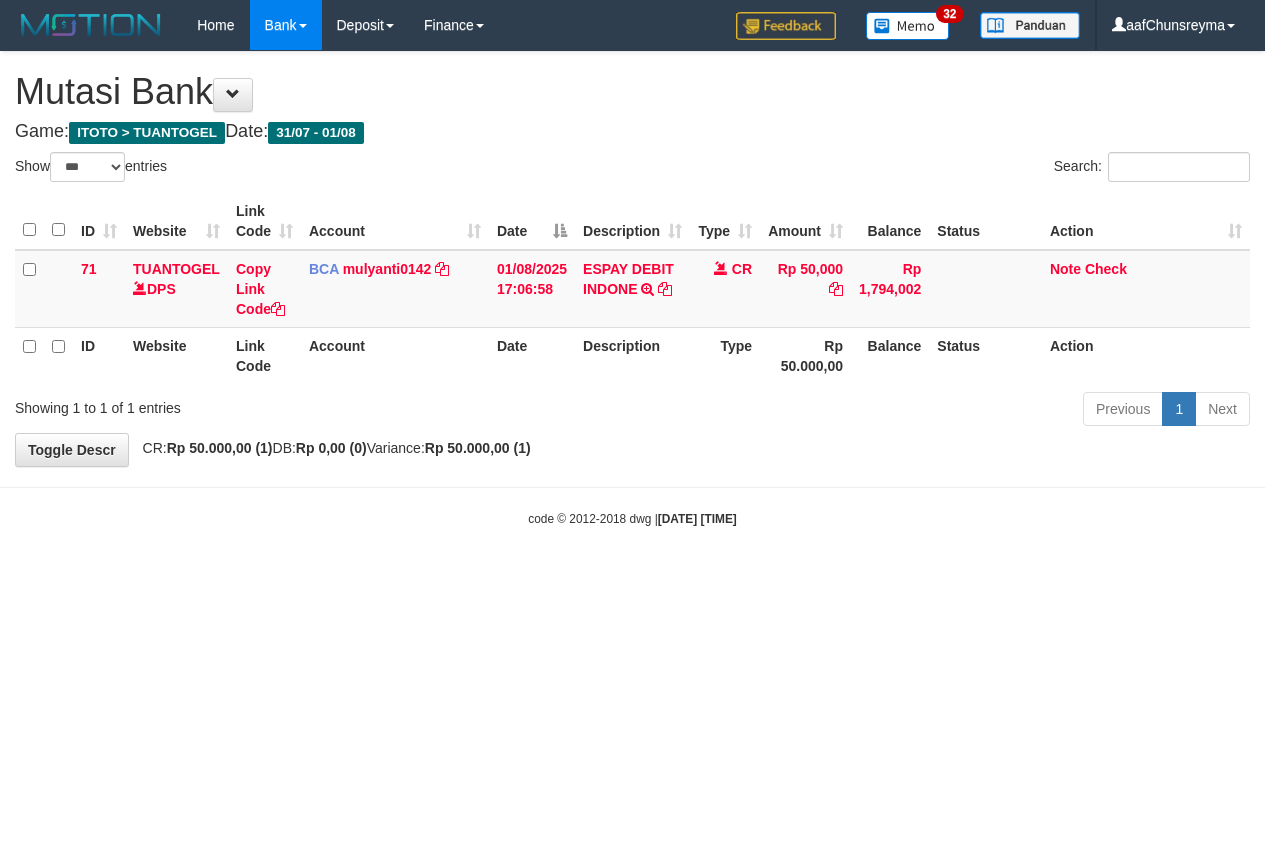 select on "***" 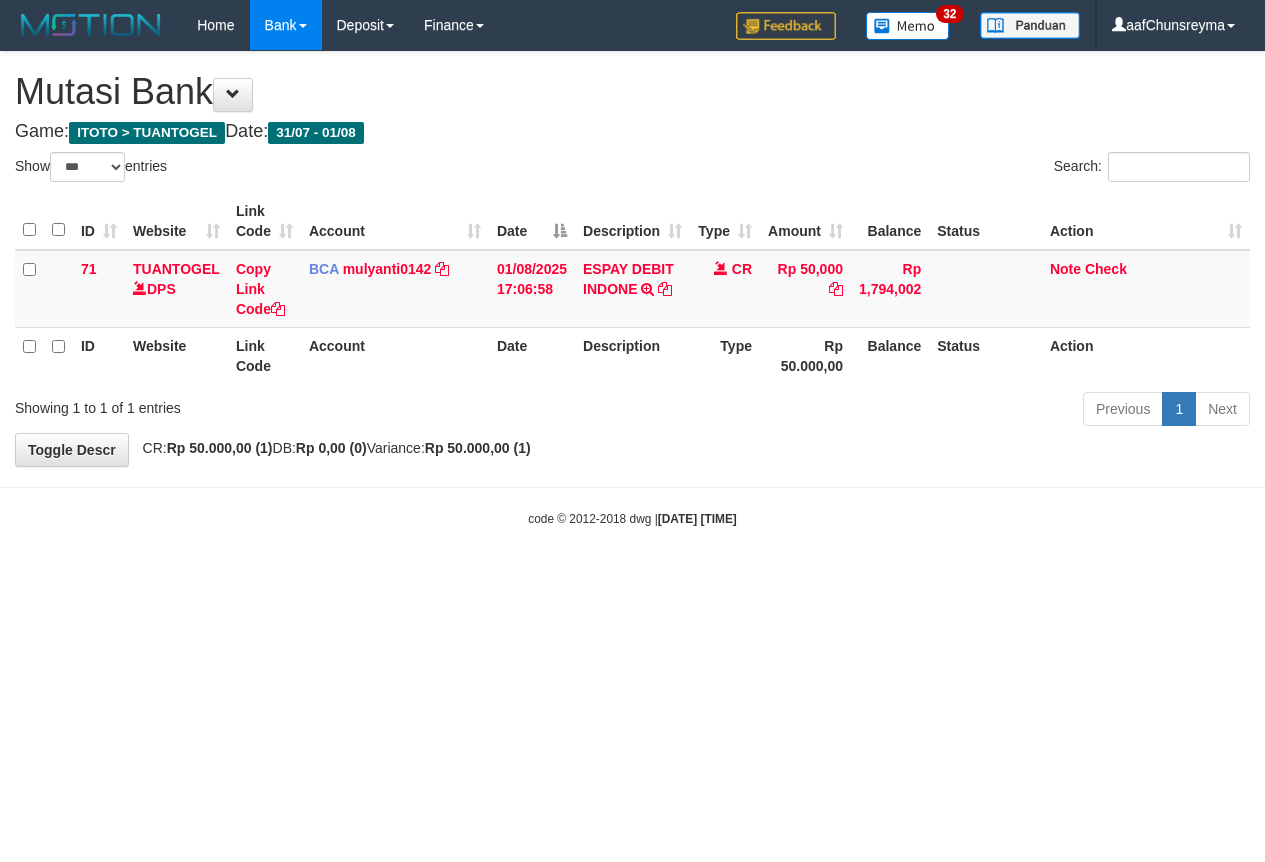 scroll, scrollTop: 0, scrollLeft: 0, axis: both 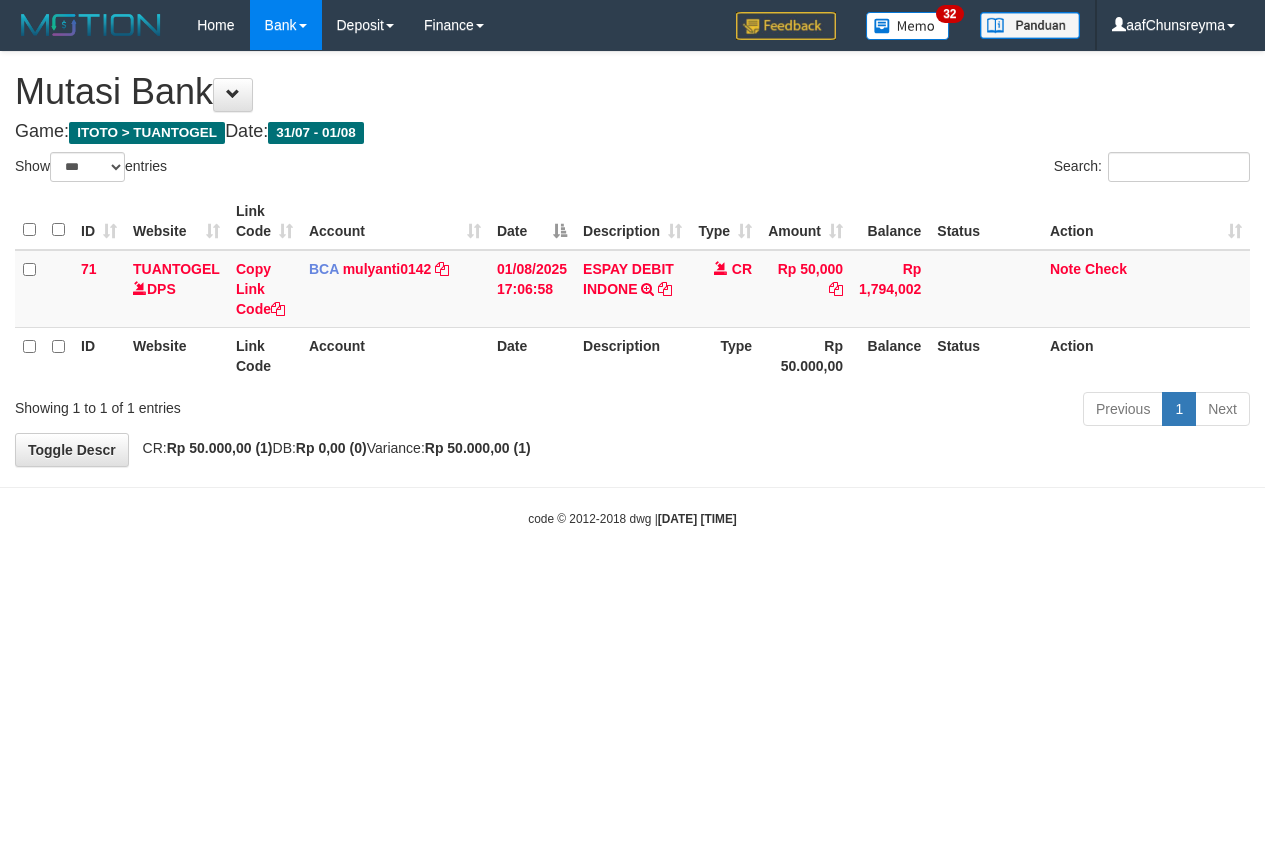 select on "***" 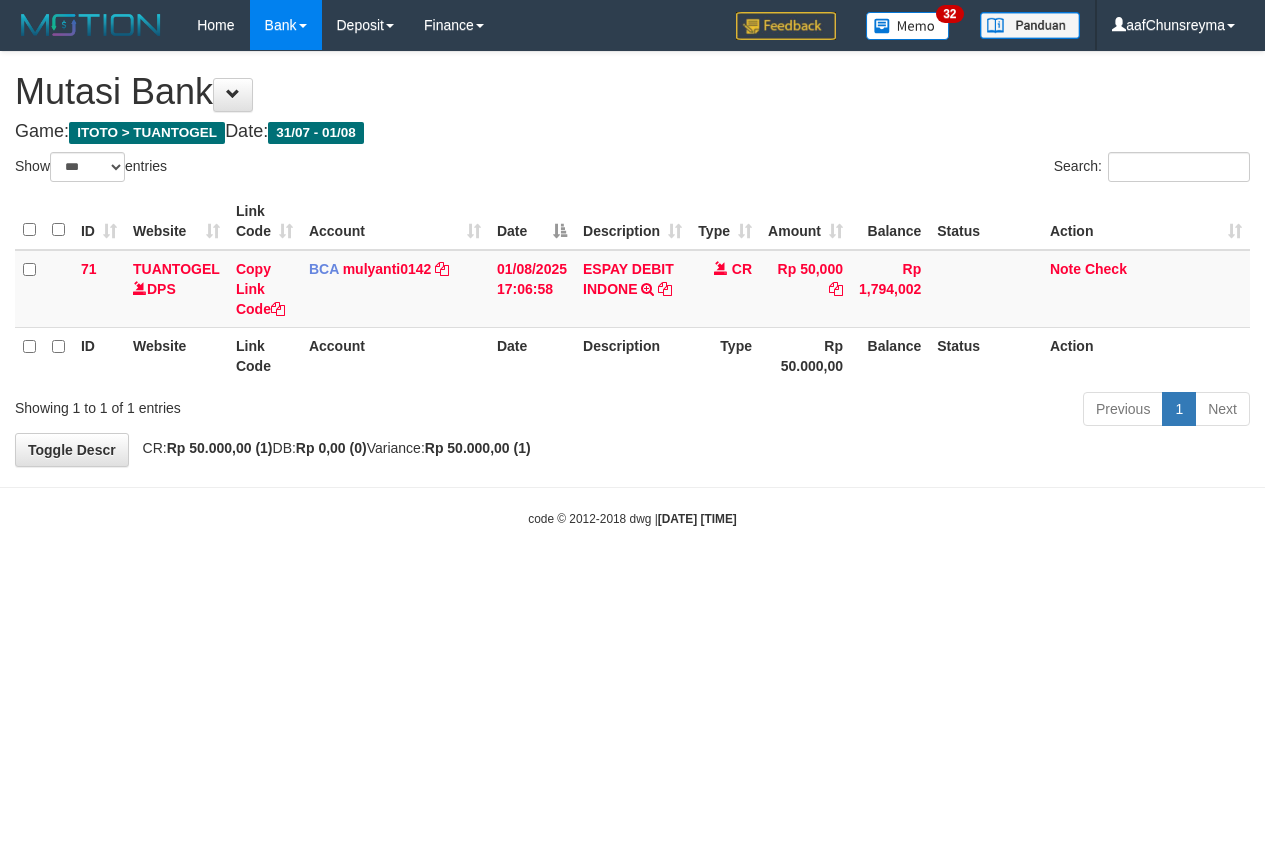 scroll, scrollTop: 0, scrollLeft: 0, axis: both 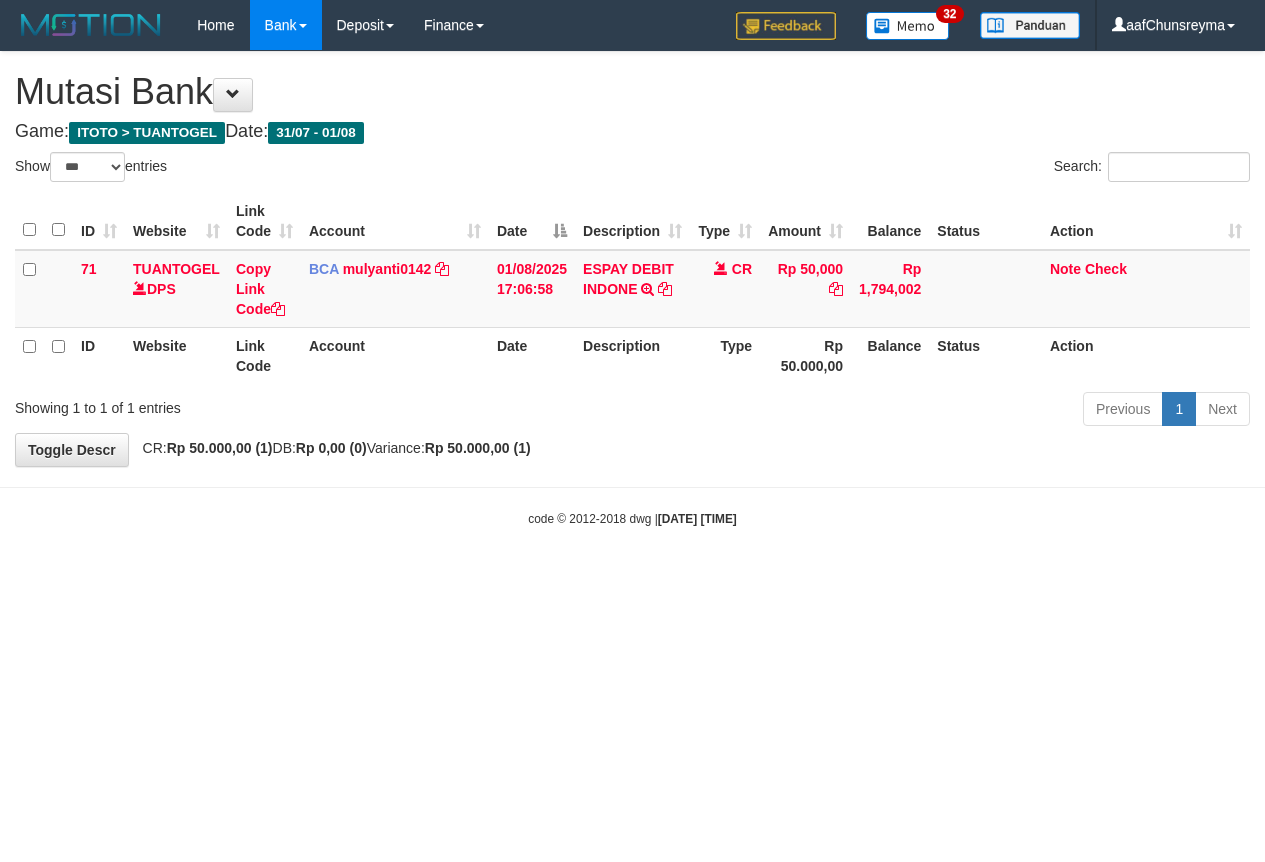 select on "***" 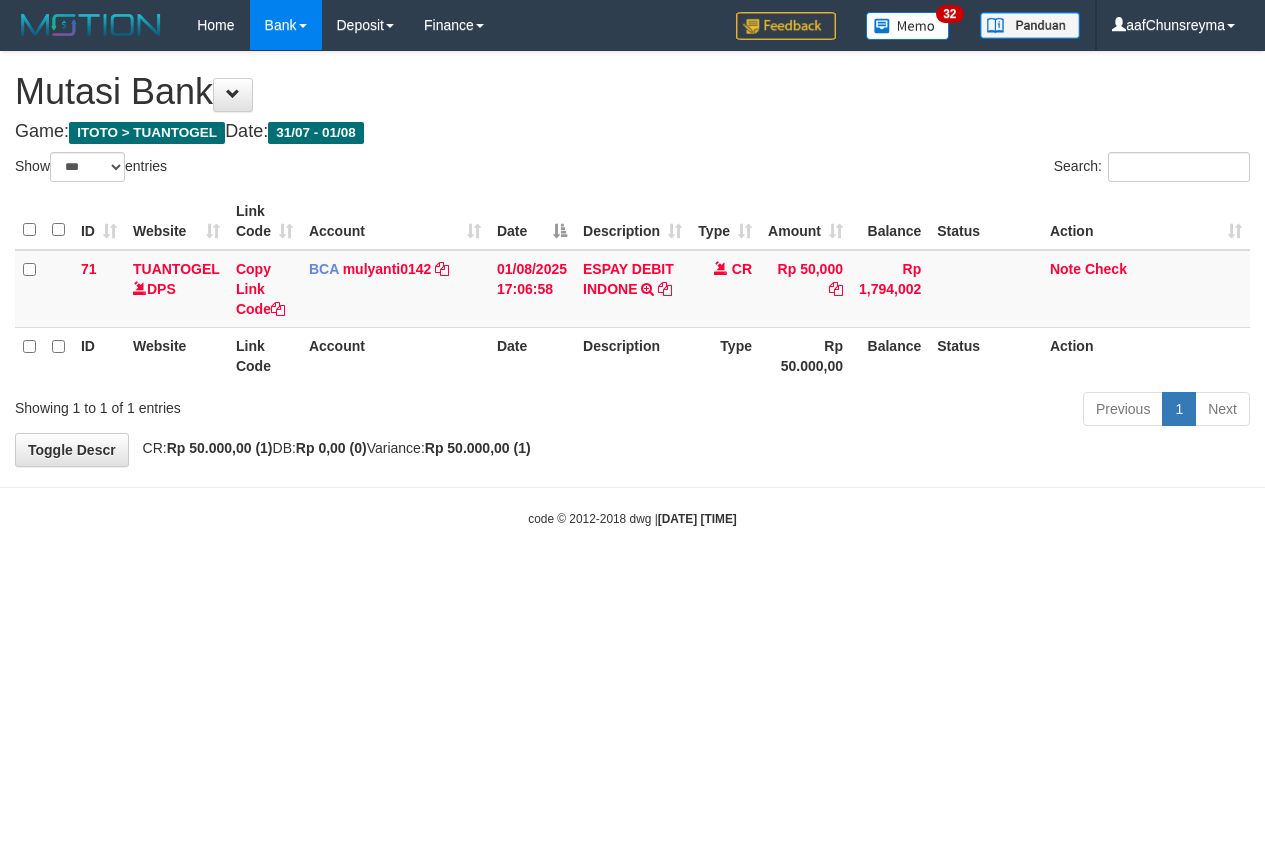 scroll, scrollTop: 0, scrollLeft: 0, axis: both 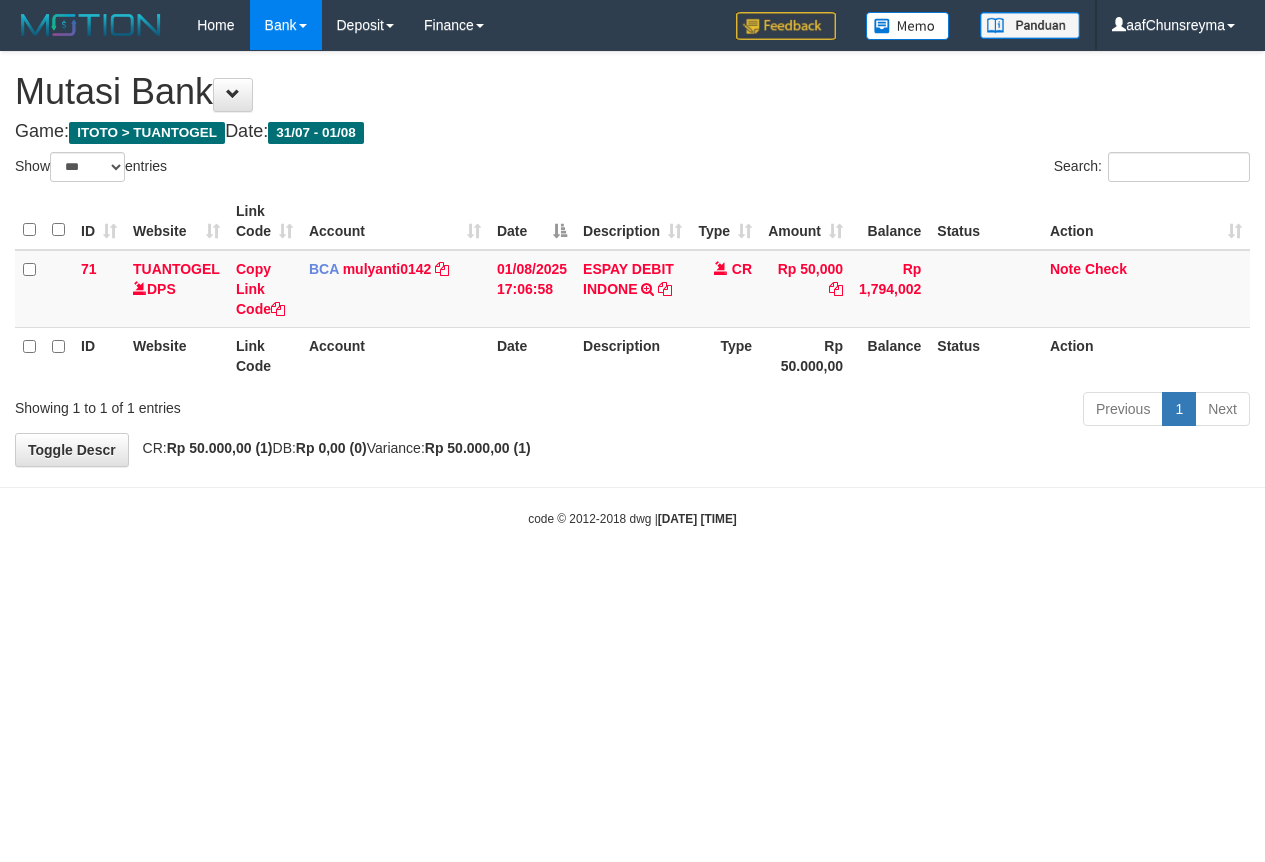 select on "***" 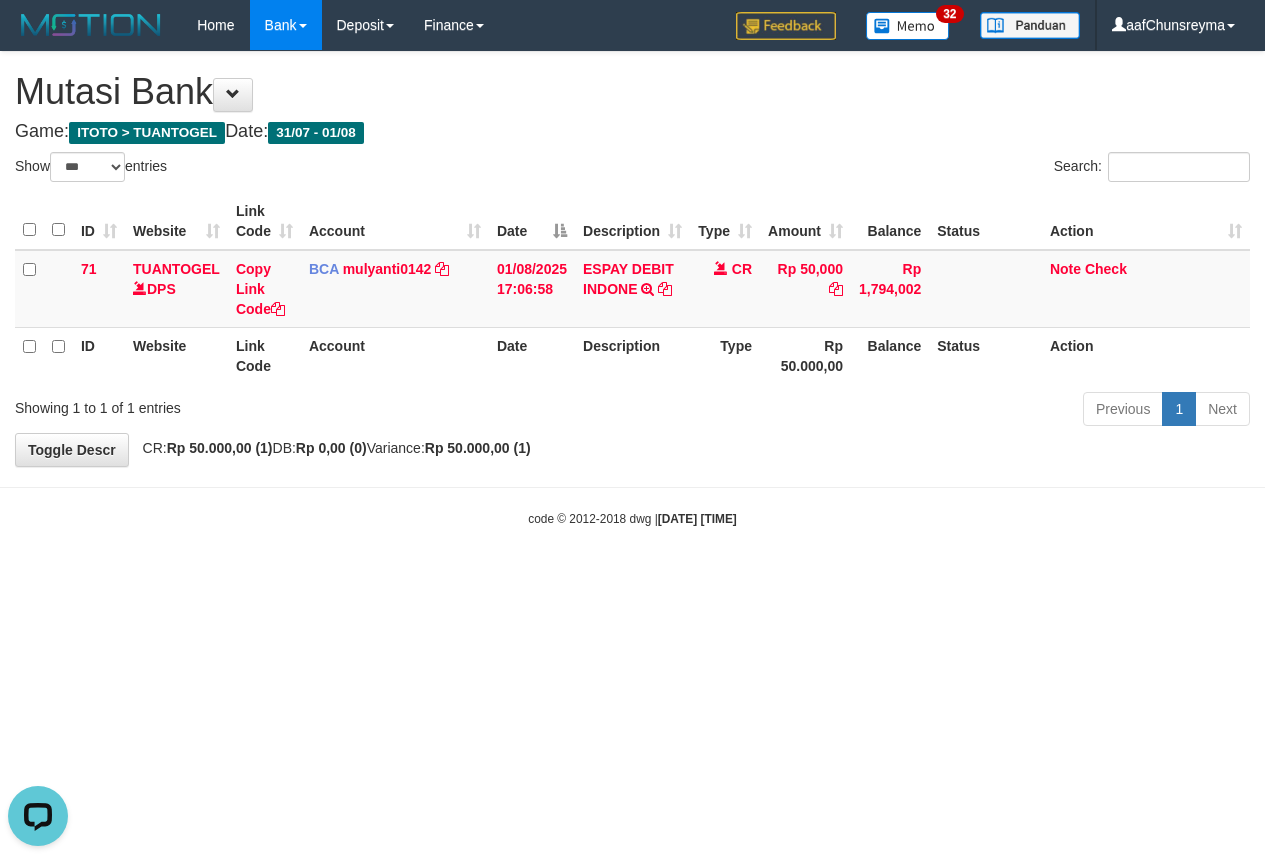 scroll, scrollTop: 0, scrollLeft: 0, axis: both 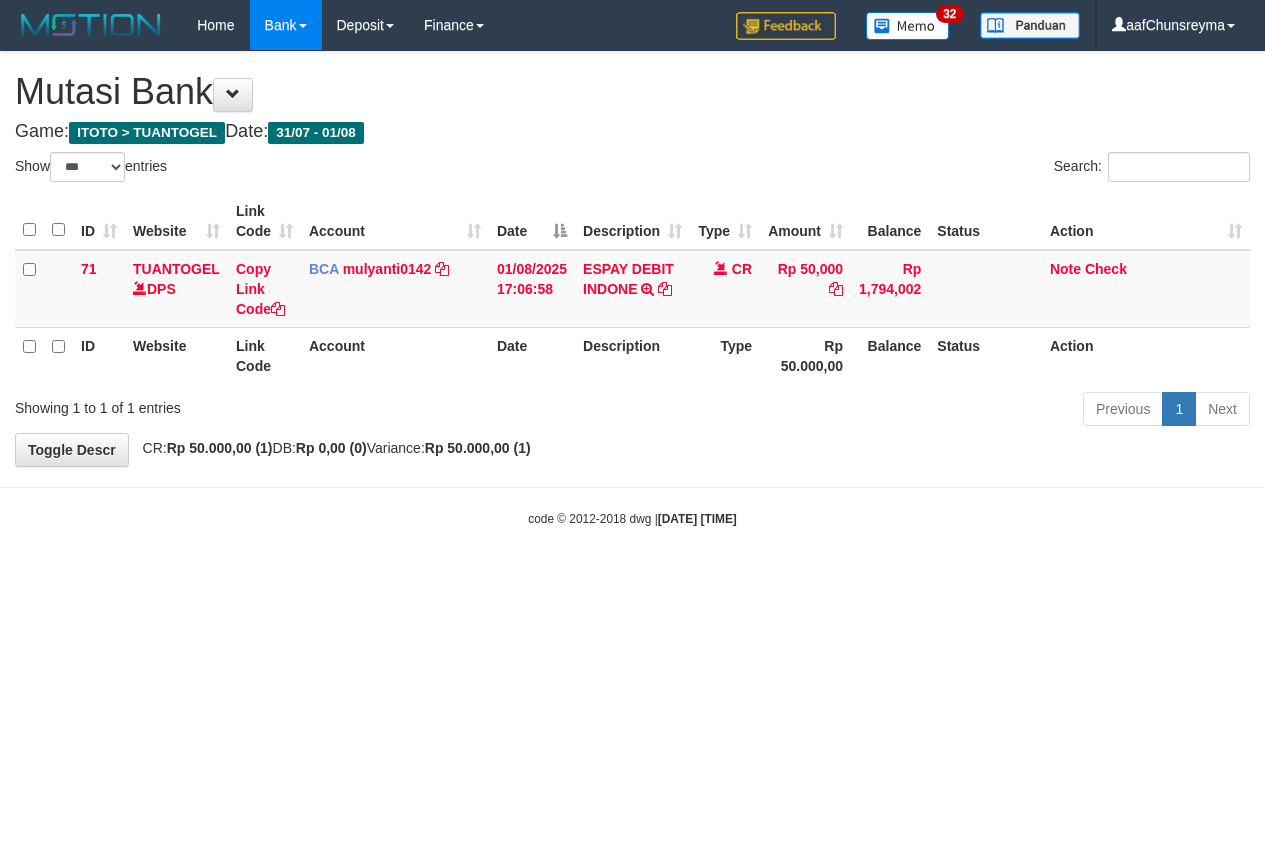 select on "***" 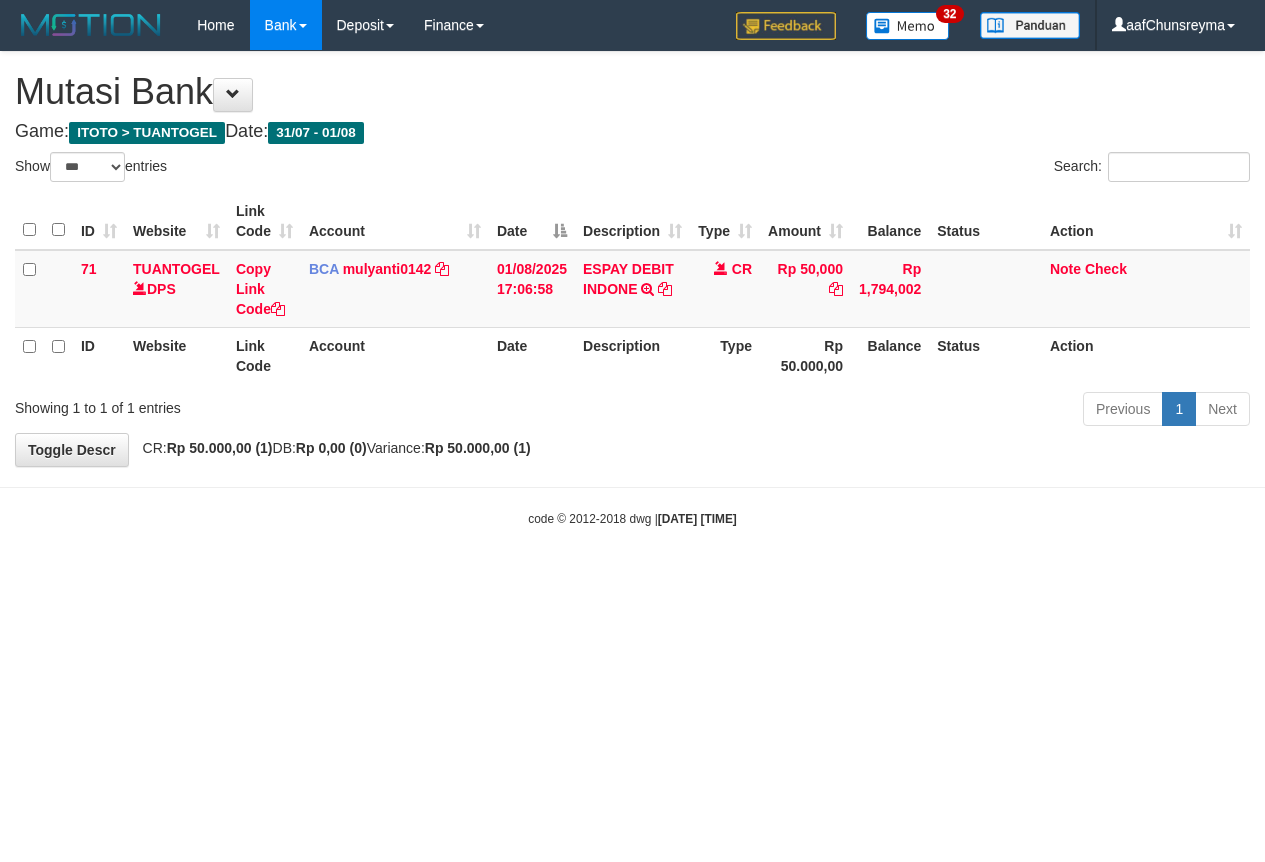 scroll, scrollTop: 0, scrollLeft: 0, axis: both 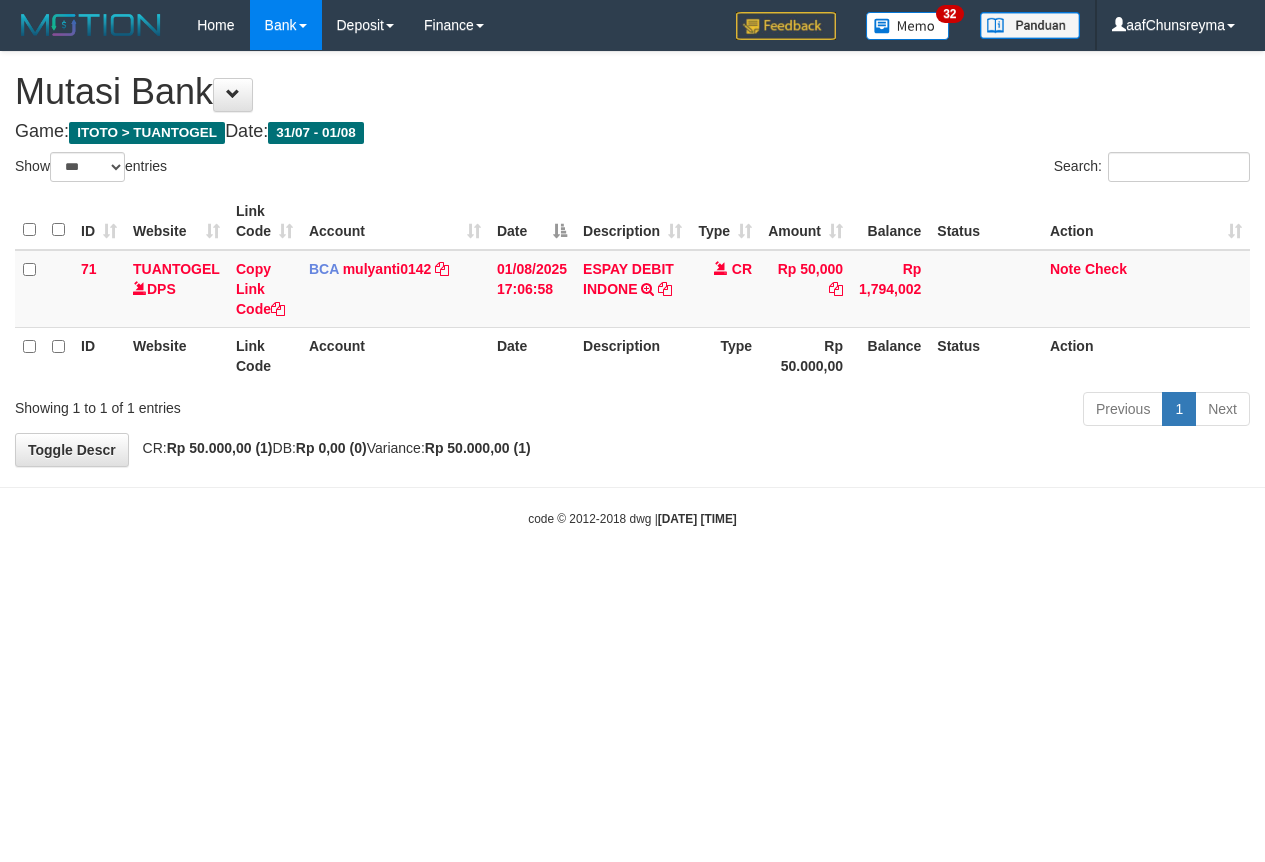 select on "***" 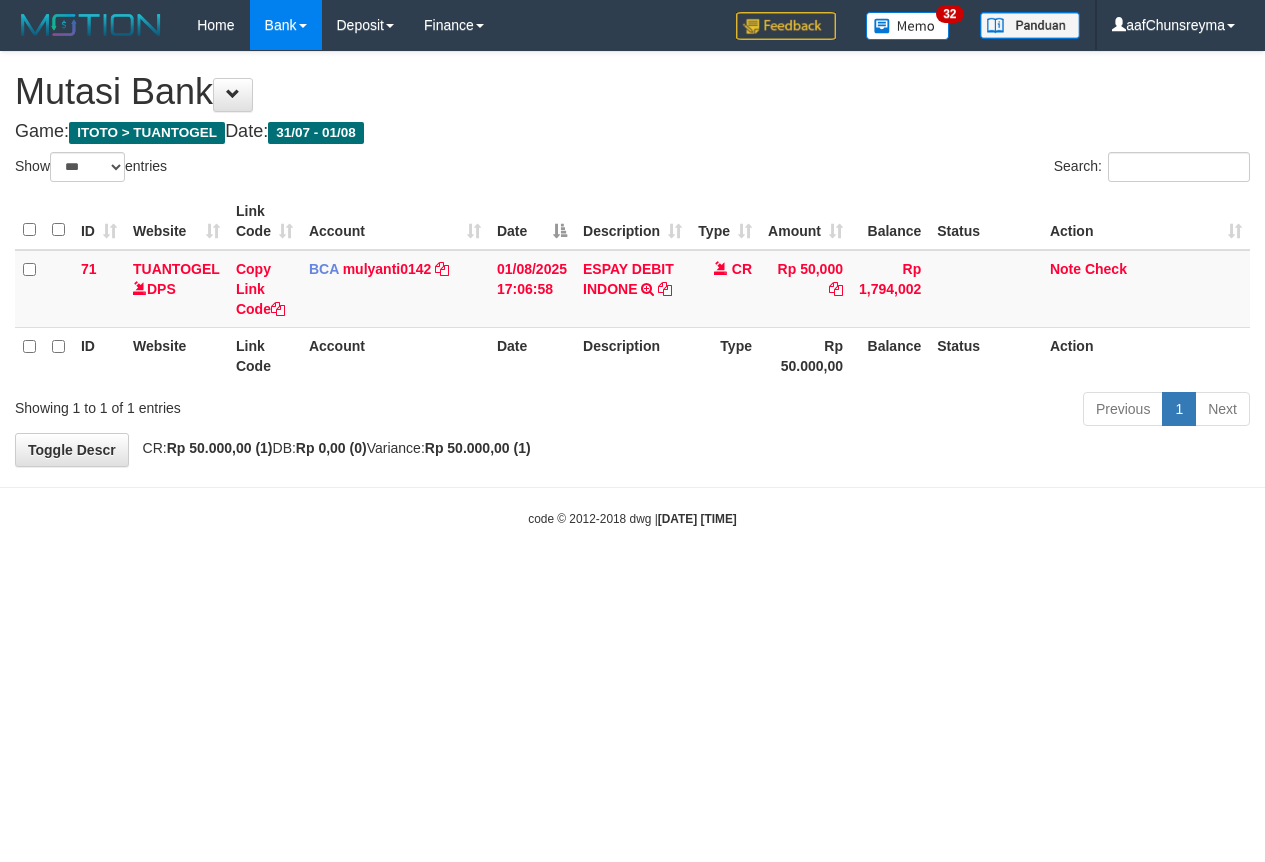 scroll, scrollTop: 0, scrollLeft: 0, axis: both 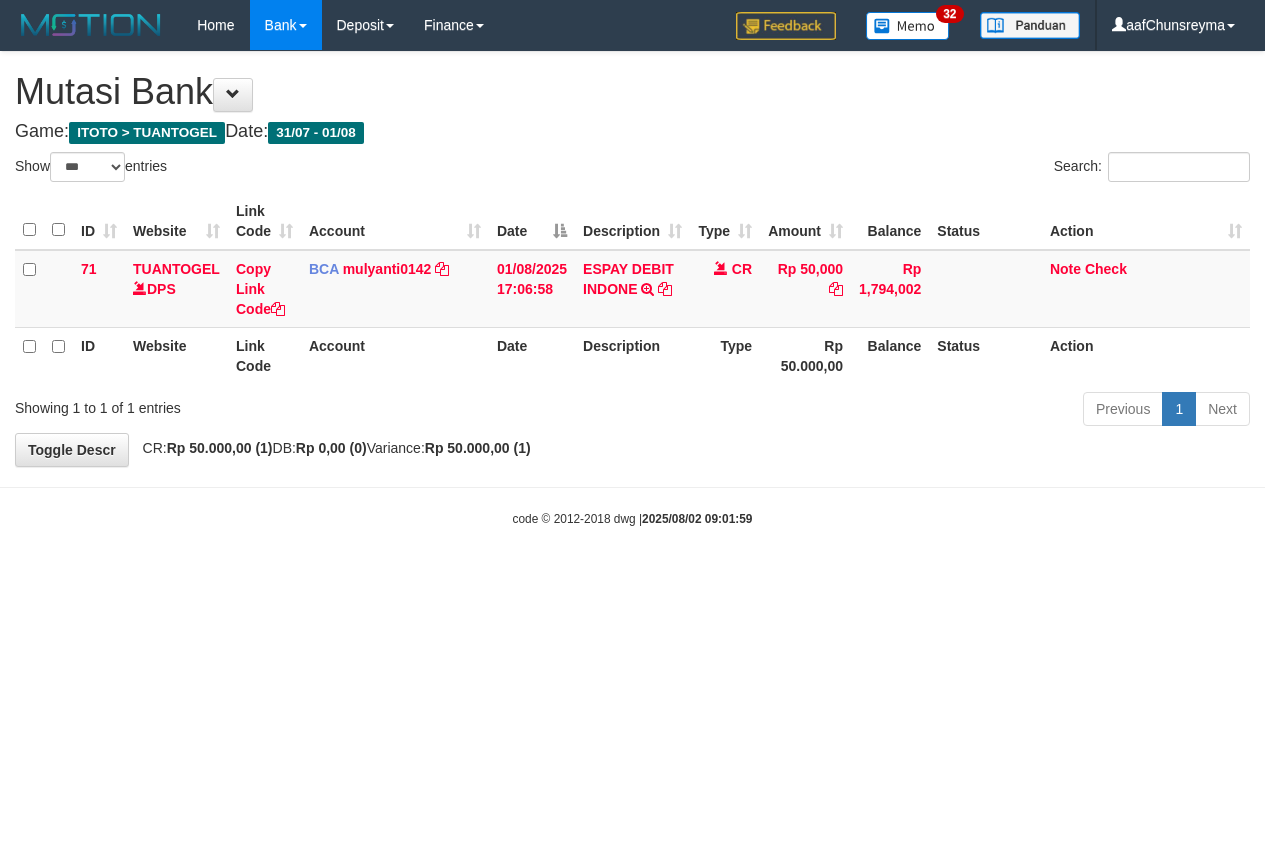 select on "***" 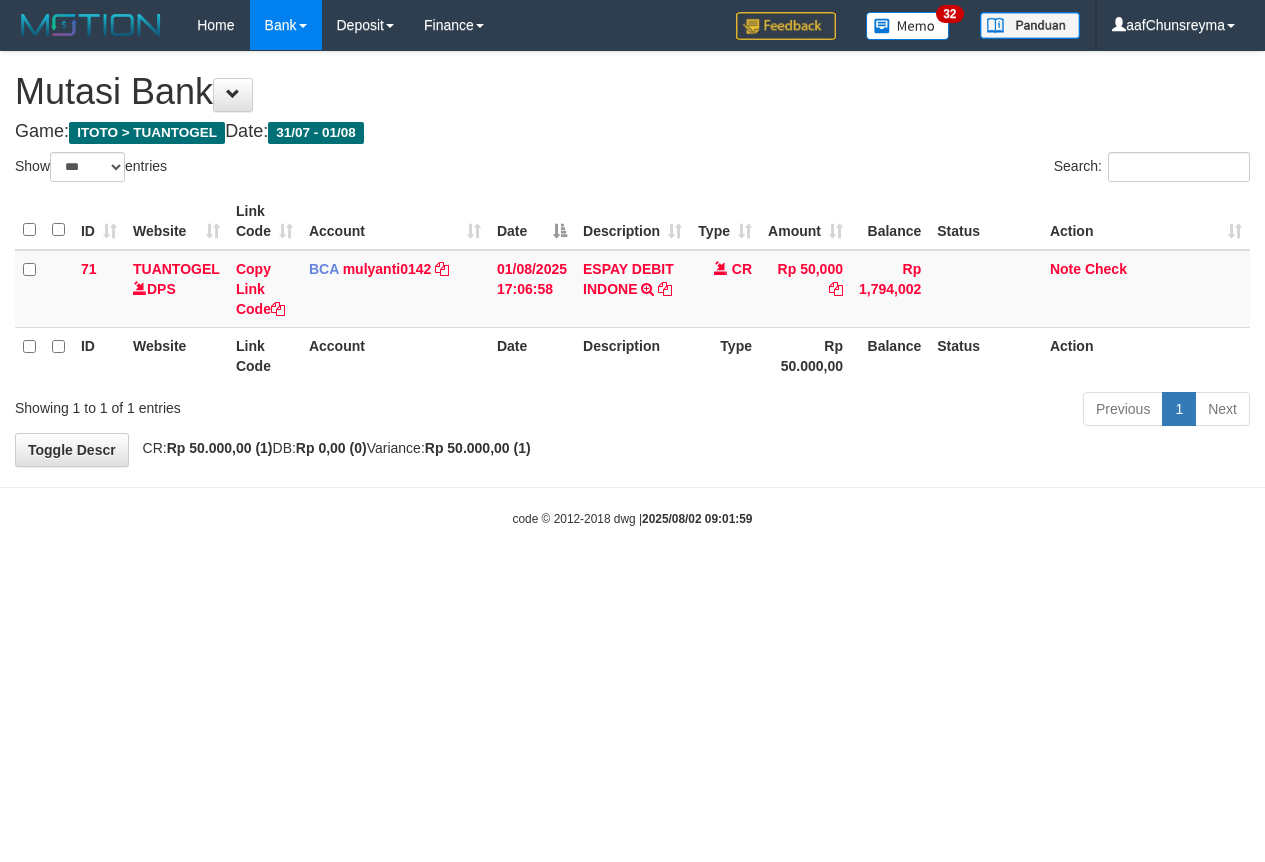 scroll, scrollTop: 0, scrollLeft: 0, axis: both 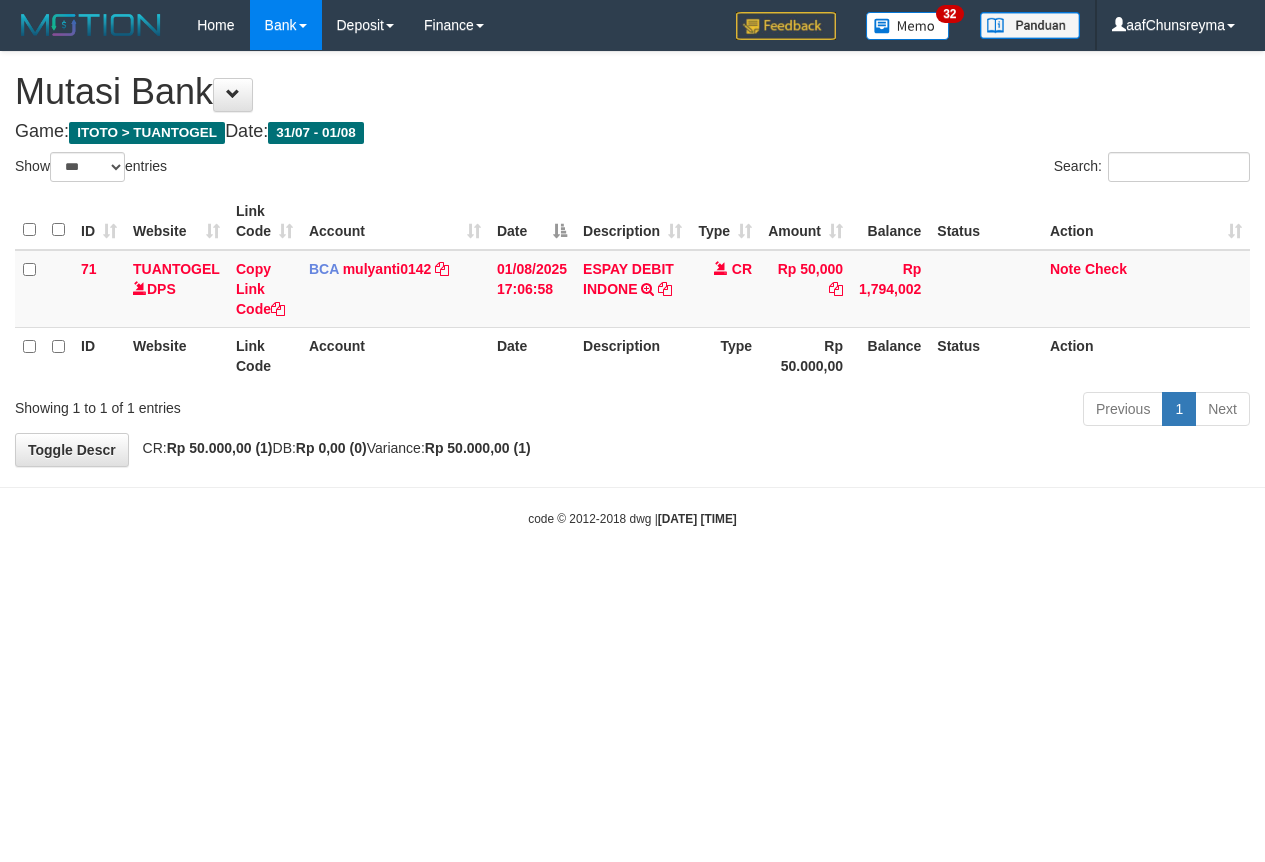 select on "***" 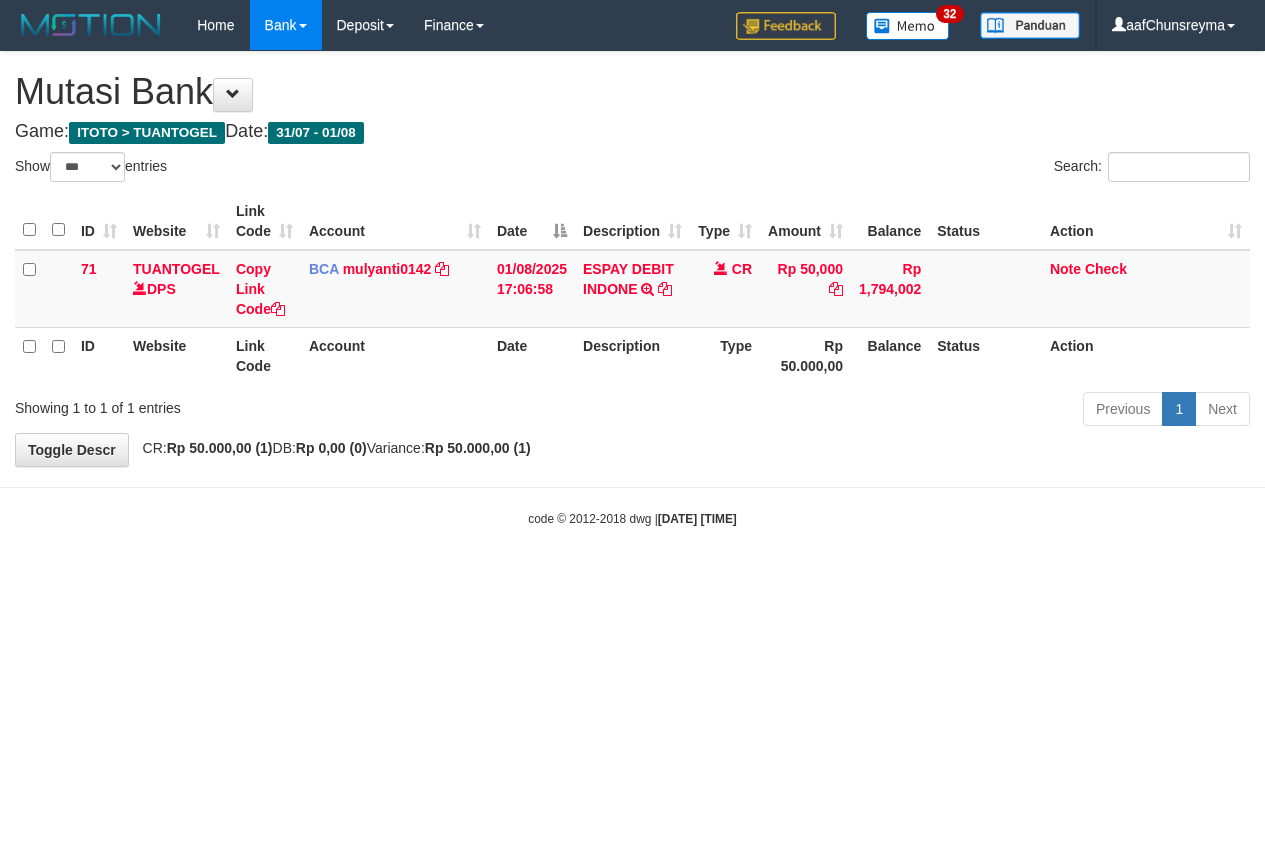 scroll, scrollTop: 0, scrollLeft: 0, axis: both 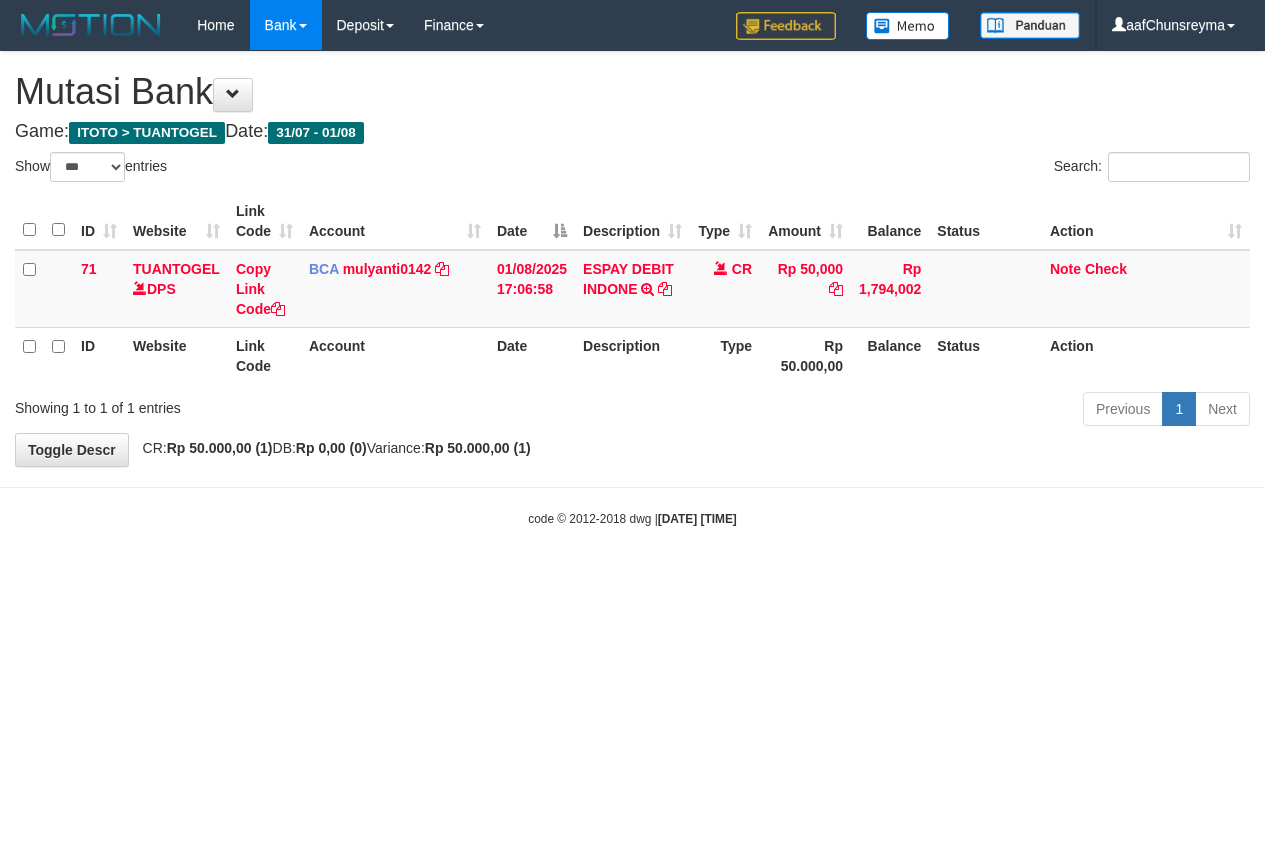 select on "***" 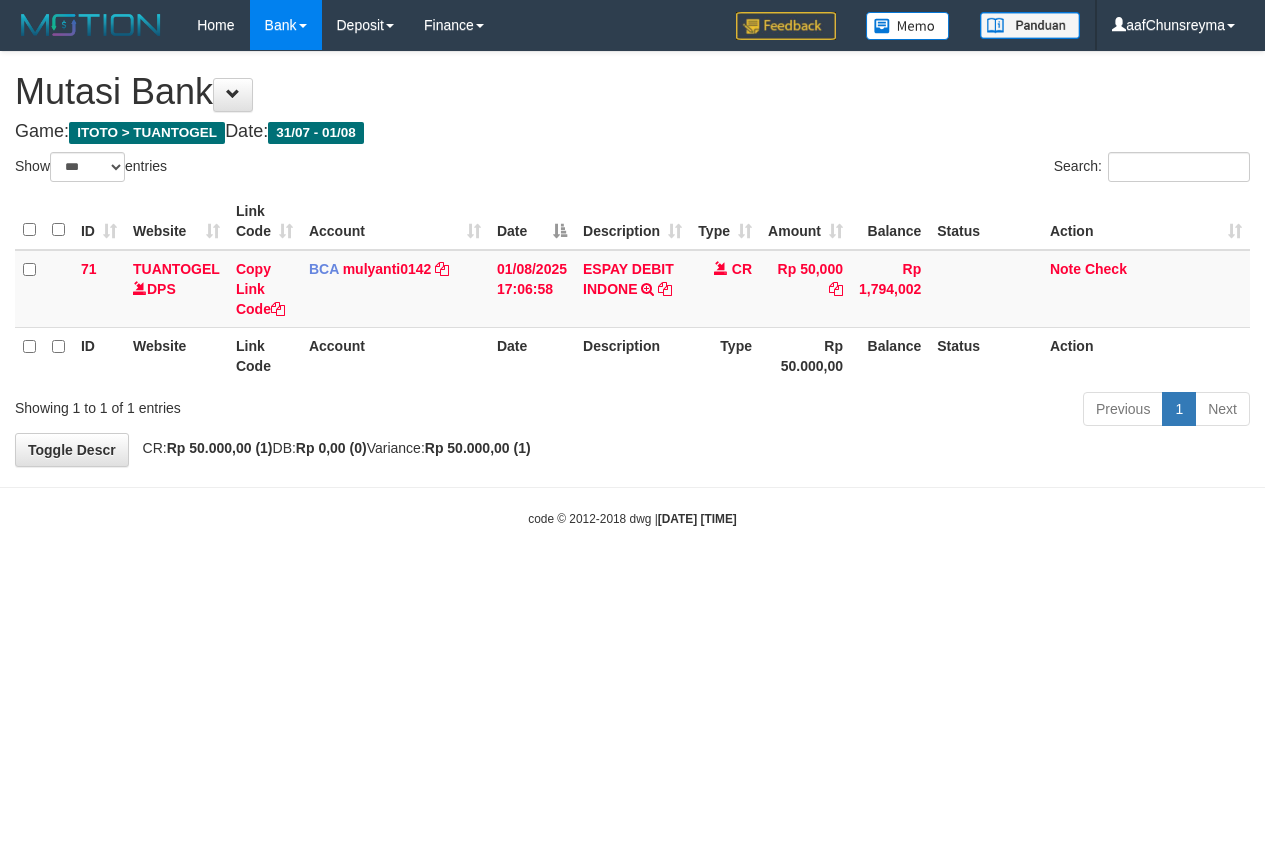 scroll, scrollTop: 0, scrollLeft: 0, axis: both 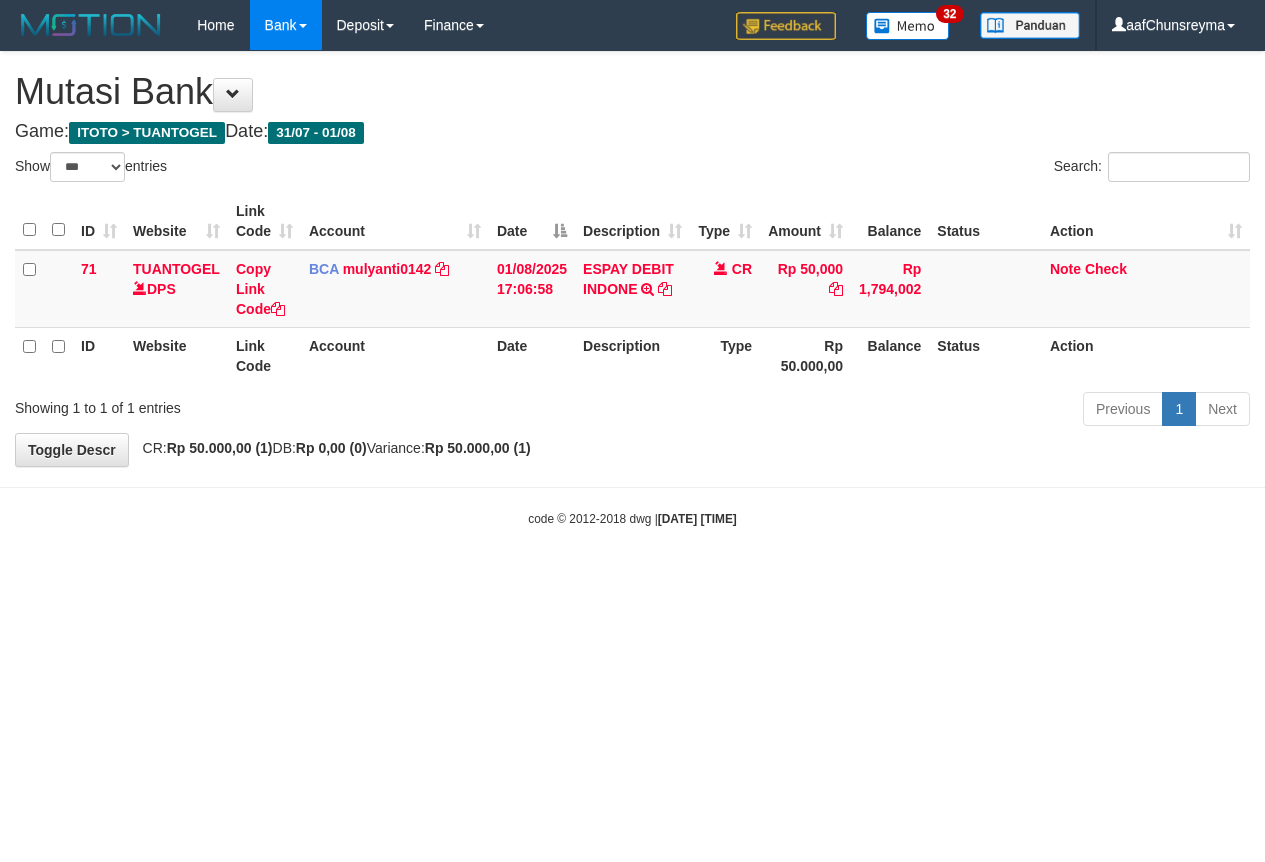 select on "***" 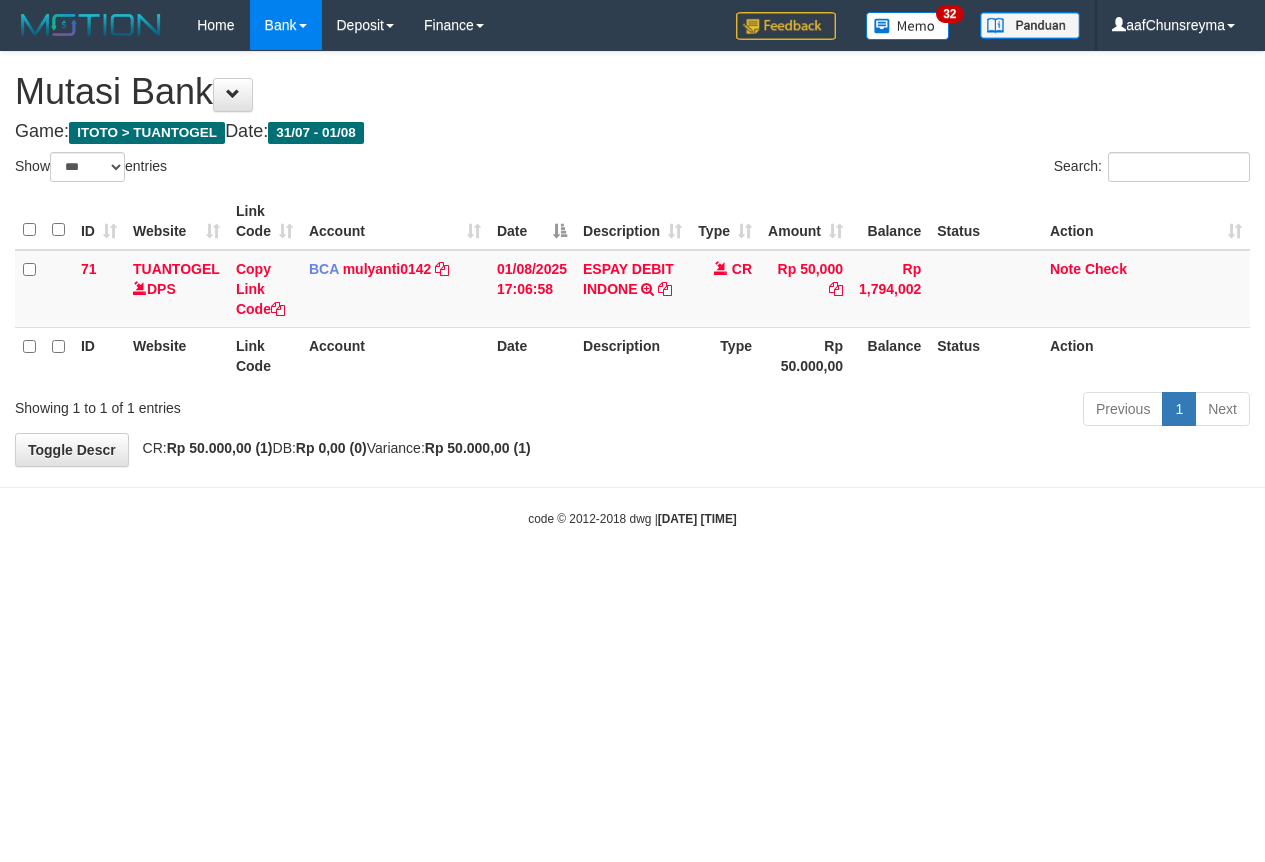 scroll, scrollTop: 0, scrollLeft: 0, axis: both 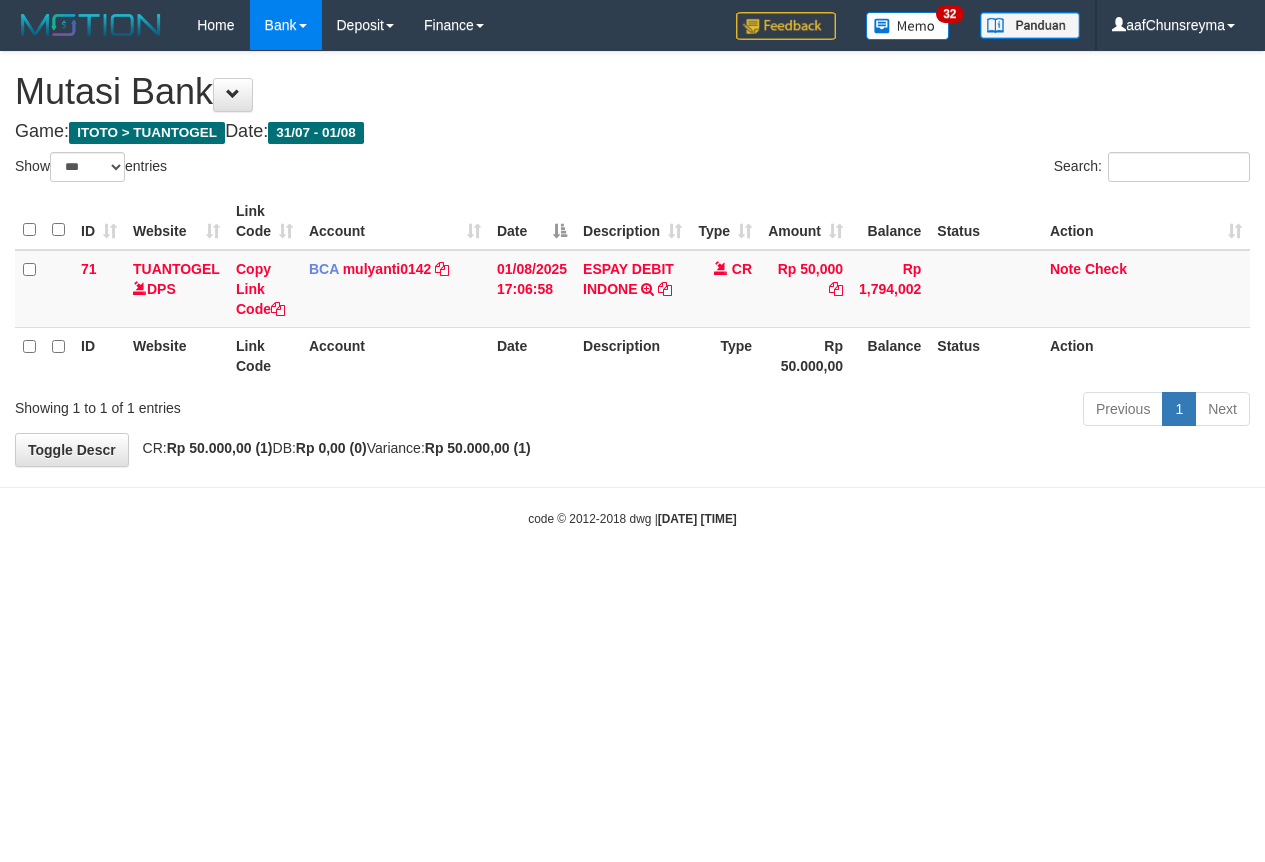select on "***" 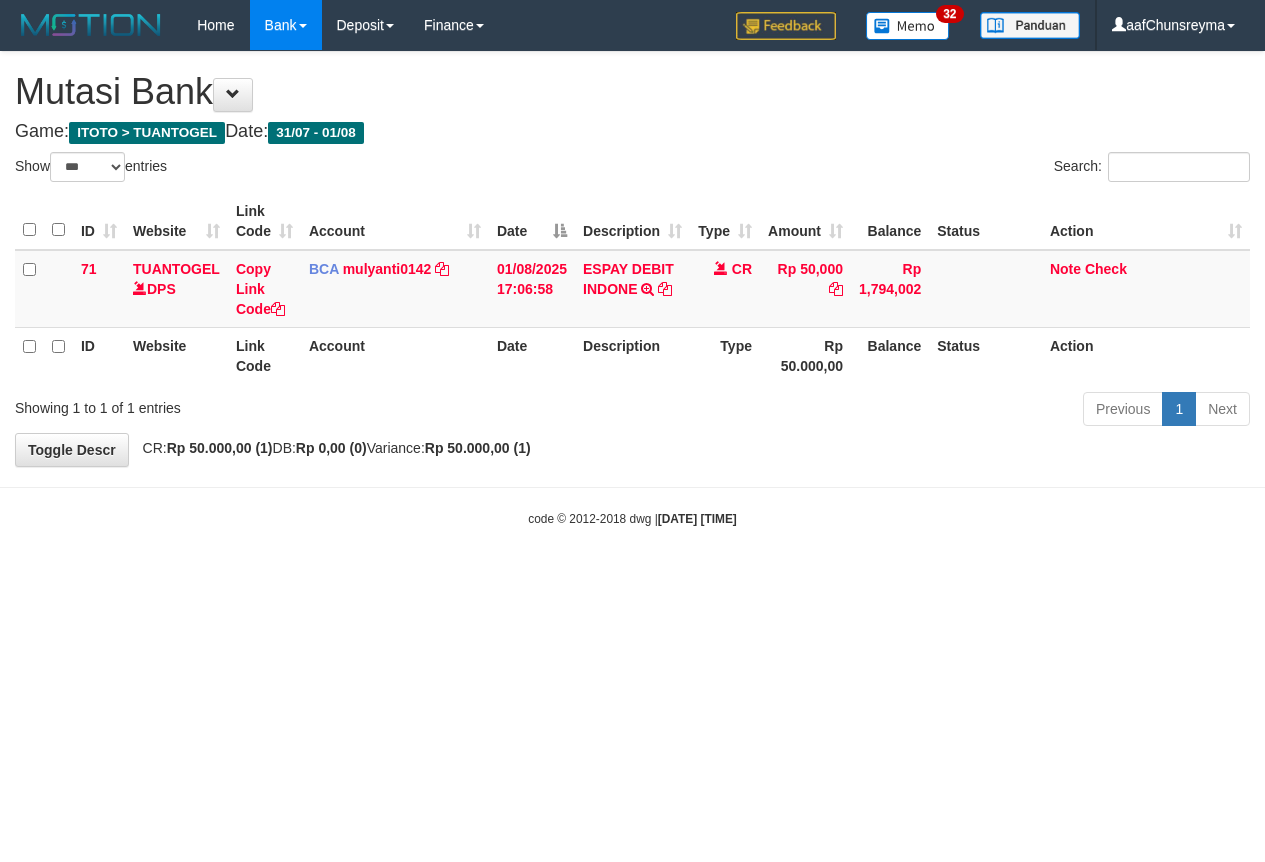 scroll, scrollTop: 0, scrollLeft: 0, axis: both 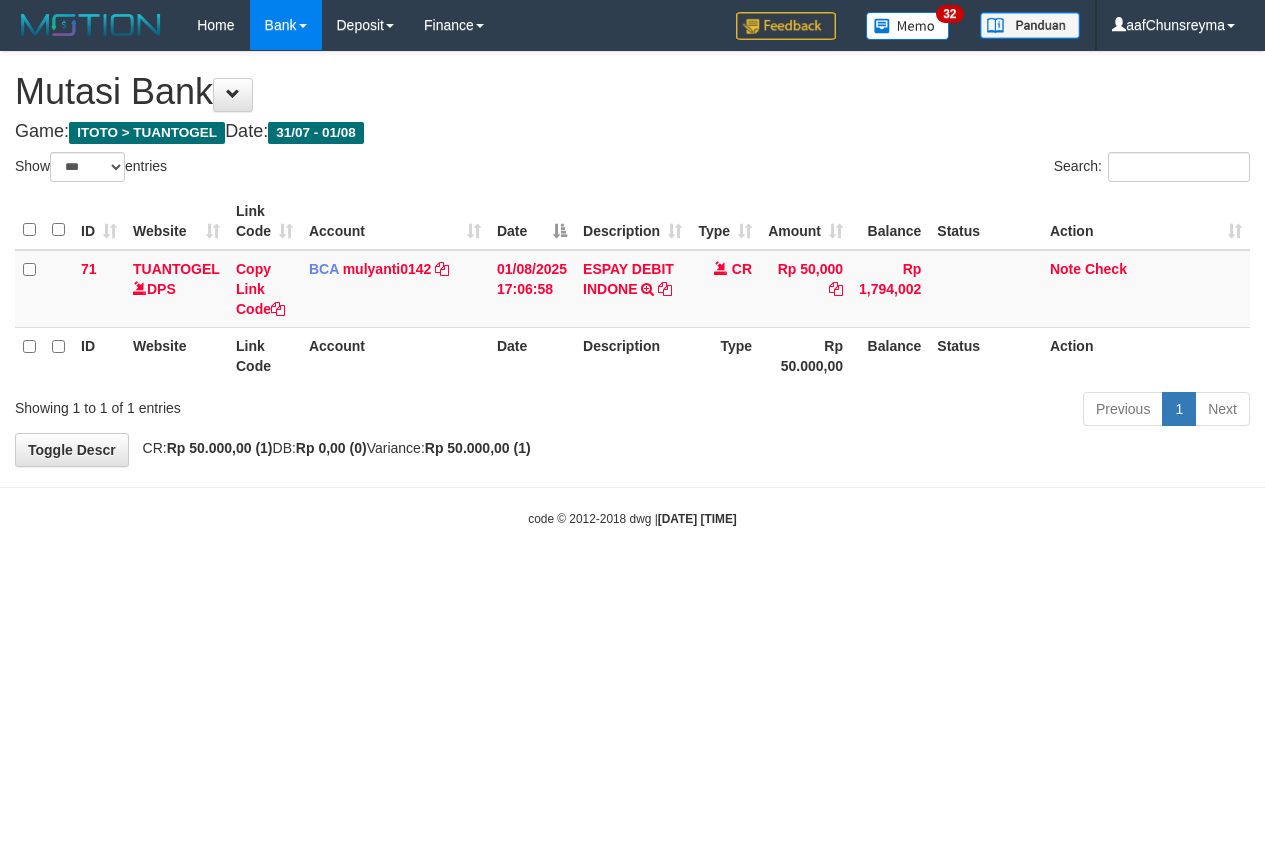 select on "***" 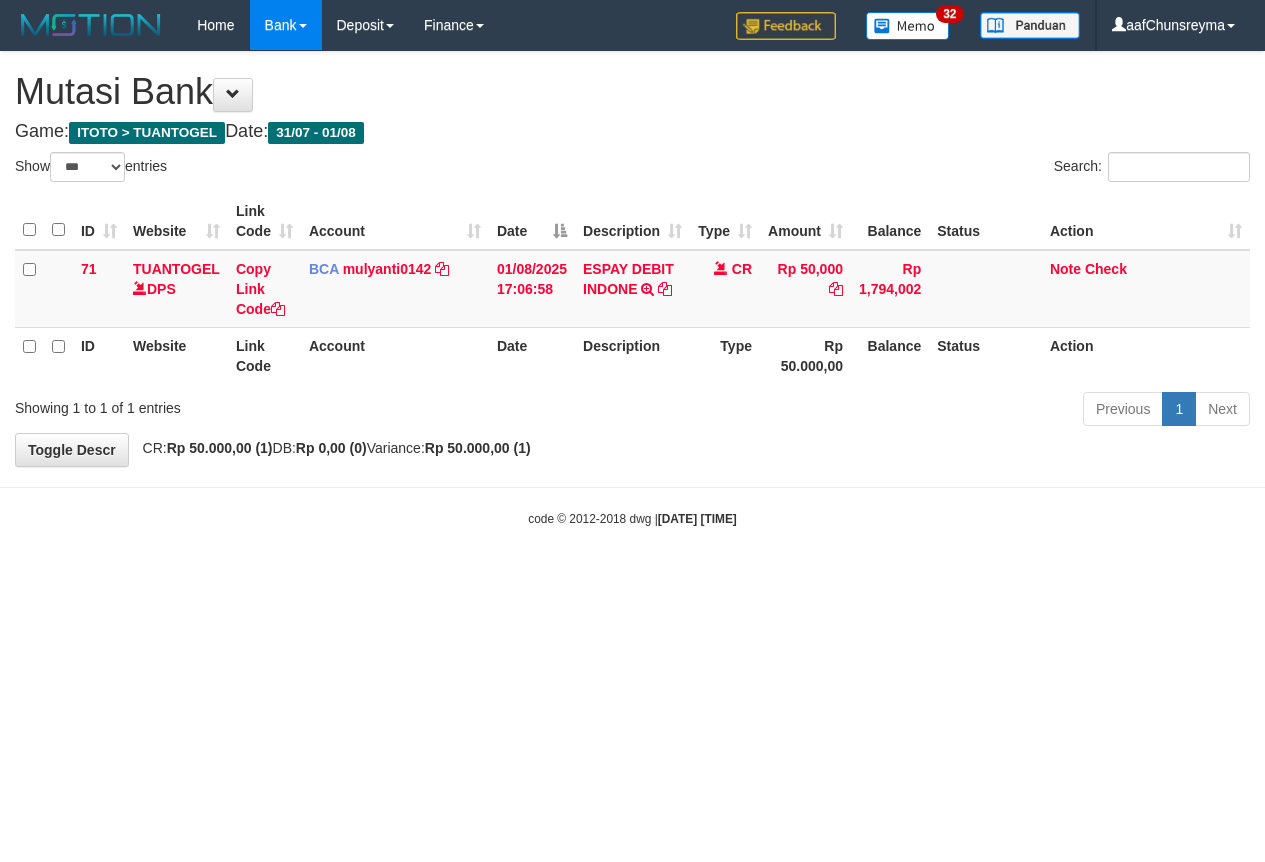 scroll, scrollTop: 0, scrollLeft: 0, axis: both 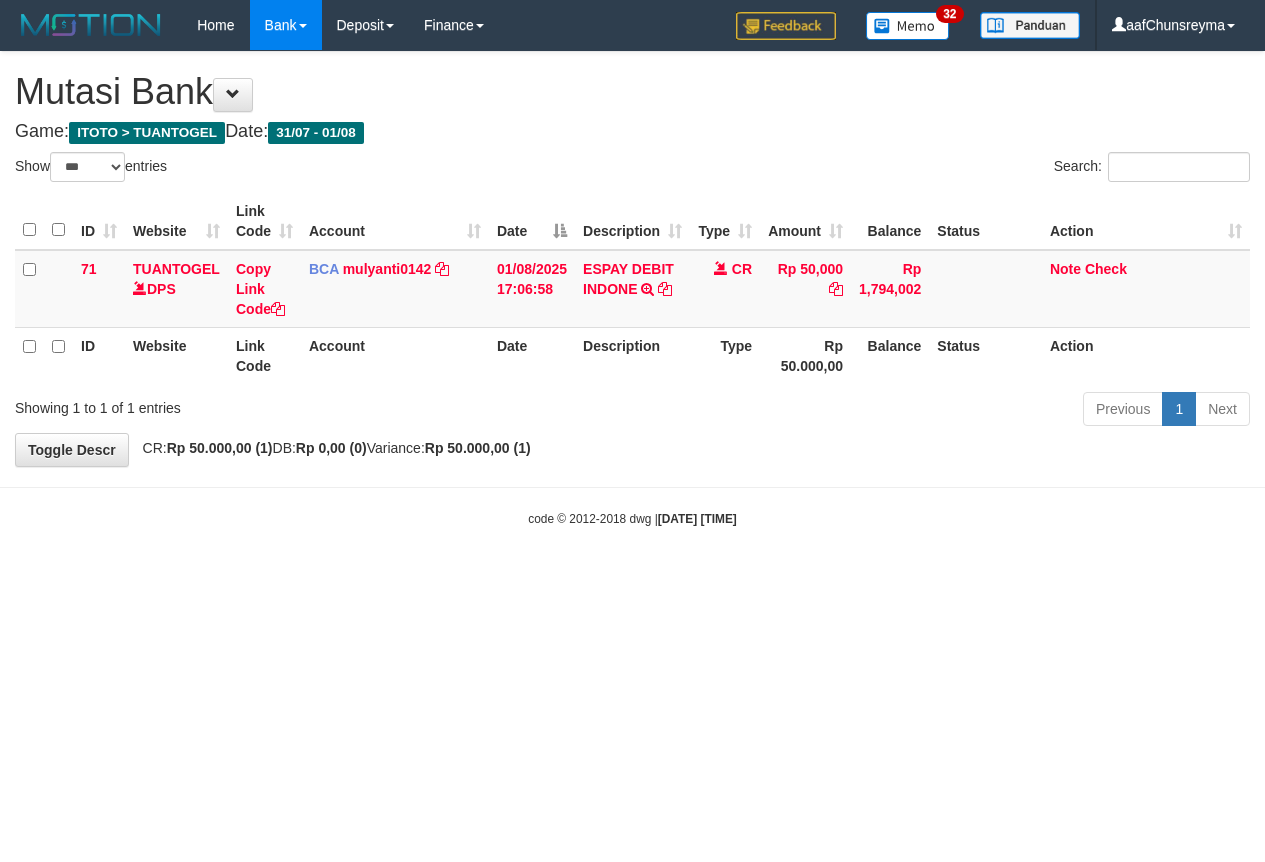 select on "***" 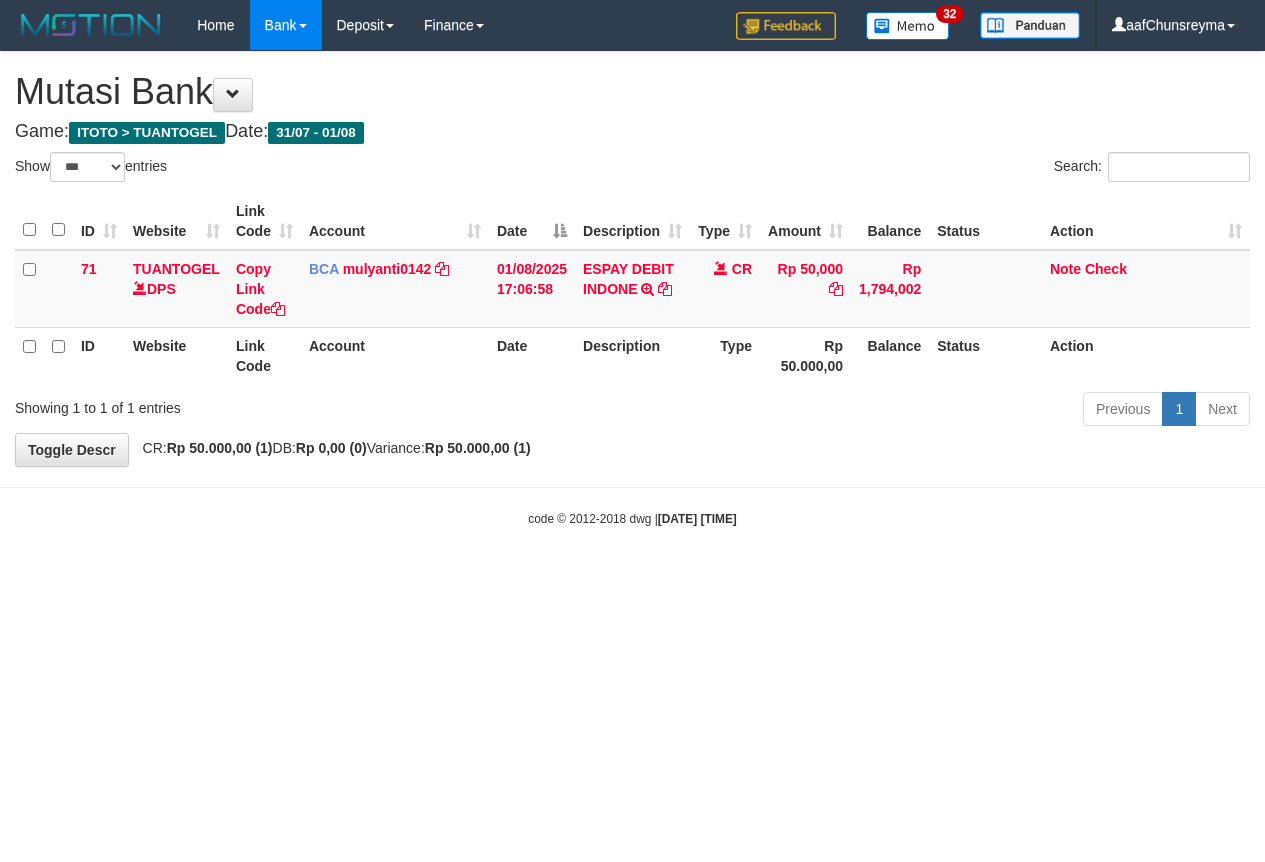scroll, scrollTop: 0, scrollLeft: 0, axis: both 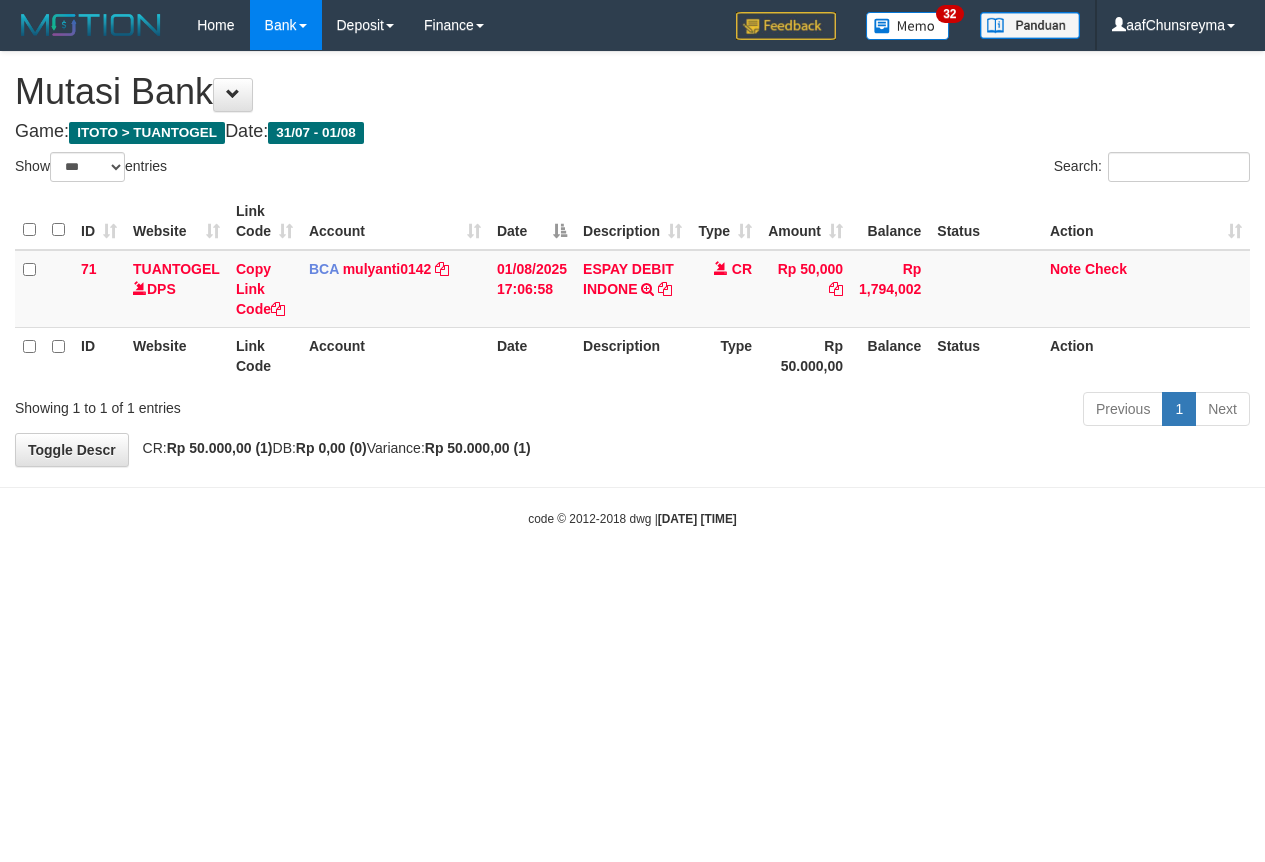 select on "***" 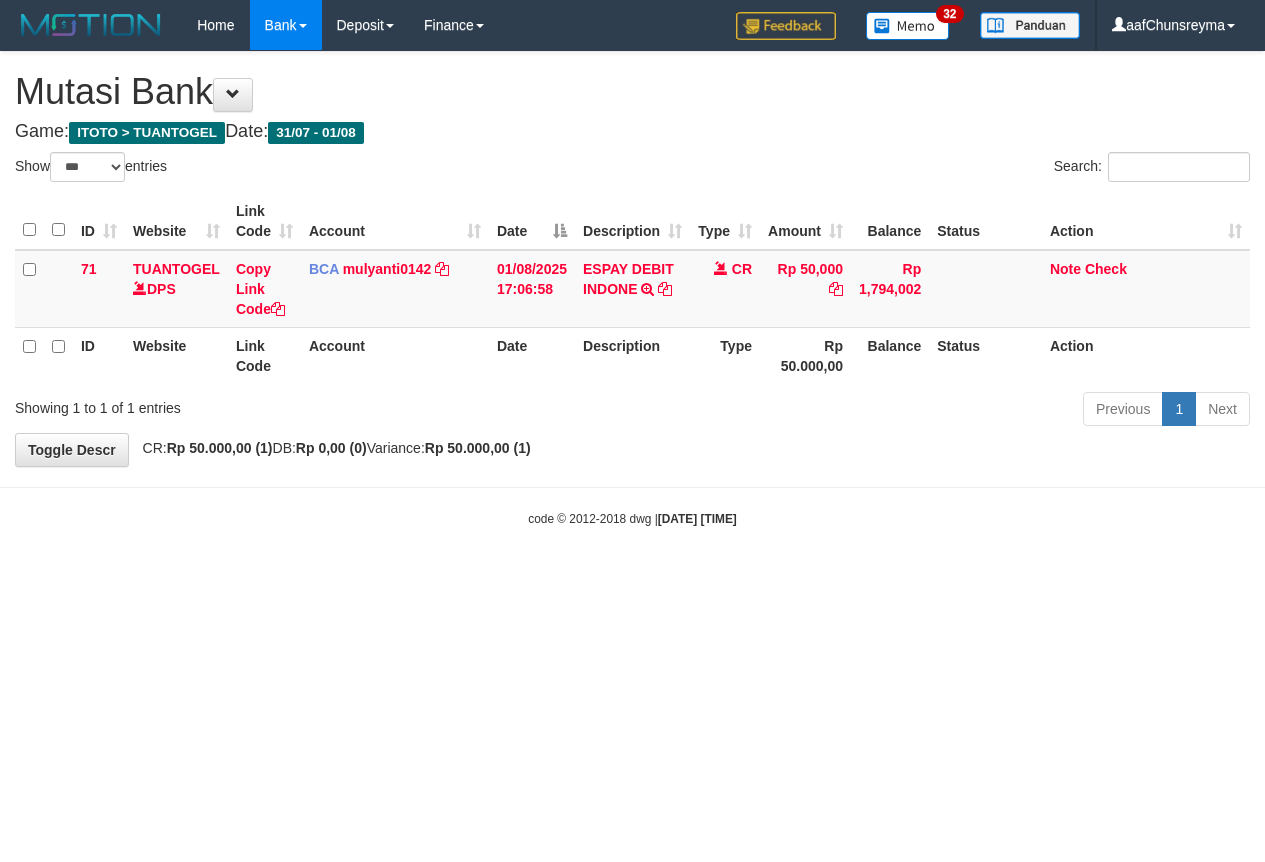 scroll, scrollTop: 0, scrollLeft: 0, axis: both 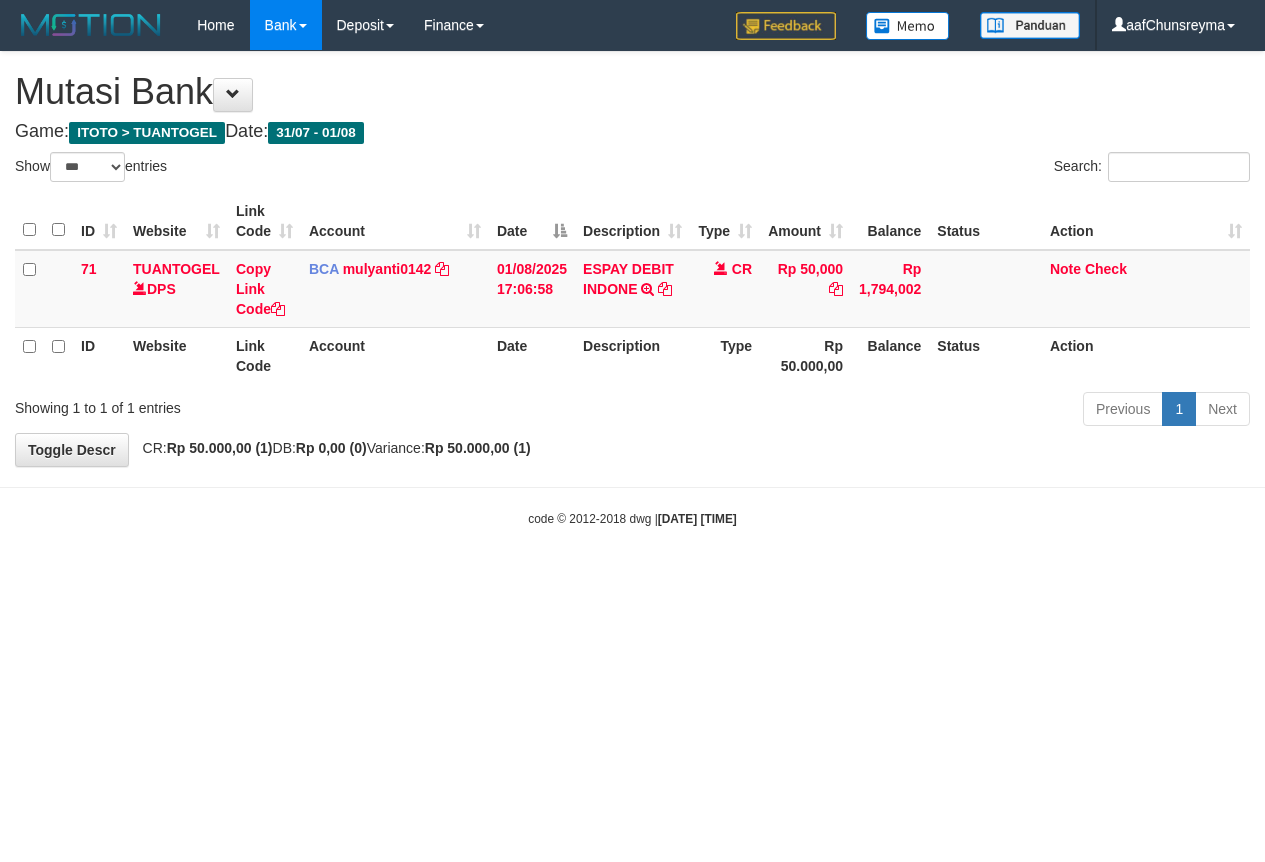 select on "***" 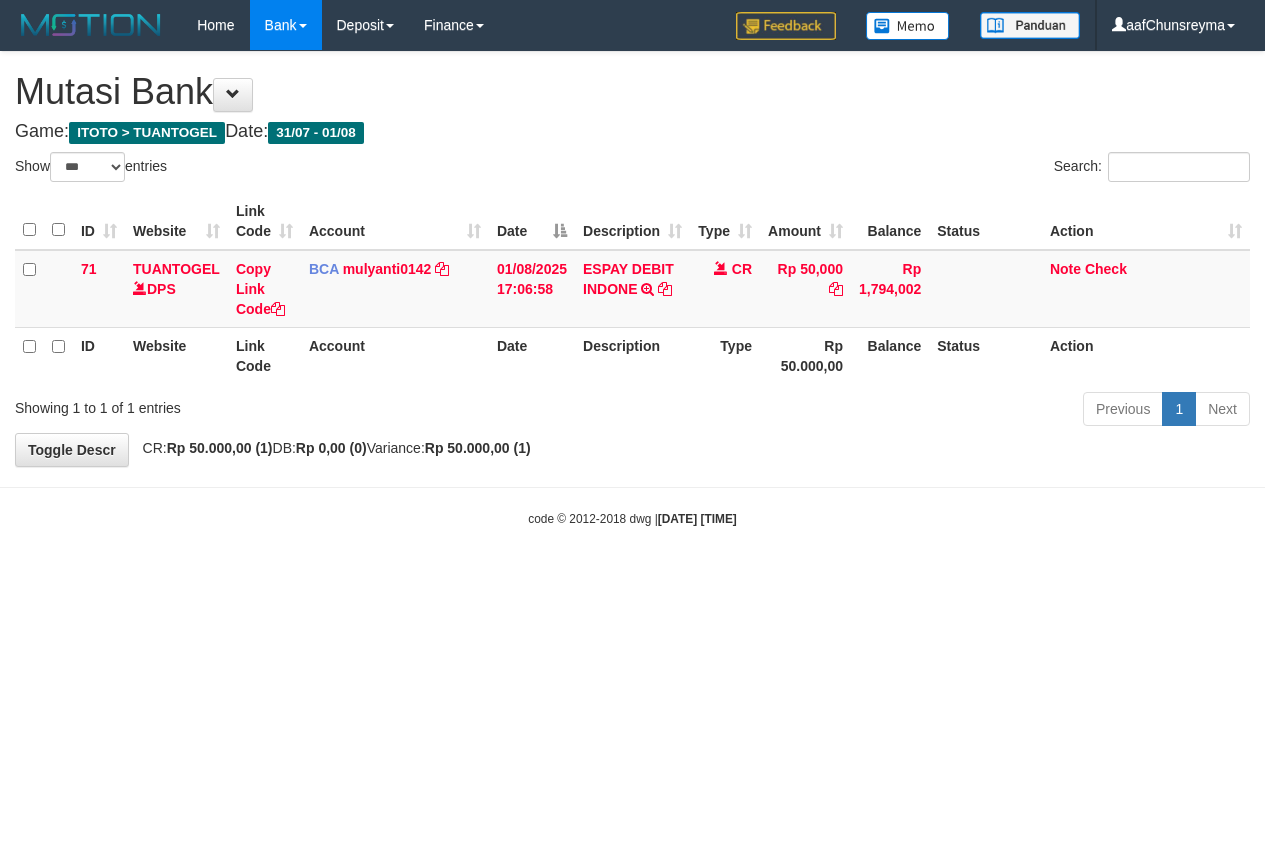 scroll, scrollTop: 0, scrollLeft: 0, axis: both 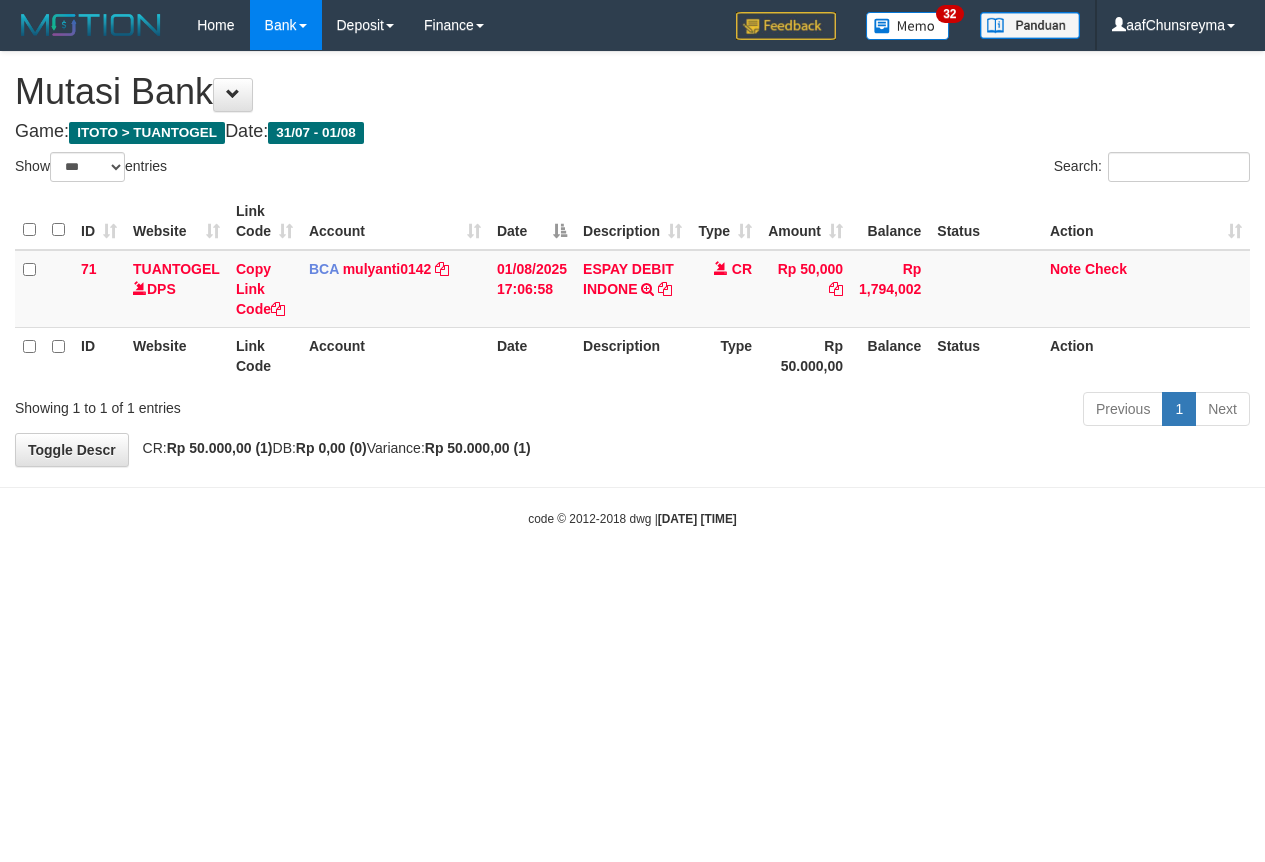 select on "***" 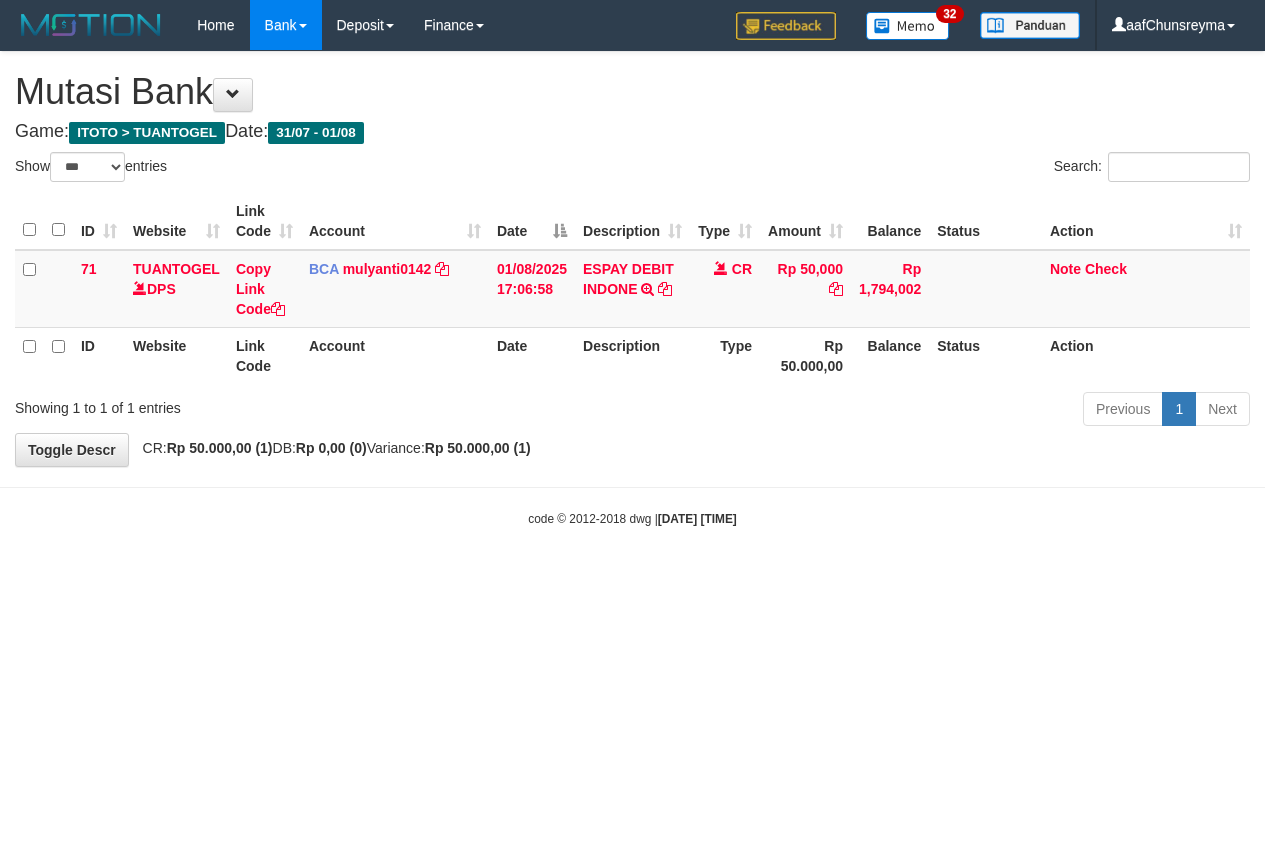 scroll, scrollTop: 0, scrollLeft: 0, axis: both 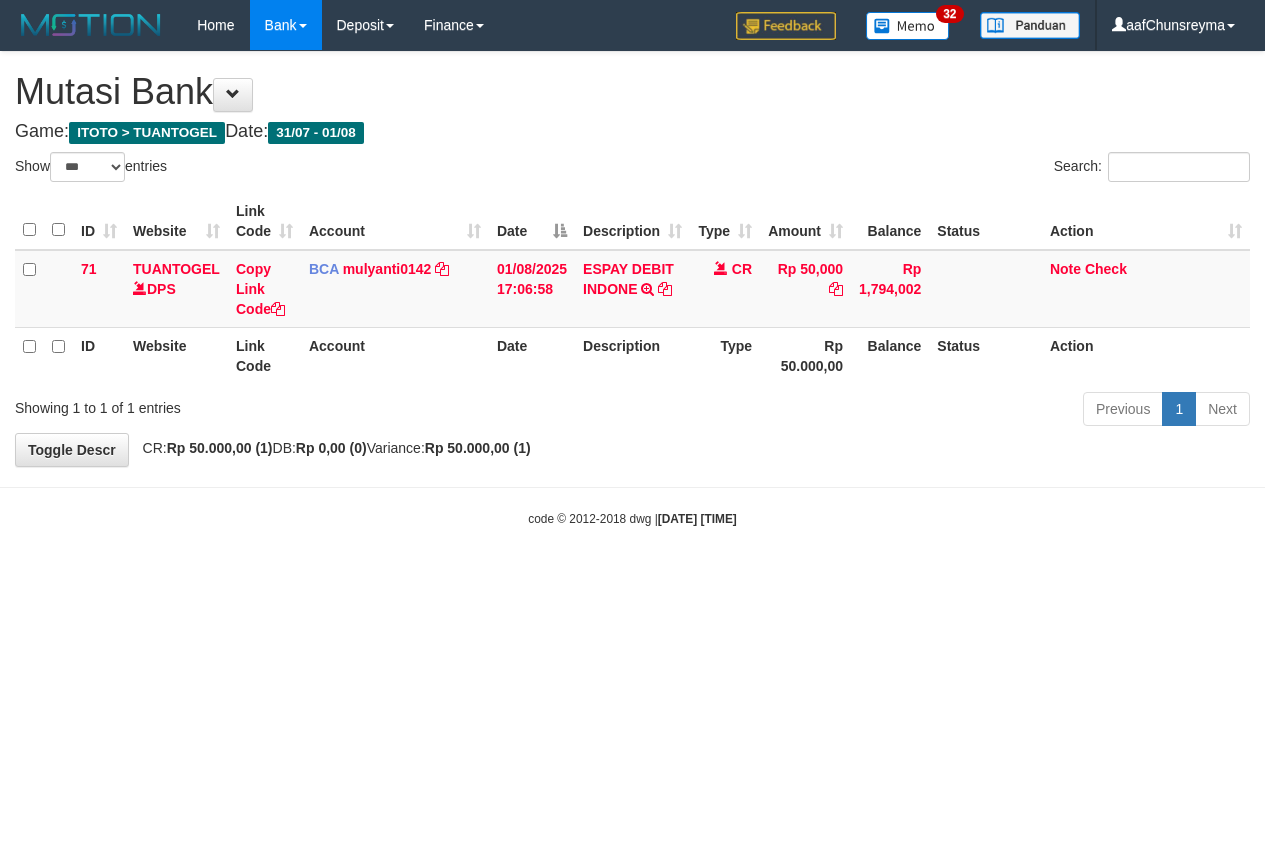 select on "***" 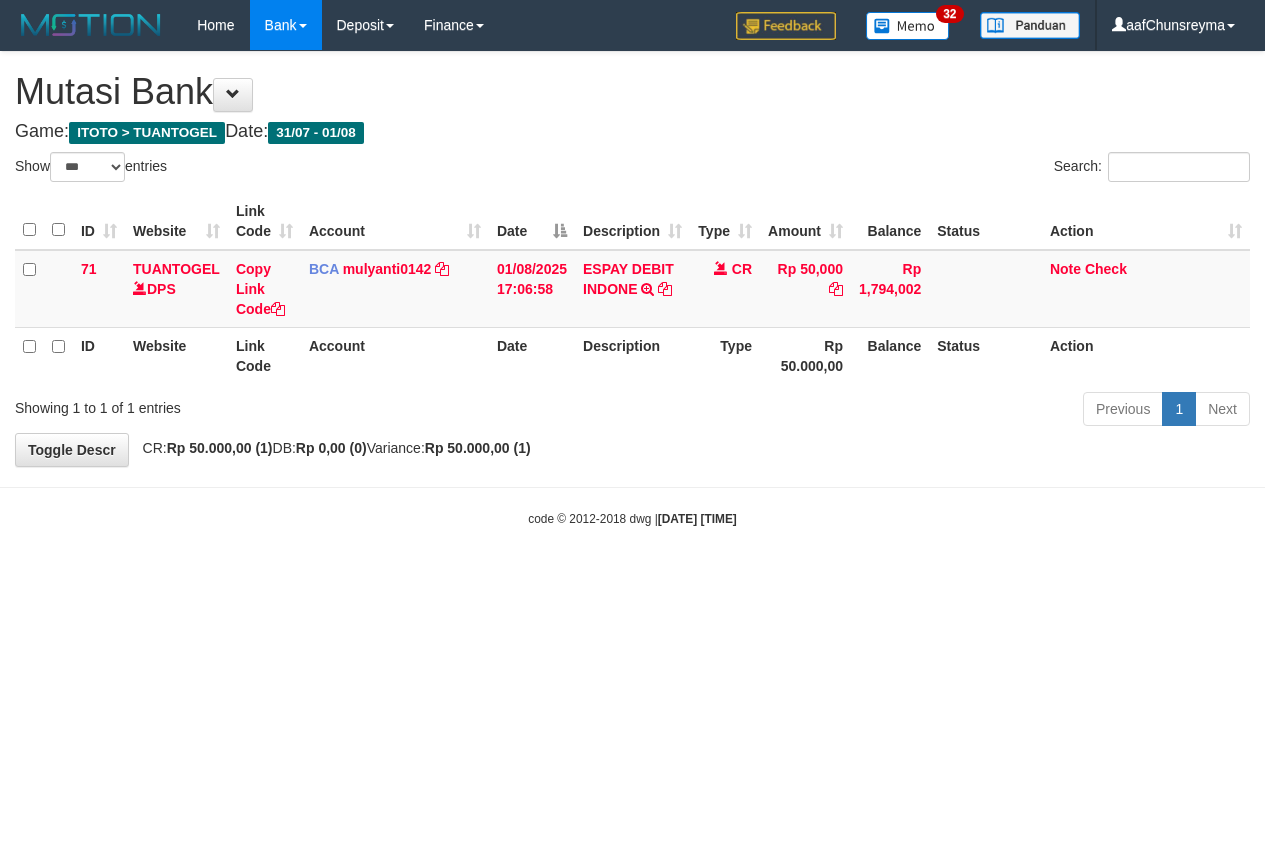 scroll, scrollTop: 0, scrollLeft: 0, axis: both 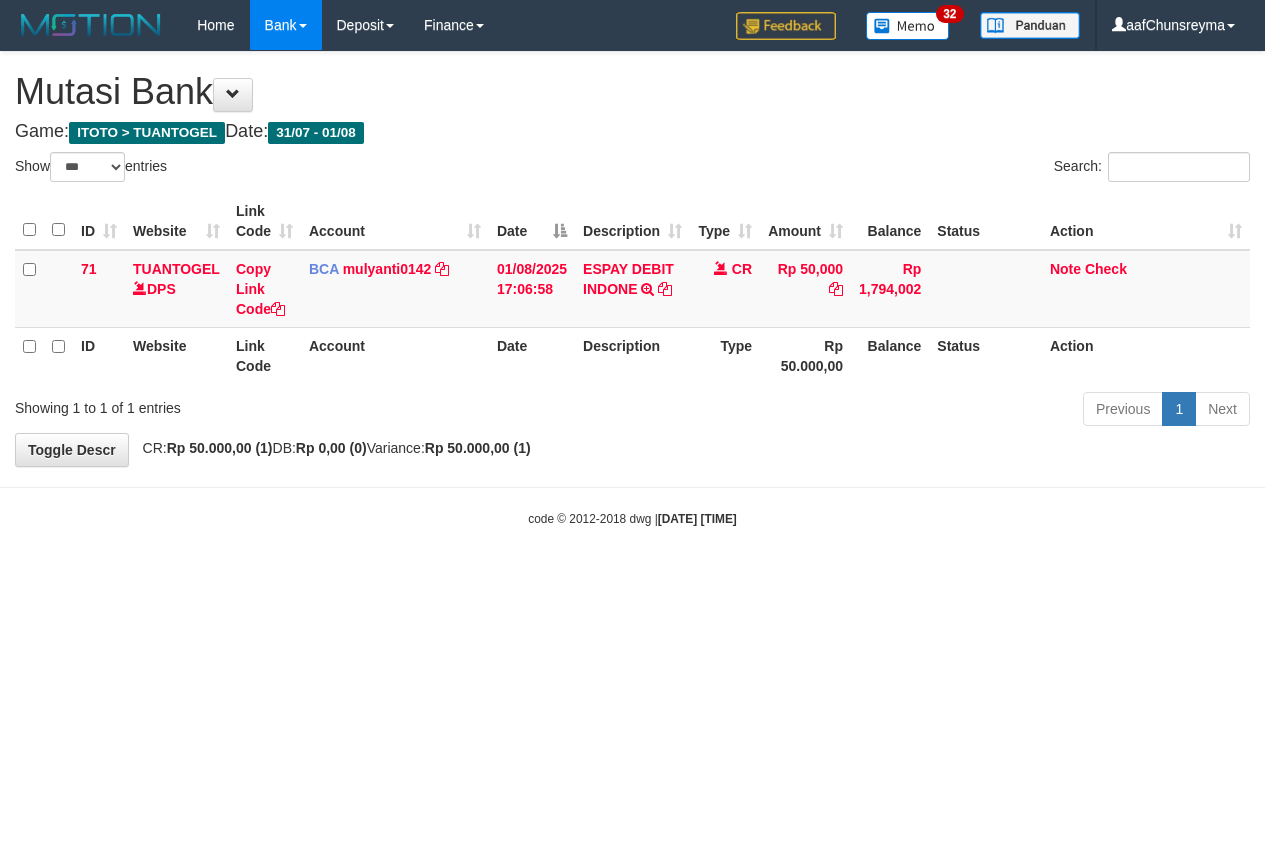 select on "***" 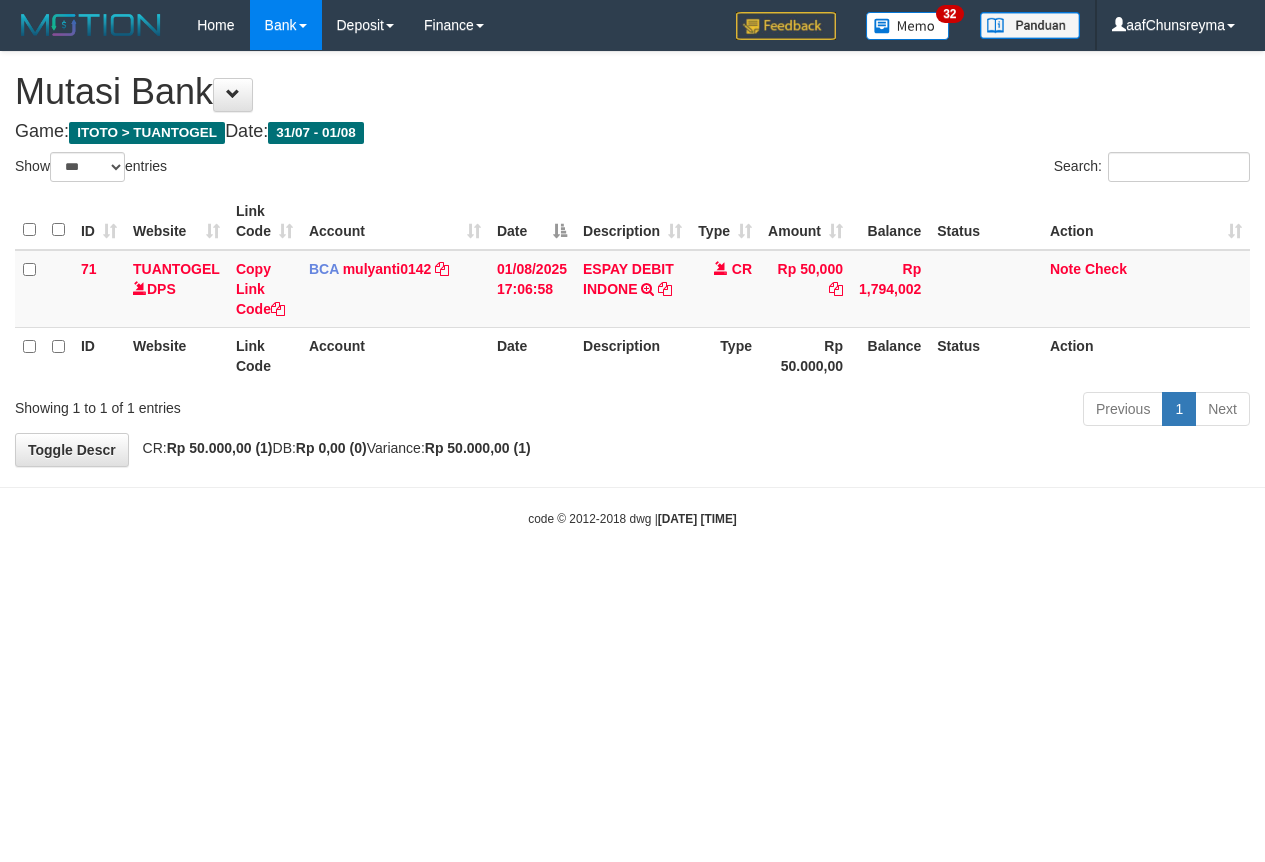 scroll, scrollTop: 0, scrollLeft: 0, axis: both 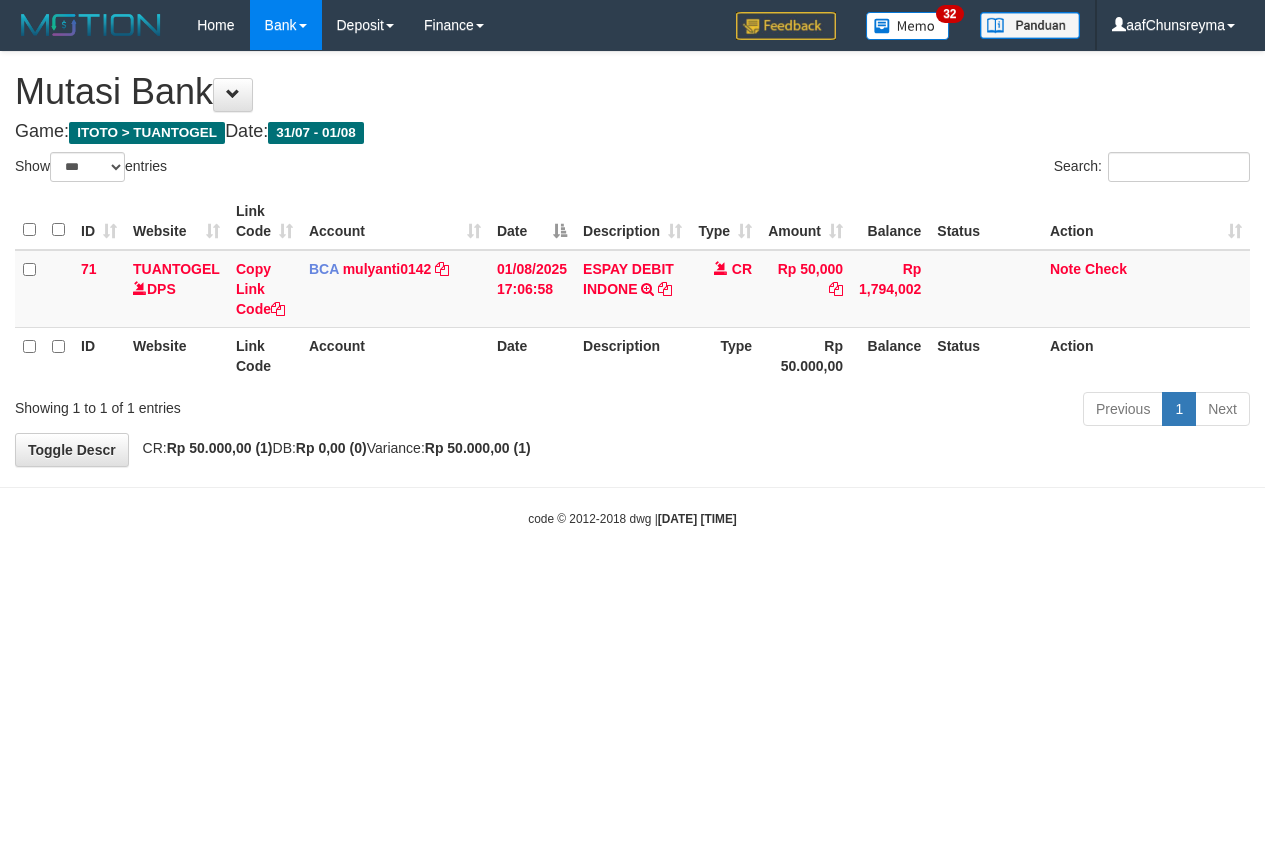 select on "***" 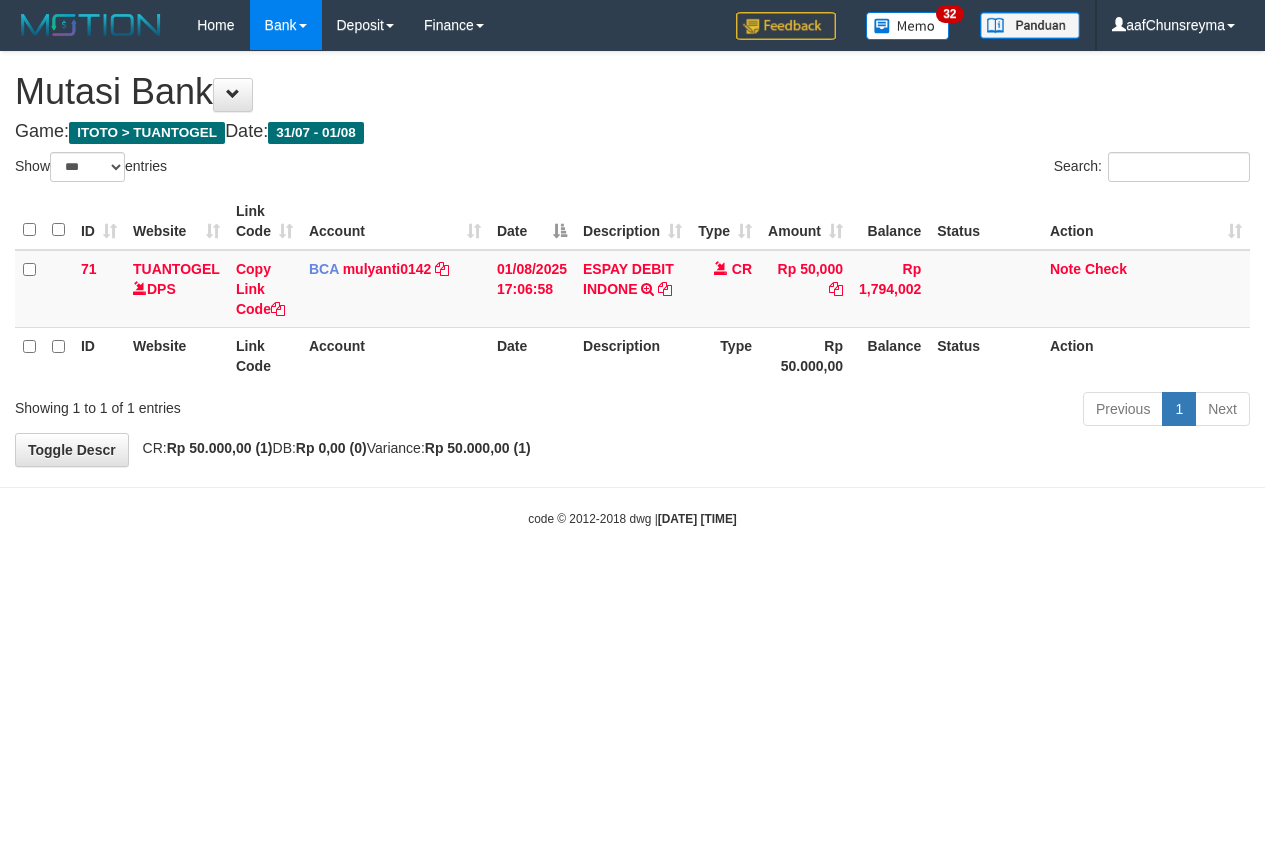 scroll, scrollTop: 0, scrollLeft: 0, axis: both 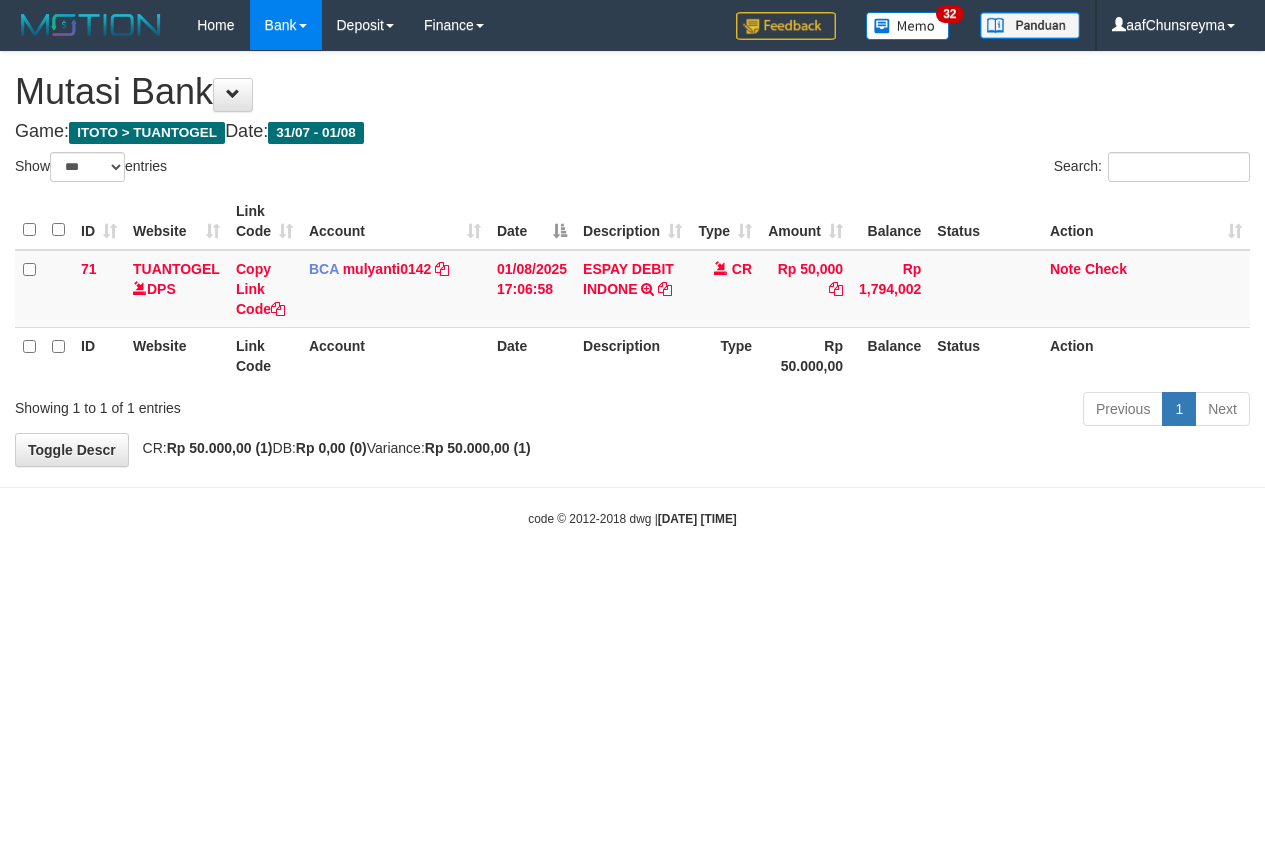 select on "***" 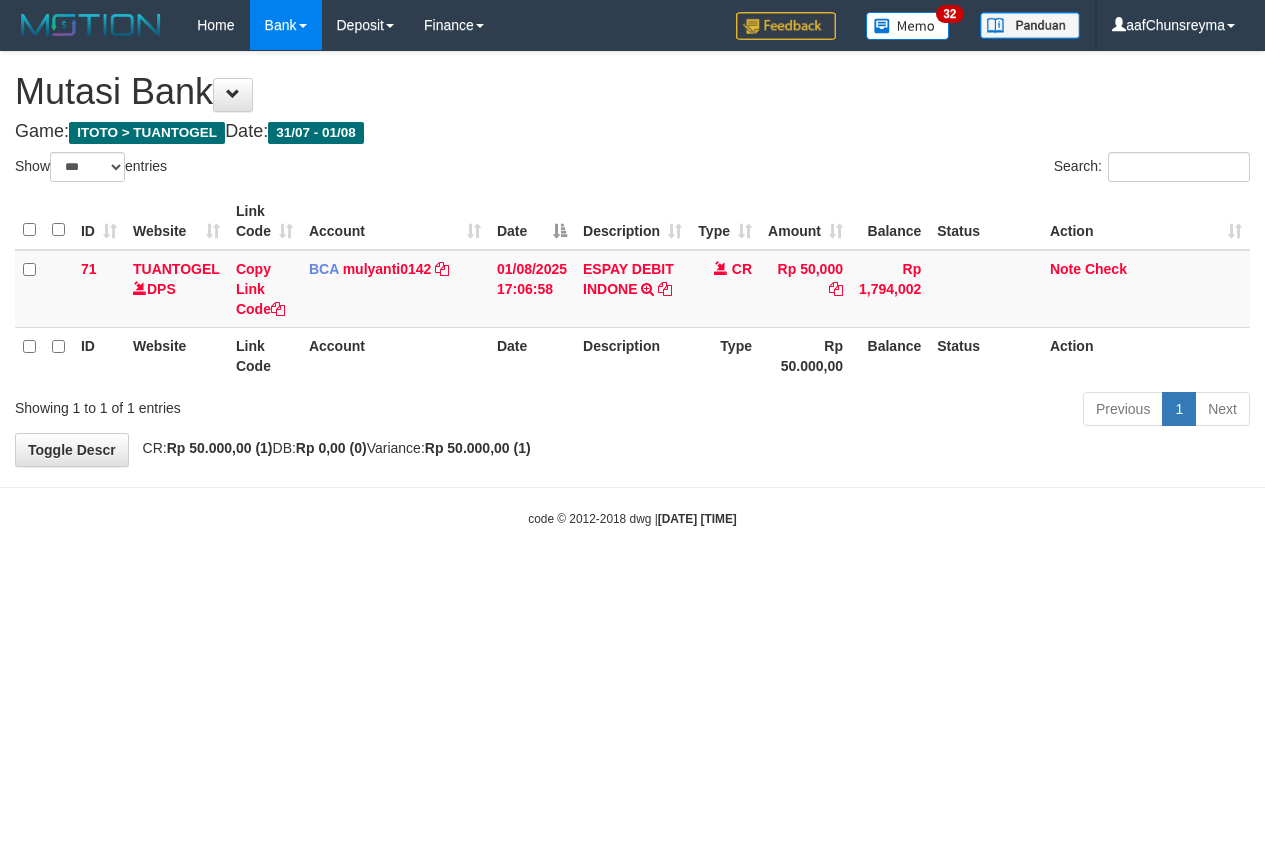 scroll, scrollTop: 0, scrollLeft: 0, axis: both 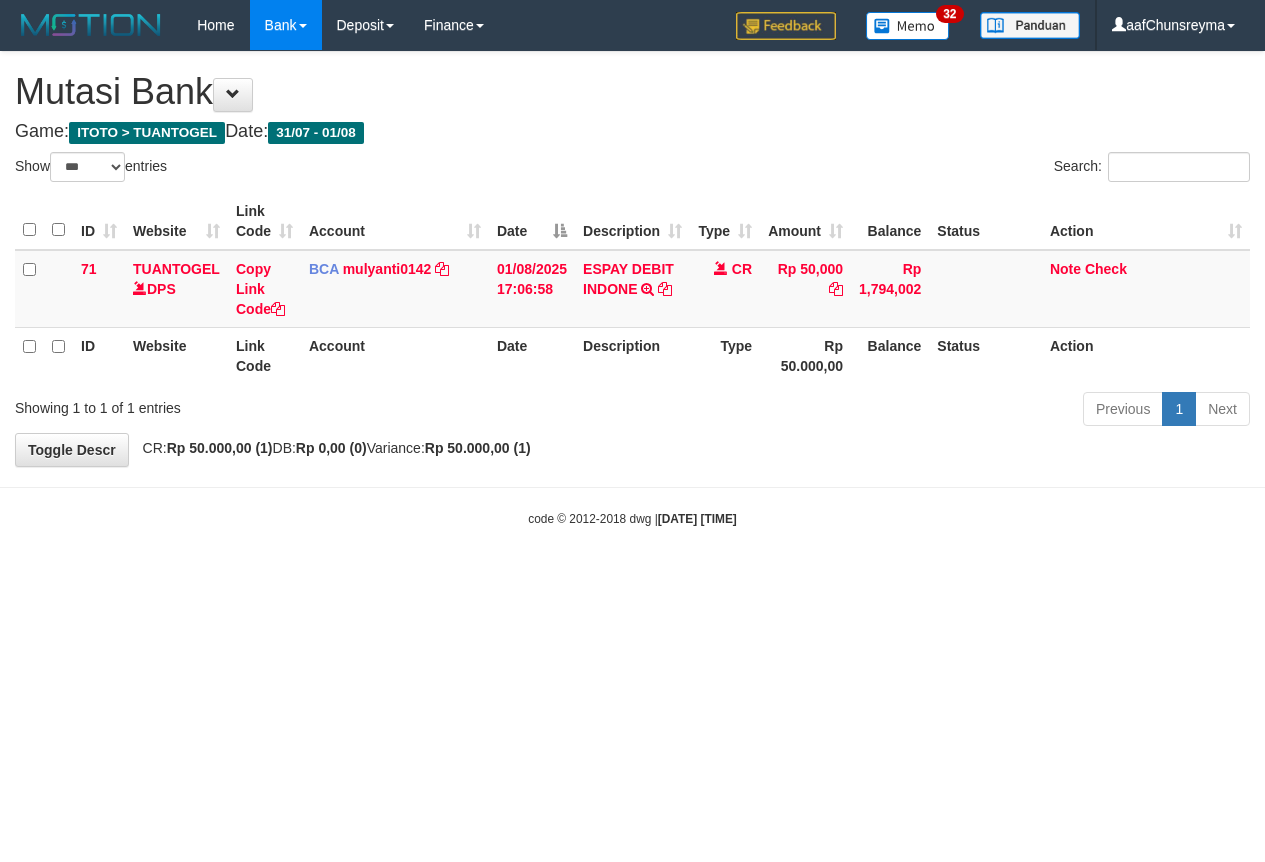 select on "***" 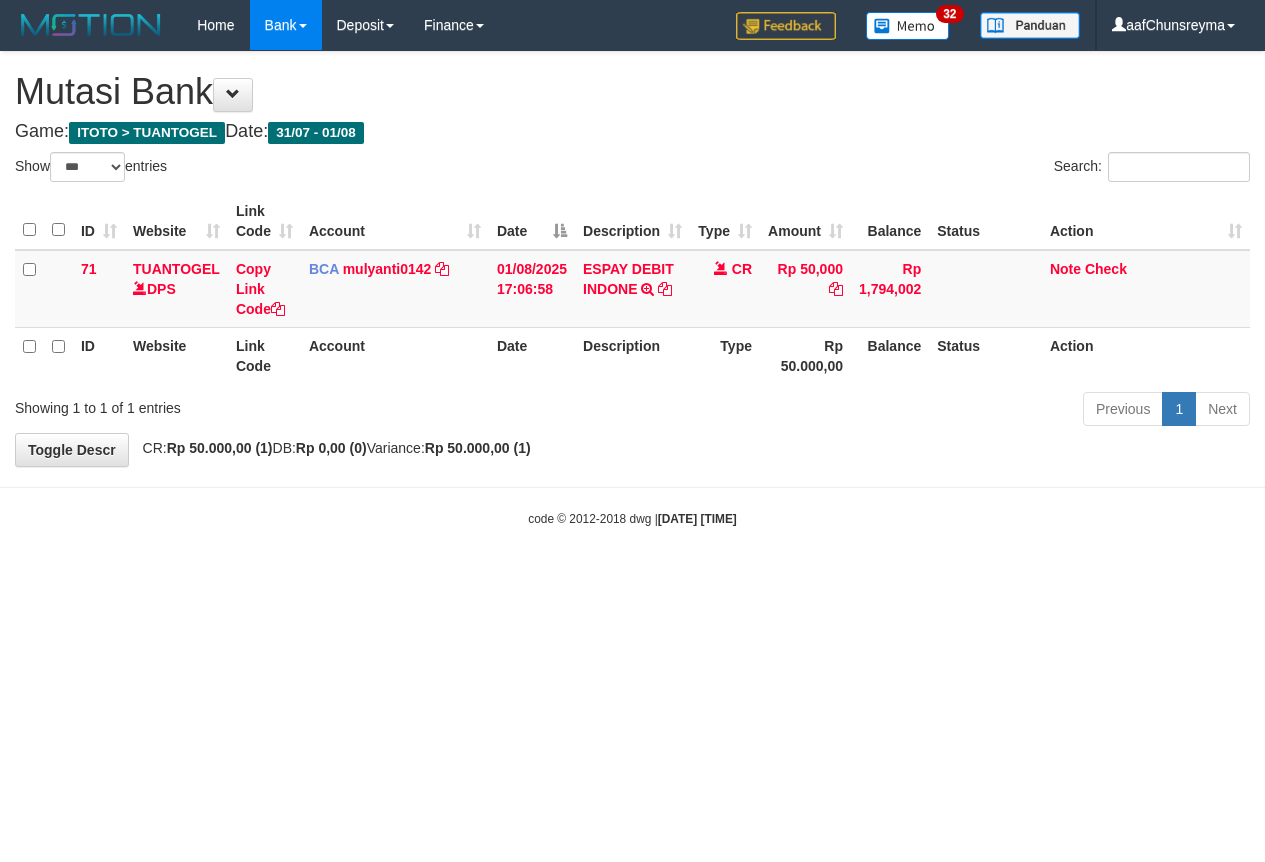 scroll, scrollTop: 0, scrollLeft: 0, axis: both 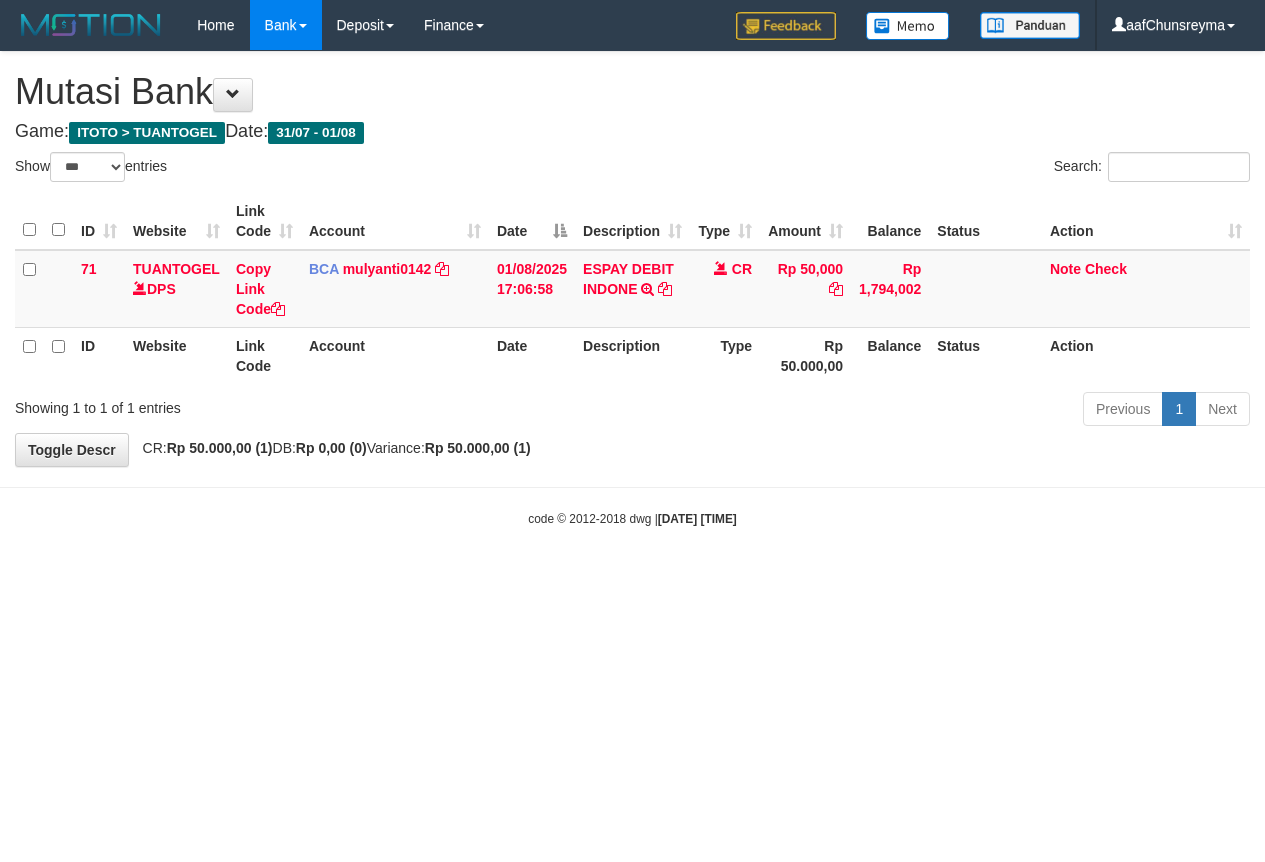 select on "***" 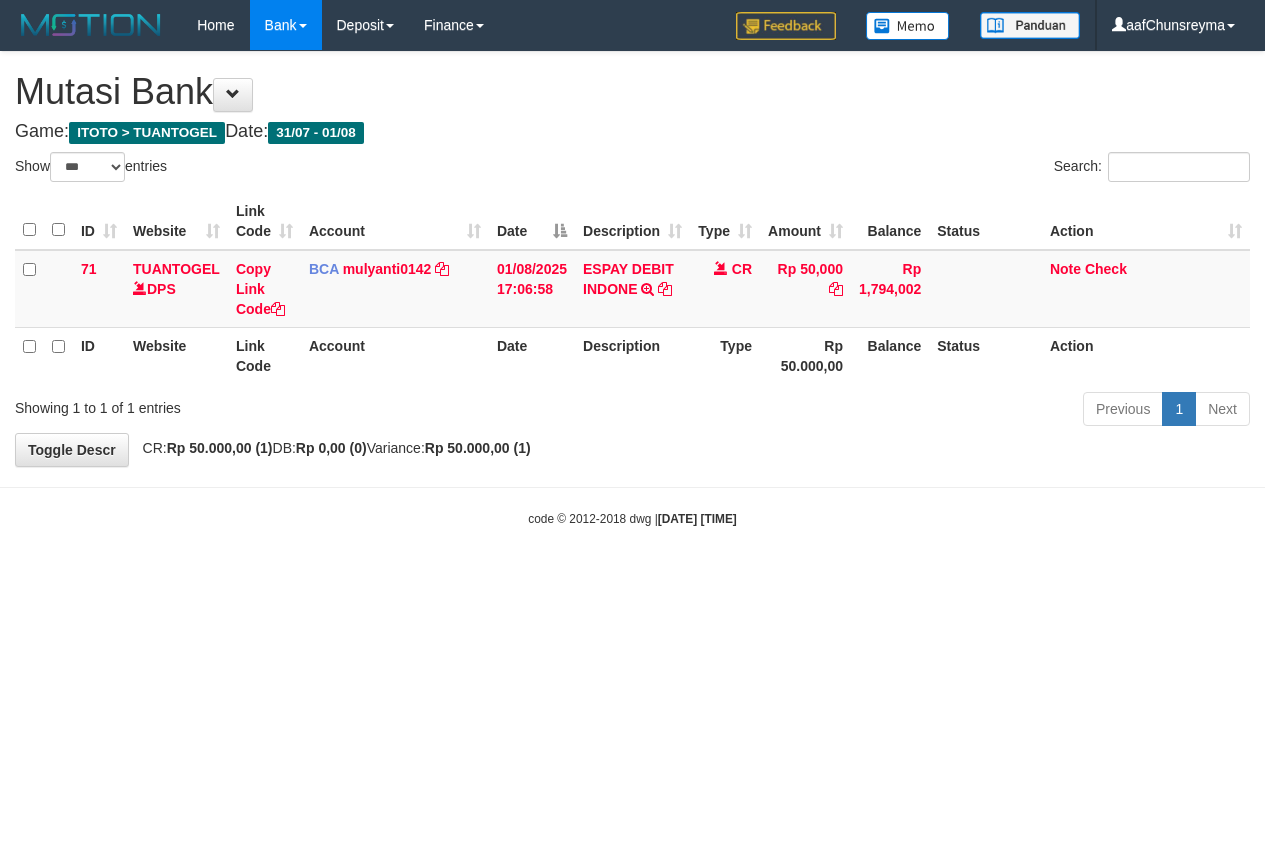 scroll, scrollTop: 0, scrollLeft: 0, axis: both 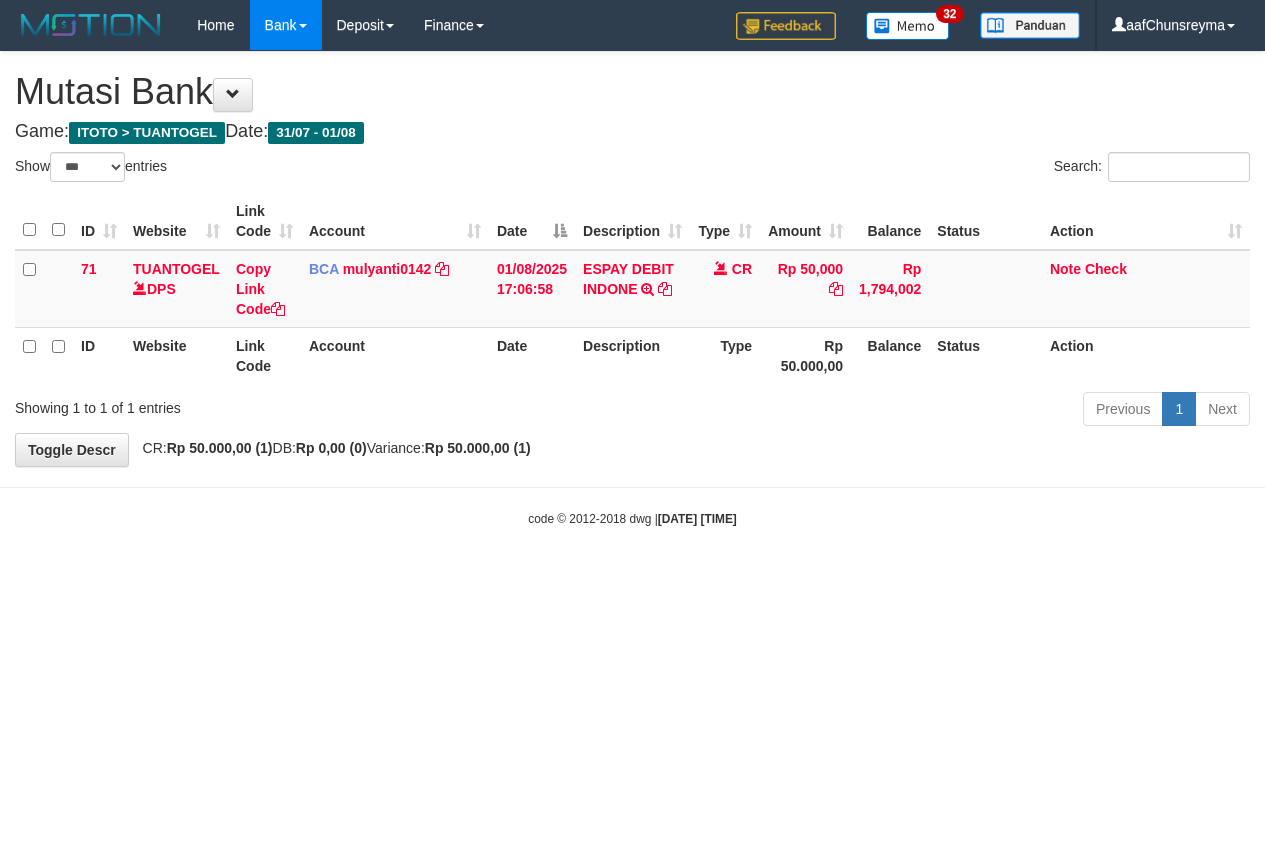 select on "***" 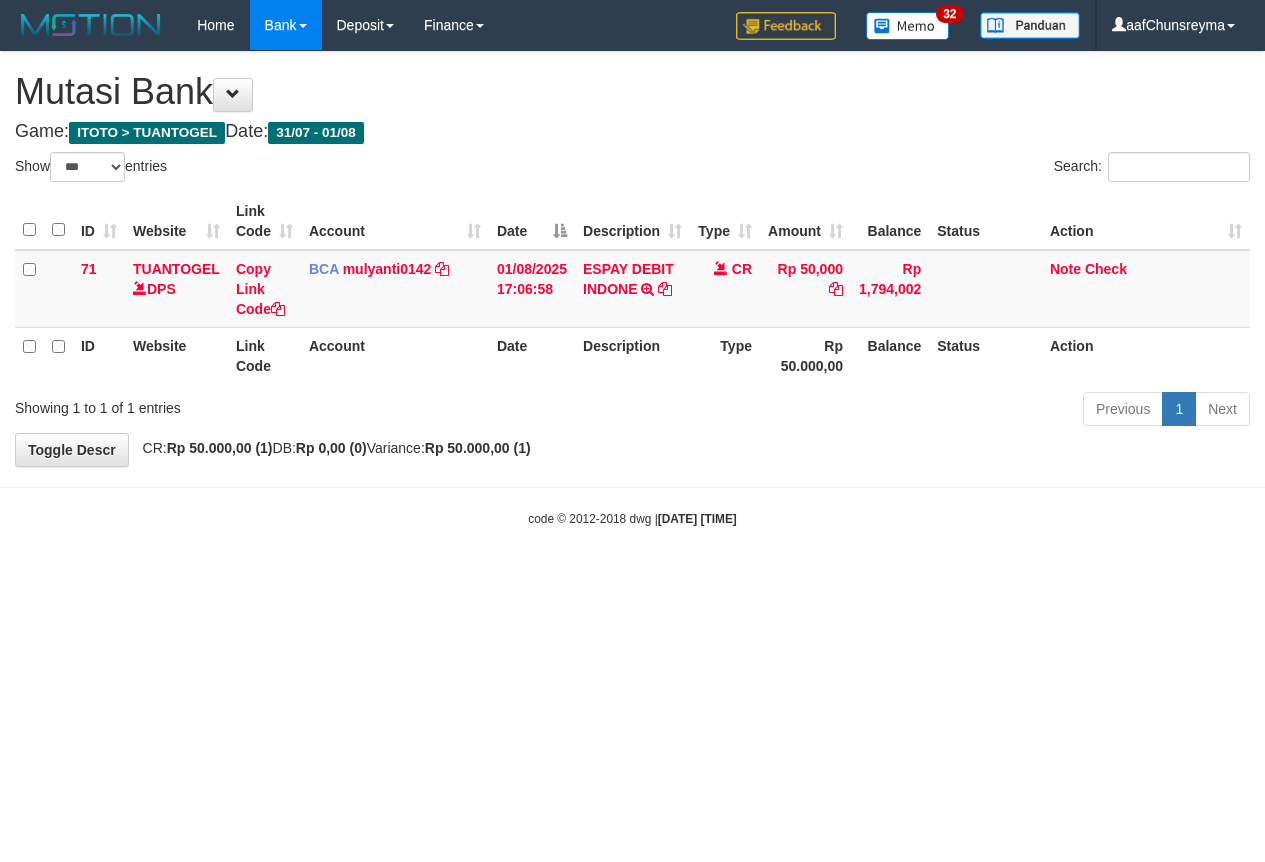 scroll, scrollTop: 0, scrollLeft: 0, axis: both 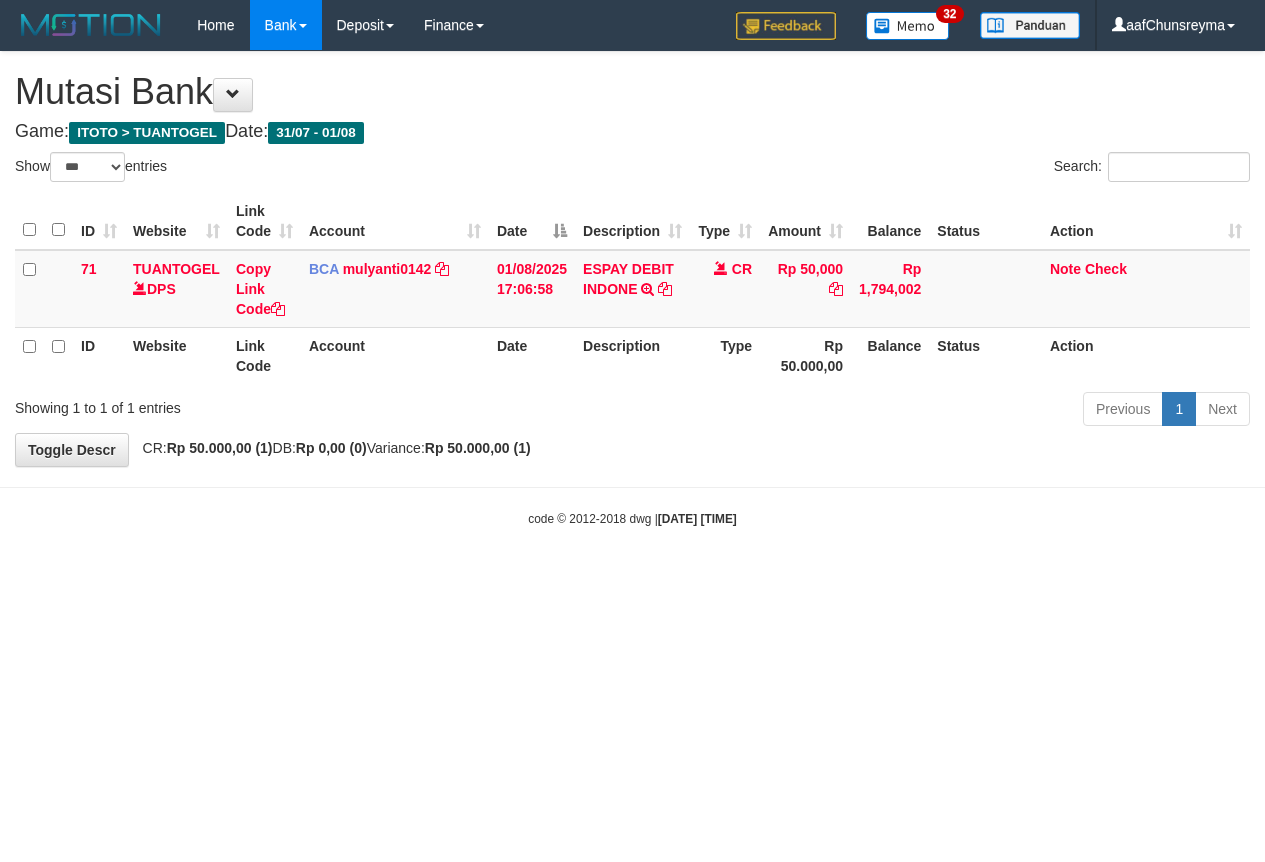 select on "***" 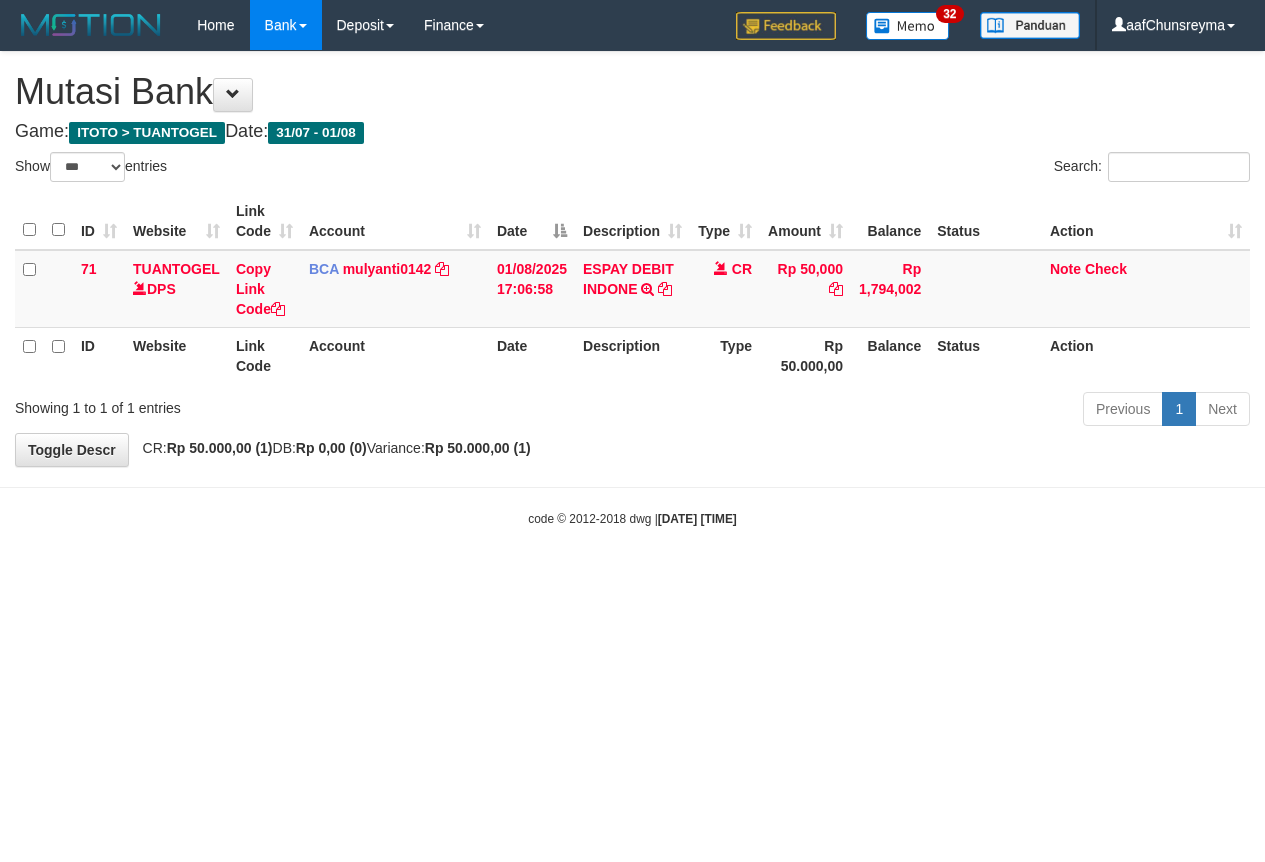 scroll, scrollTop: 0, scrollLeft: 0, axis: both 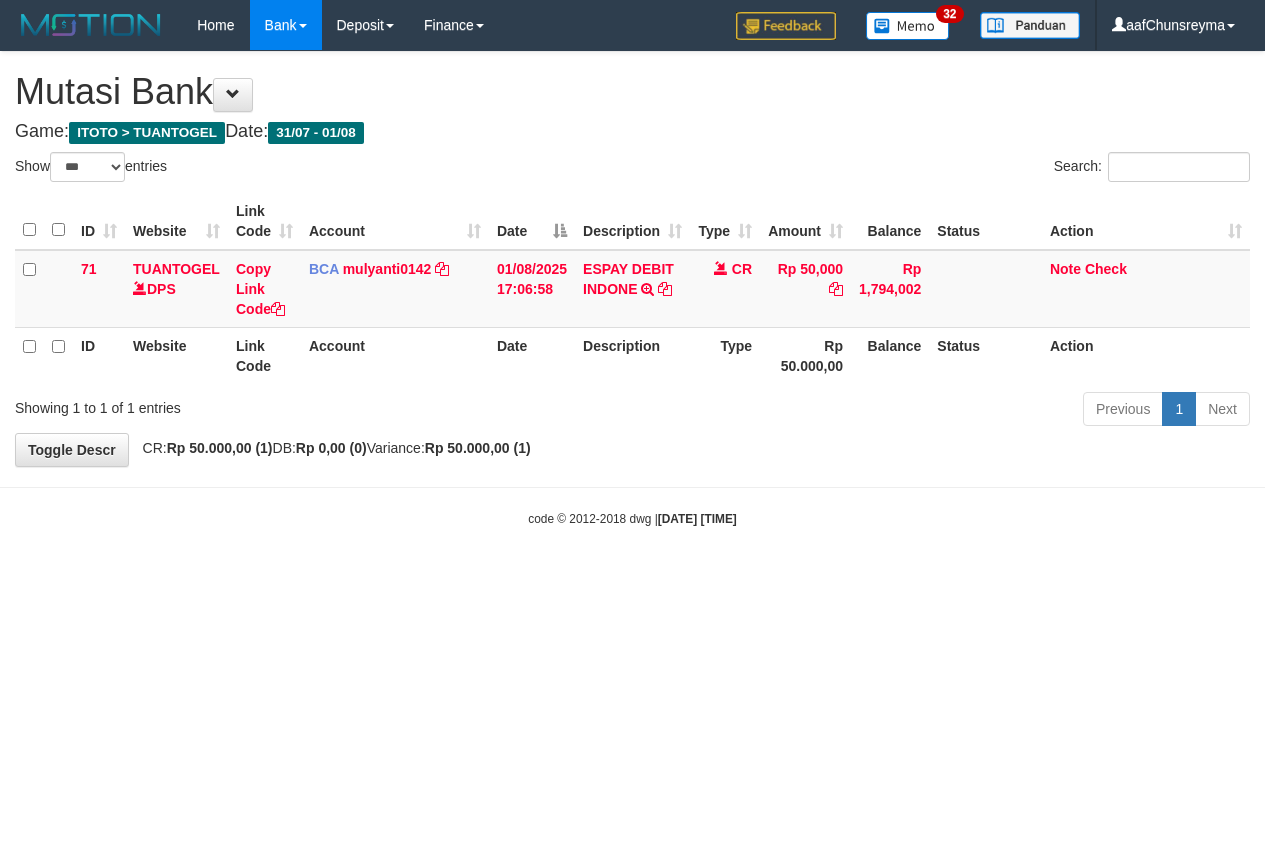 select on "***" 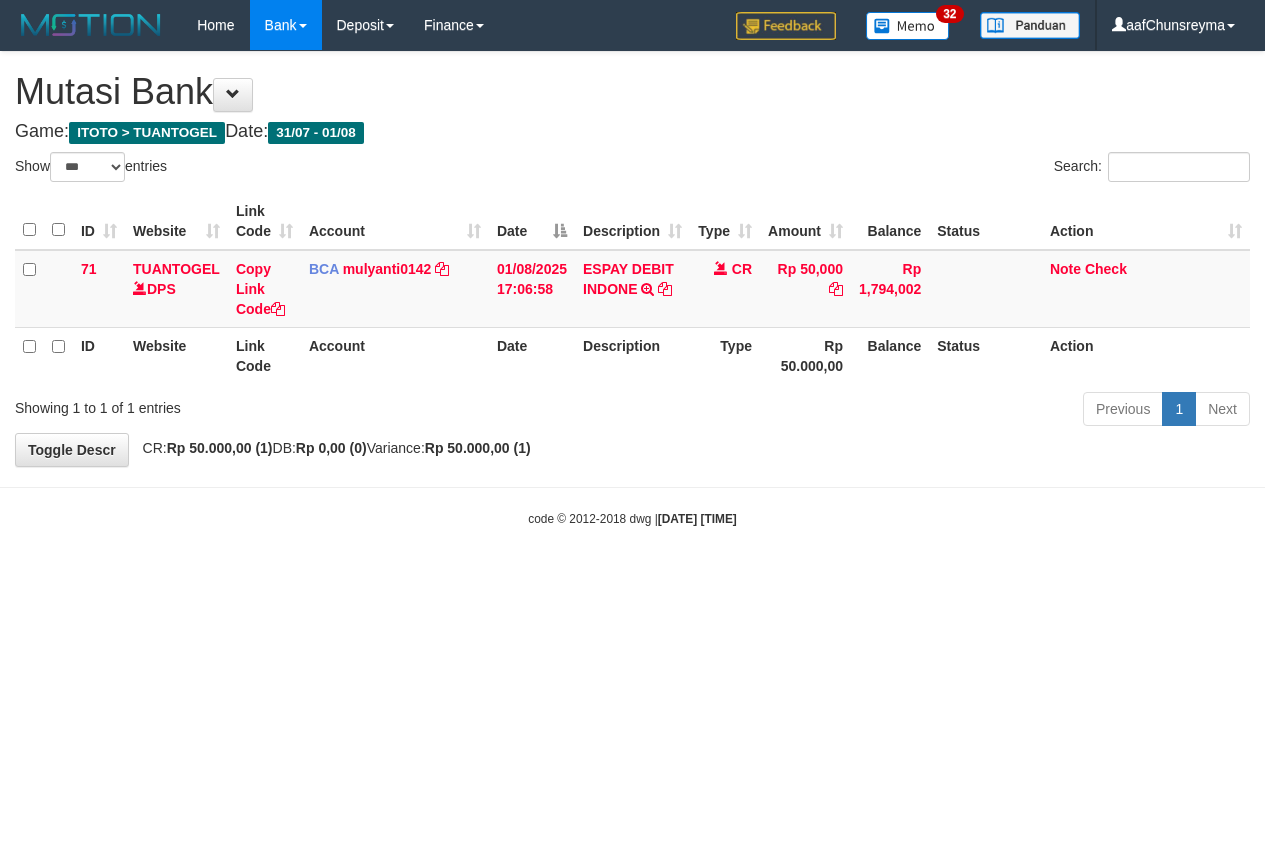 scroll, scrollTop: 0, scrollLeft: 0, axis: both 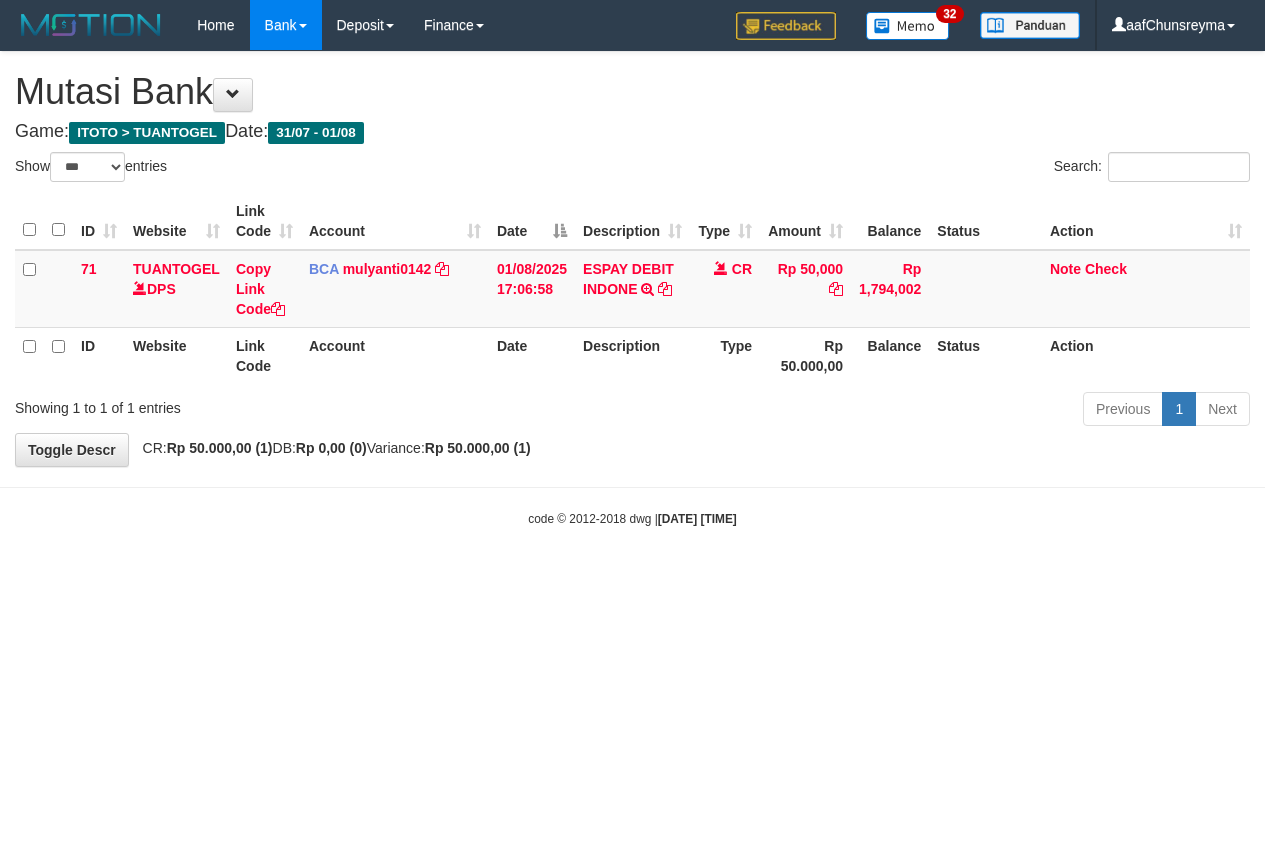select on "***" 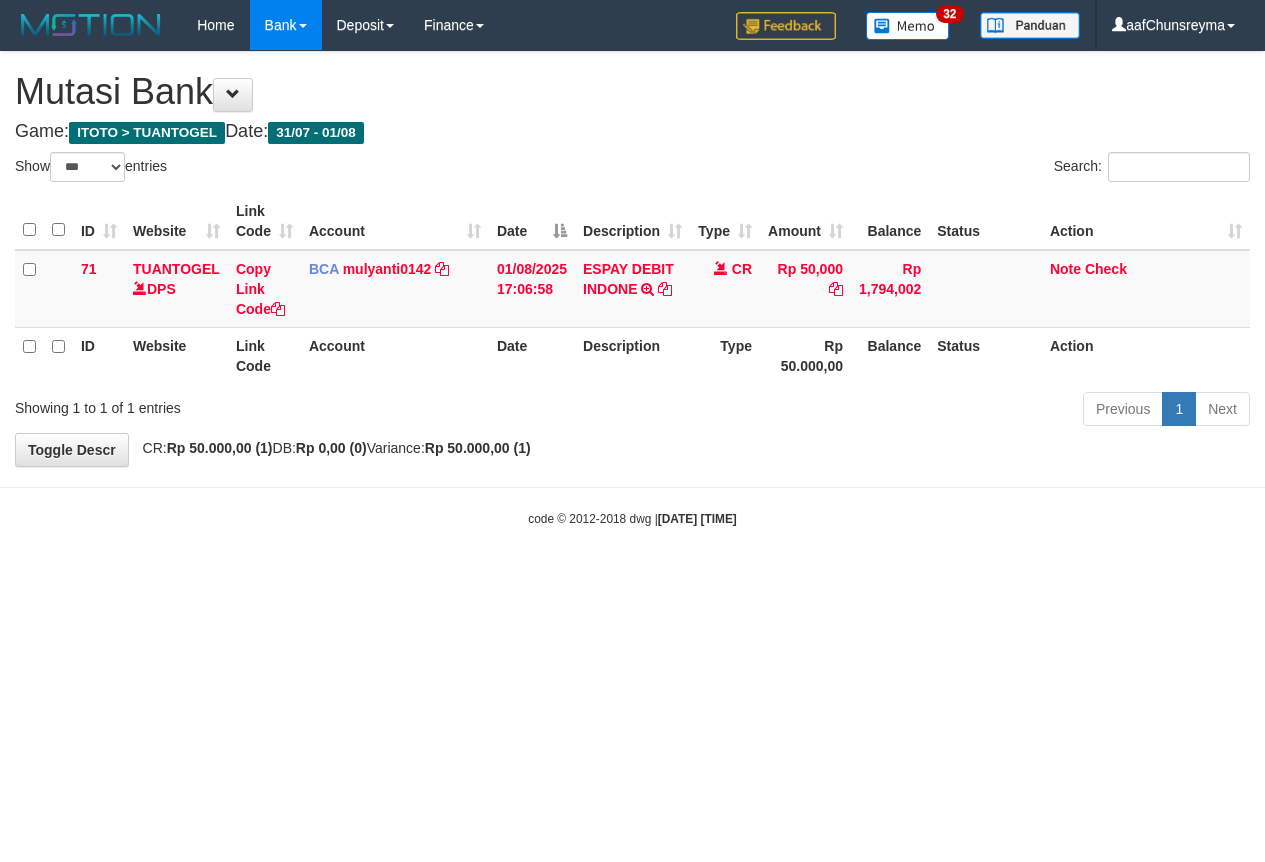 scroll, scrollTop: 0, scrollLeft: 0, axis: both 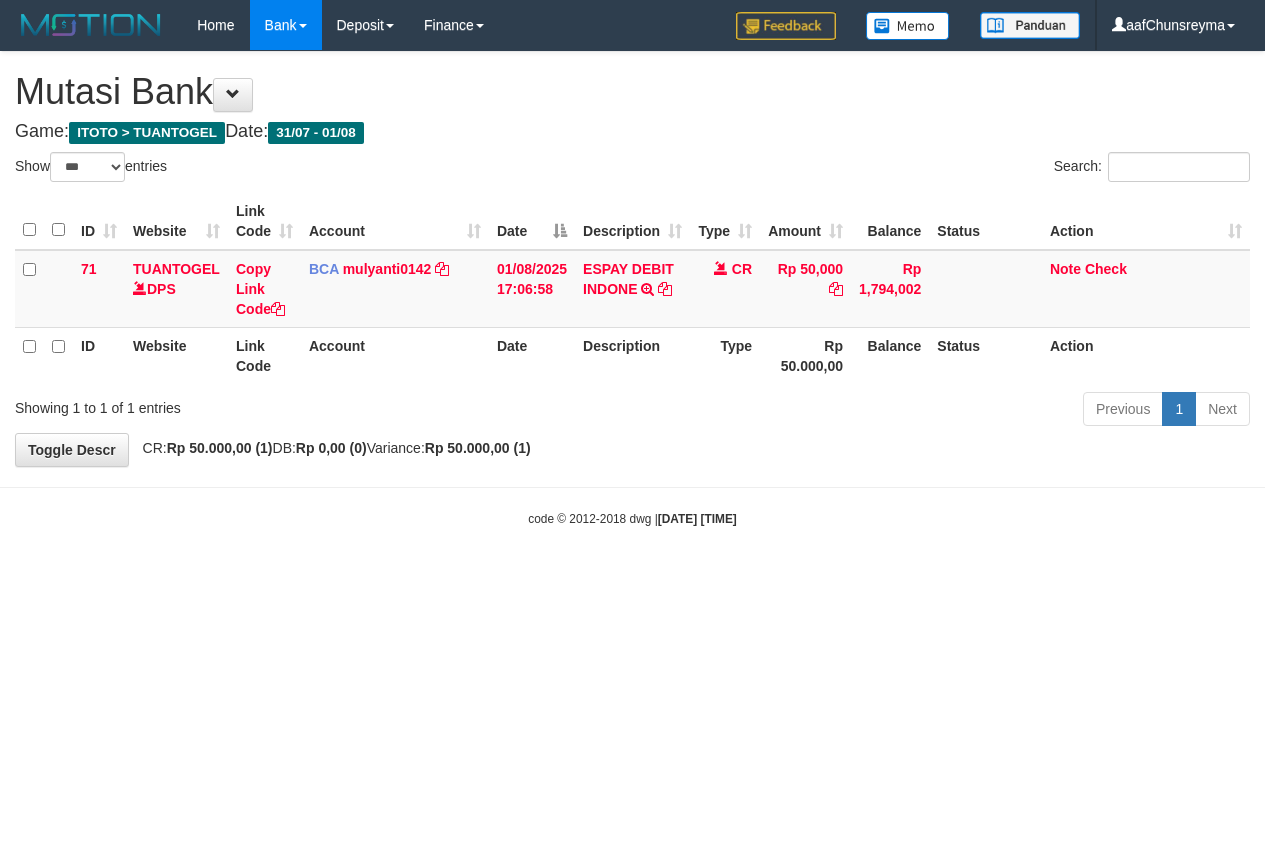 select on "***" 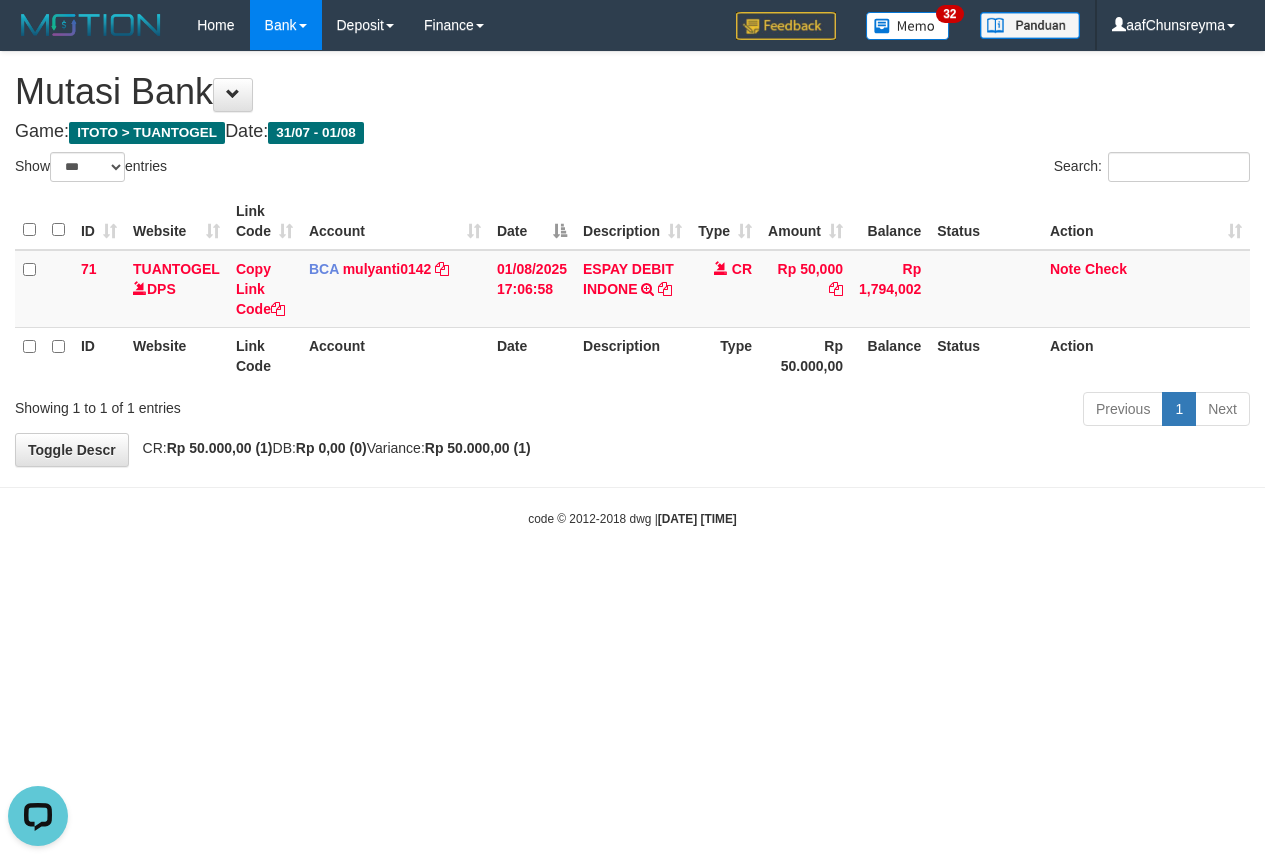 scroll, scrollTop: 0, scrollLeft: 0, axis: both 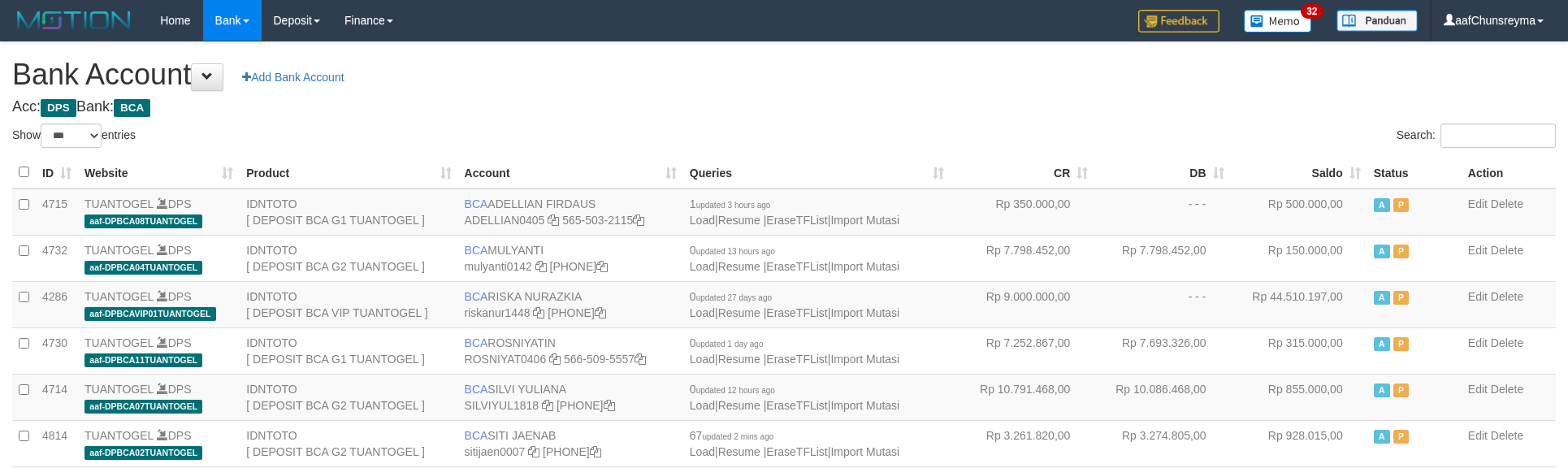 select on "***" 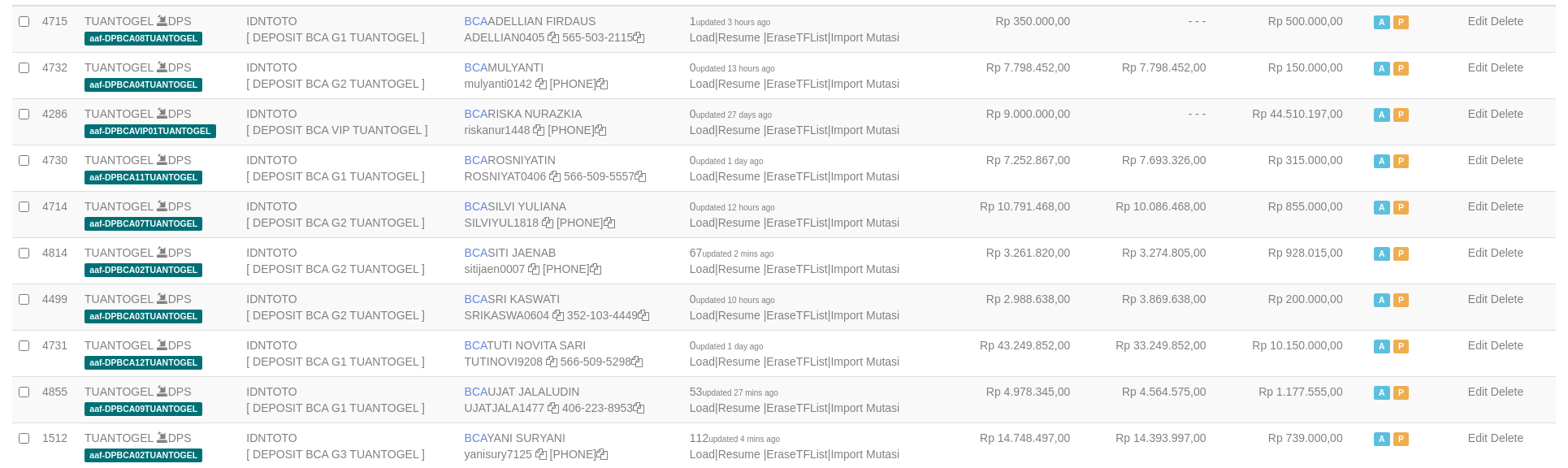 scroll, scrollTop: 216, scrollLeft: 0, axis: vertical 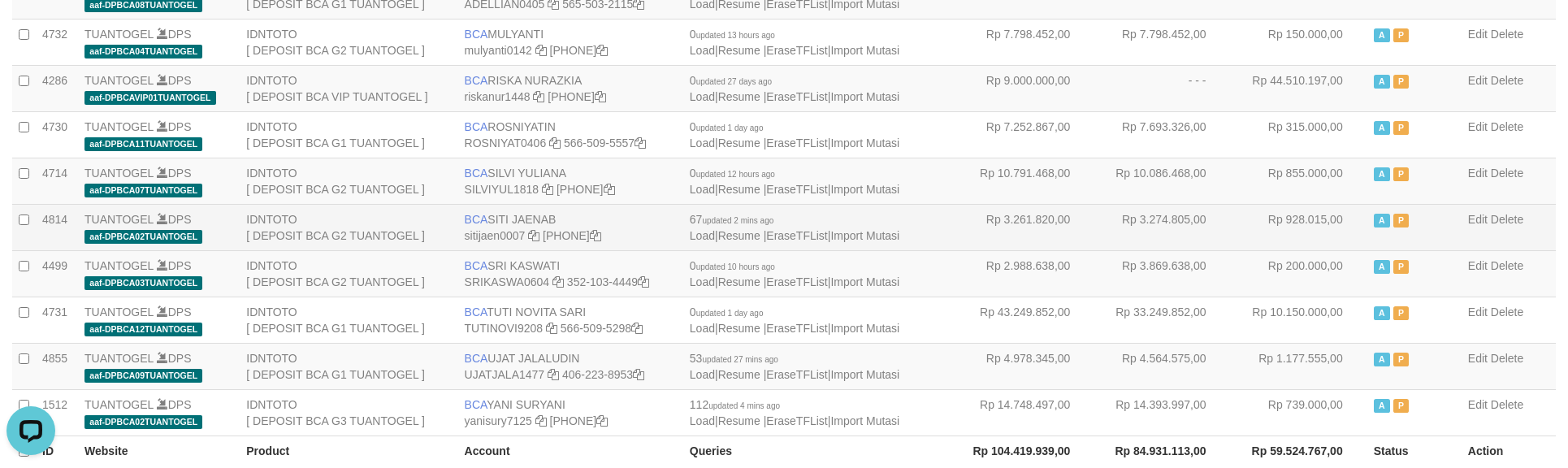 click on "BCA
SITI JAENAB
sitijaen0007
737-074-8351" at bounding box center (570, 227) 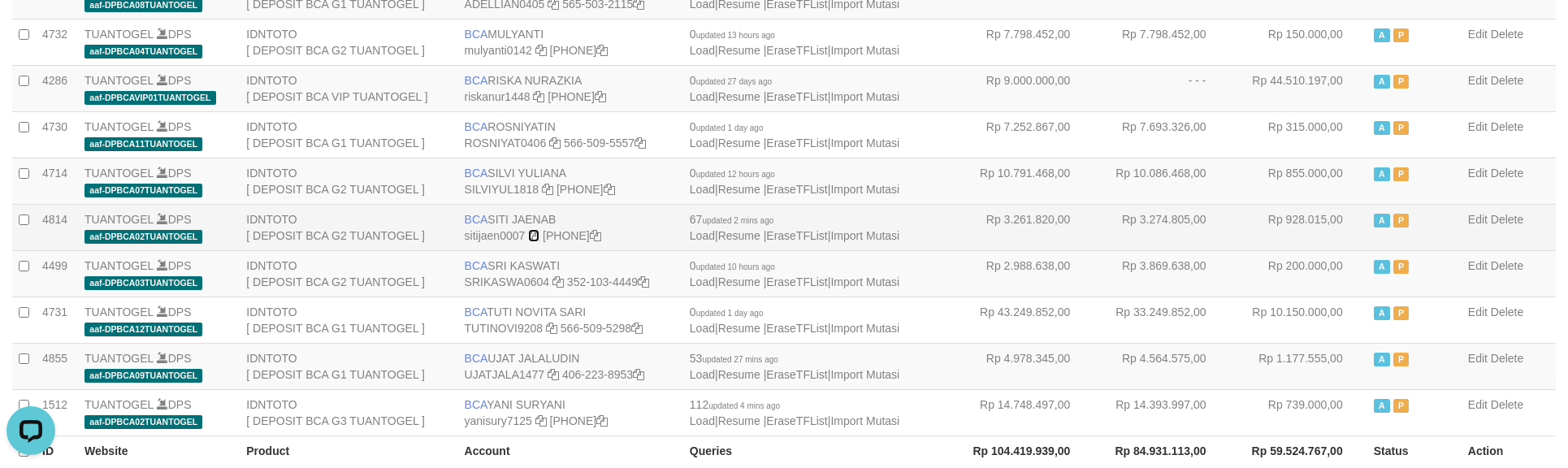click at bounding box center [534, 236] 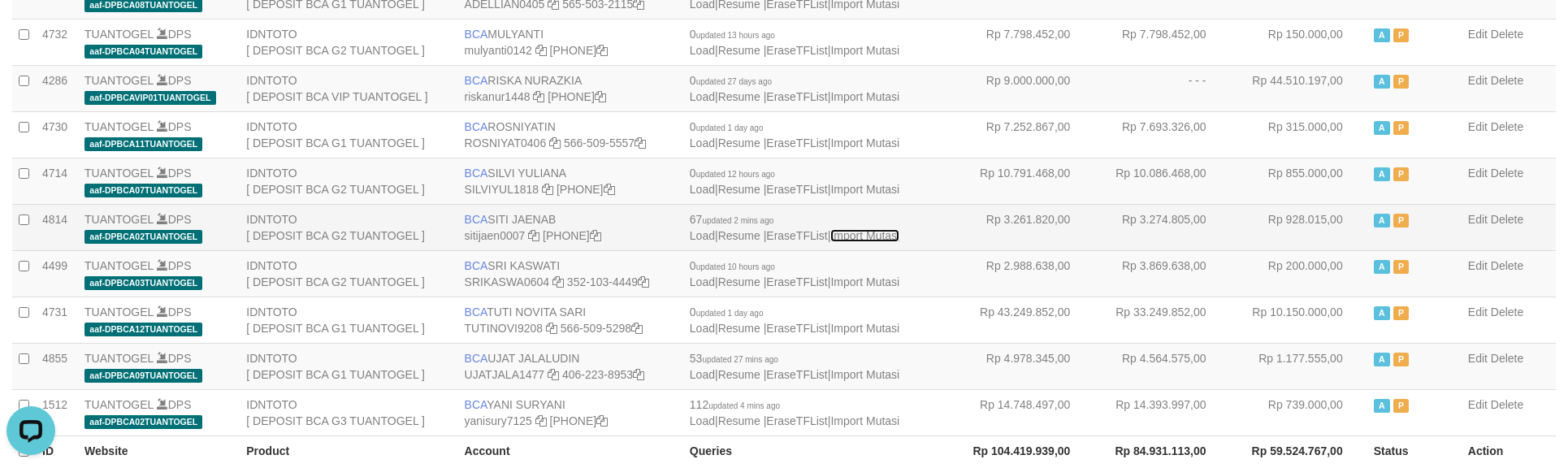click on "Import Mutasi" at bounding box center [864, 236] 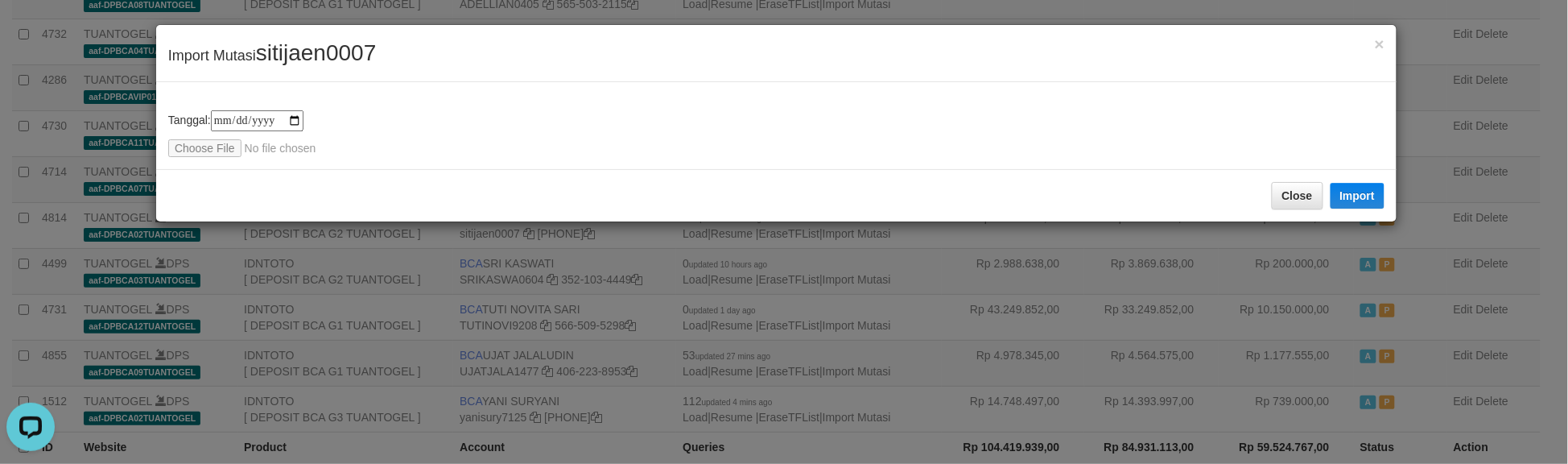 type on "**********" 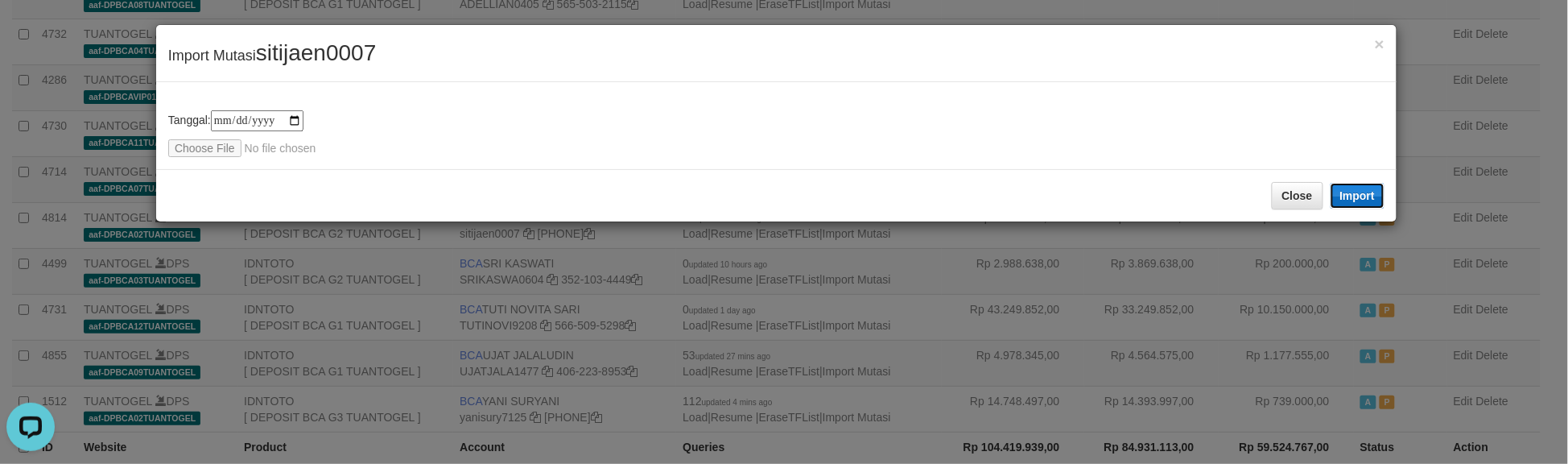 click on "Import" at bounding box center (1358, 196) 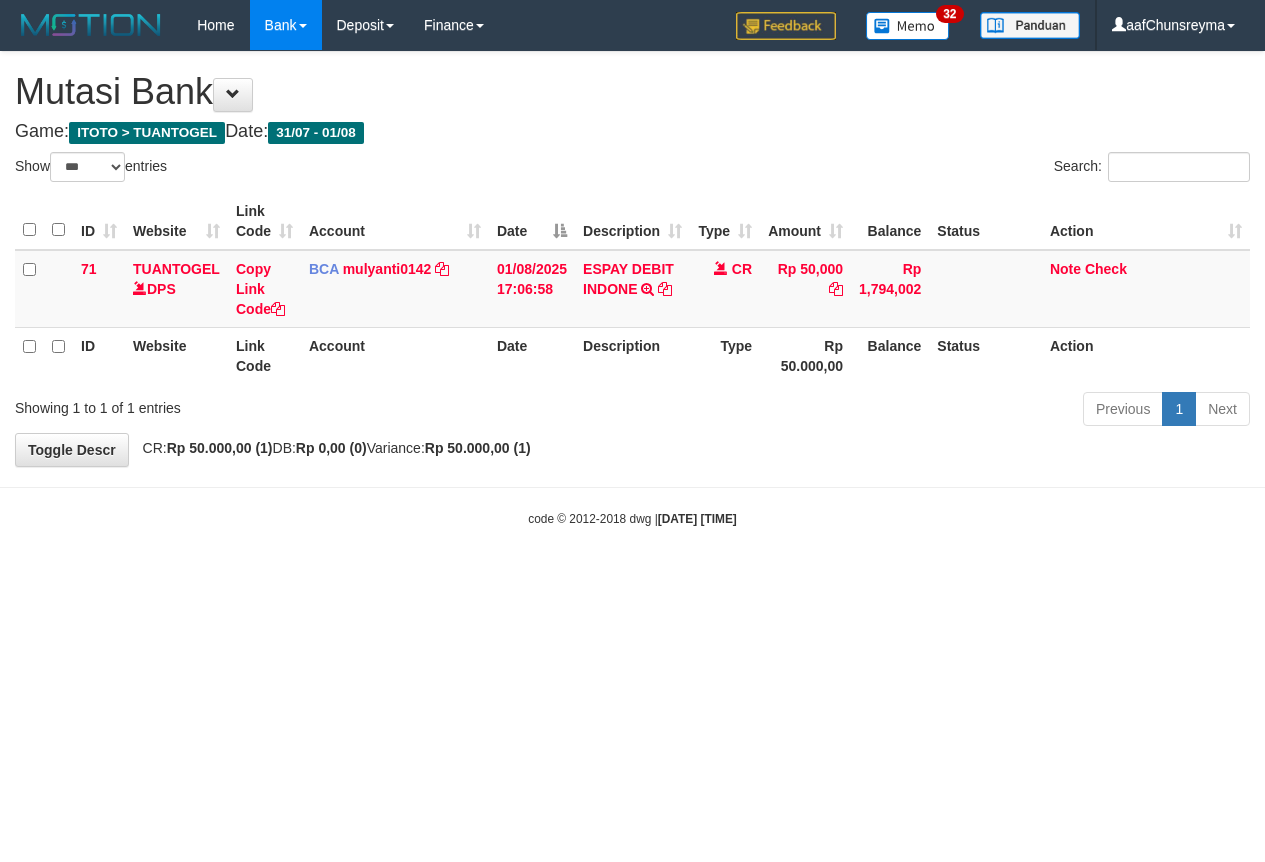 select on "***" 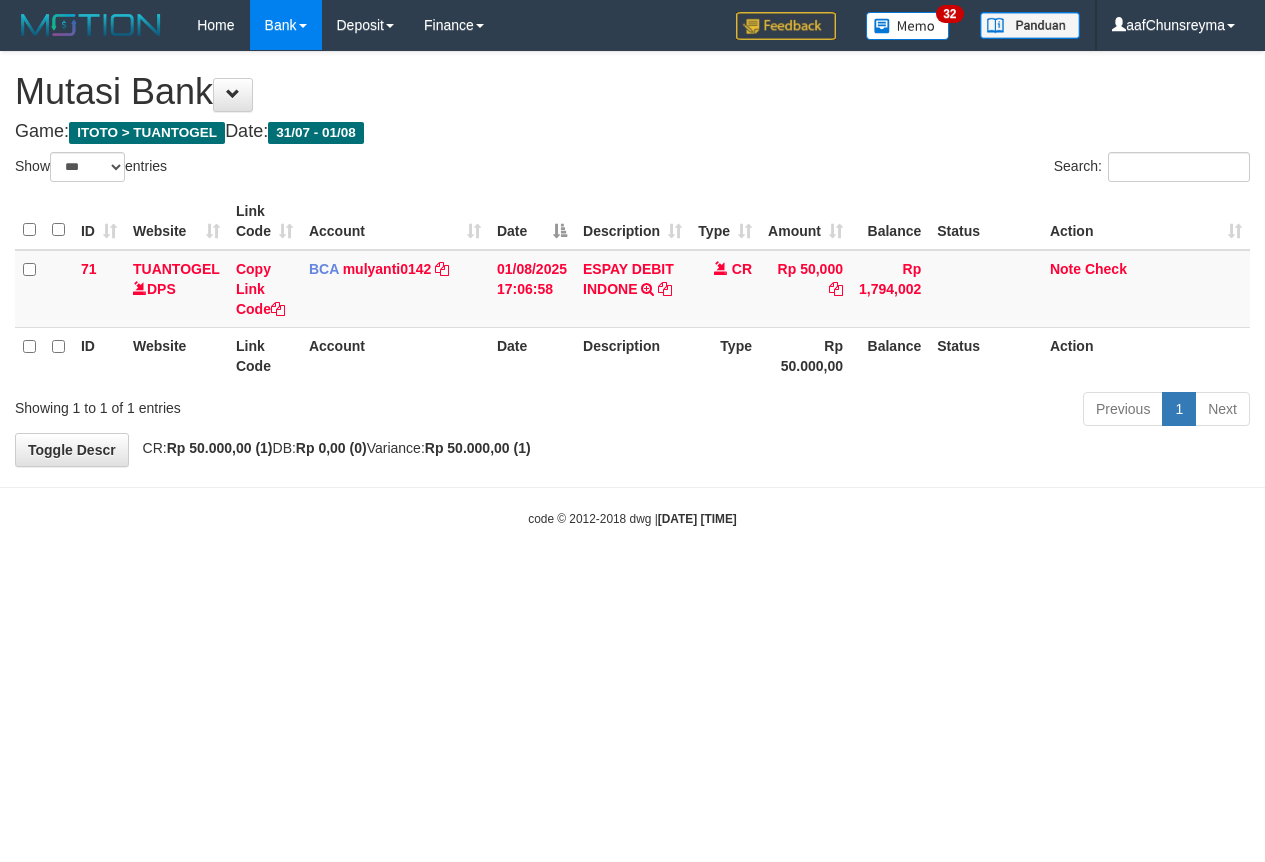 scroll, scrollTop: 0, scrollLeft: 0, axis: both 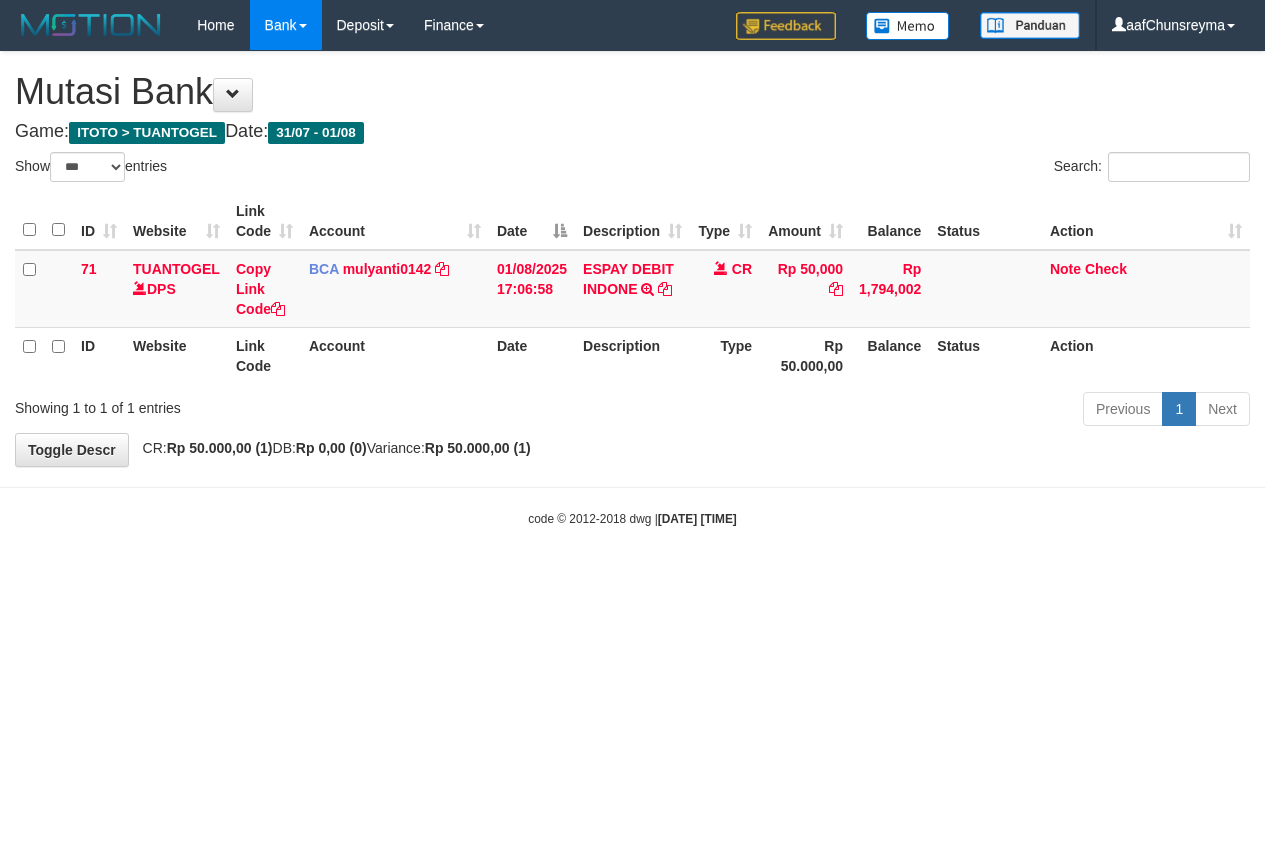 select on "***" 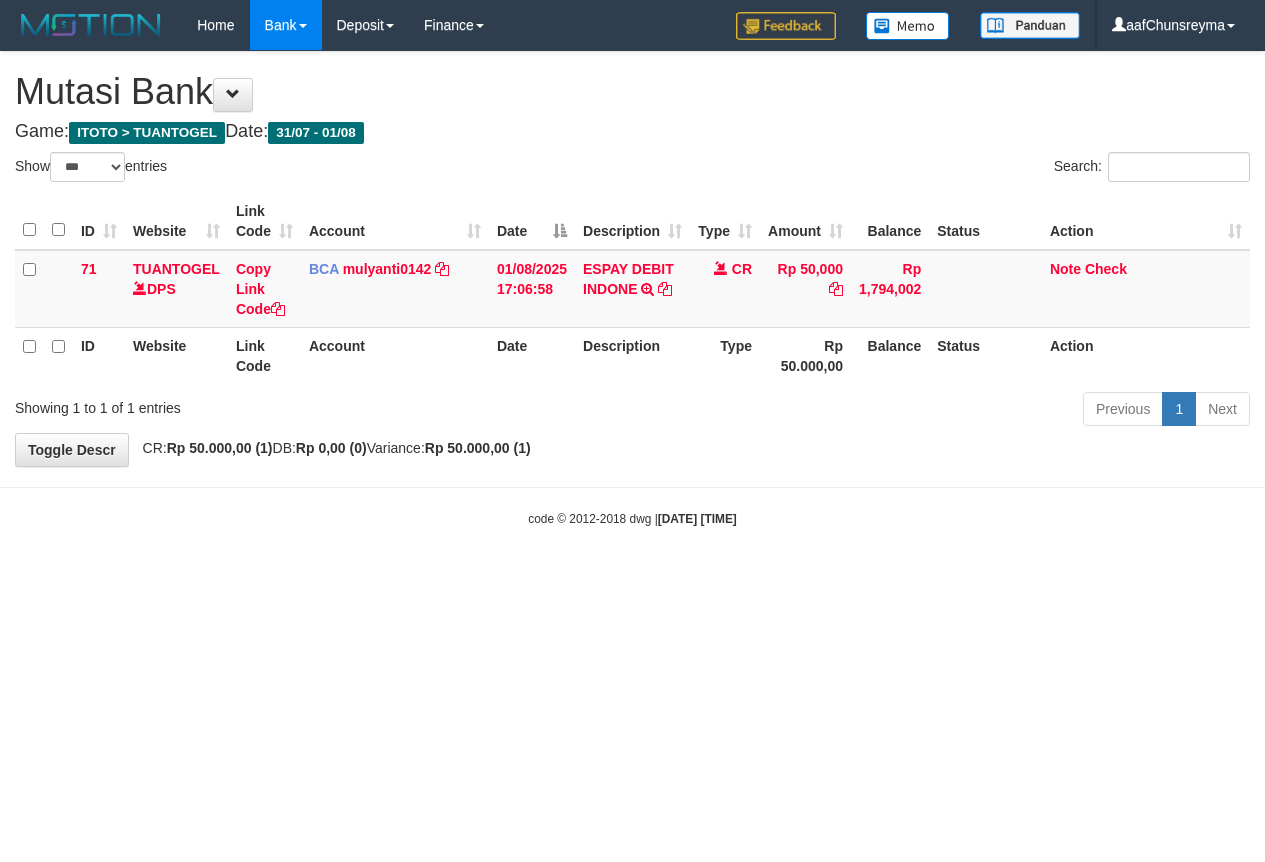 scroll, scrollTop: 0, scrollLeft: 0, axis: both 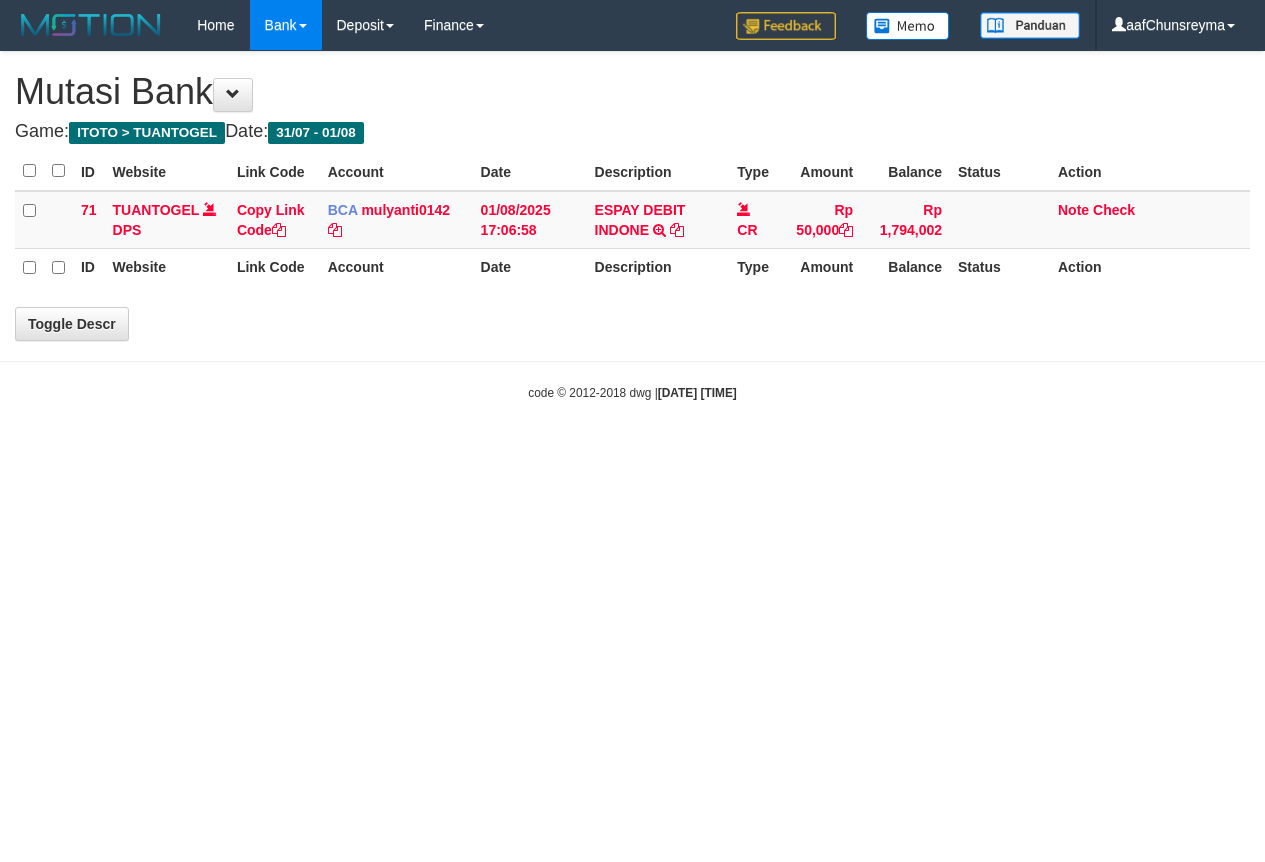 select on "***" 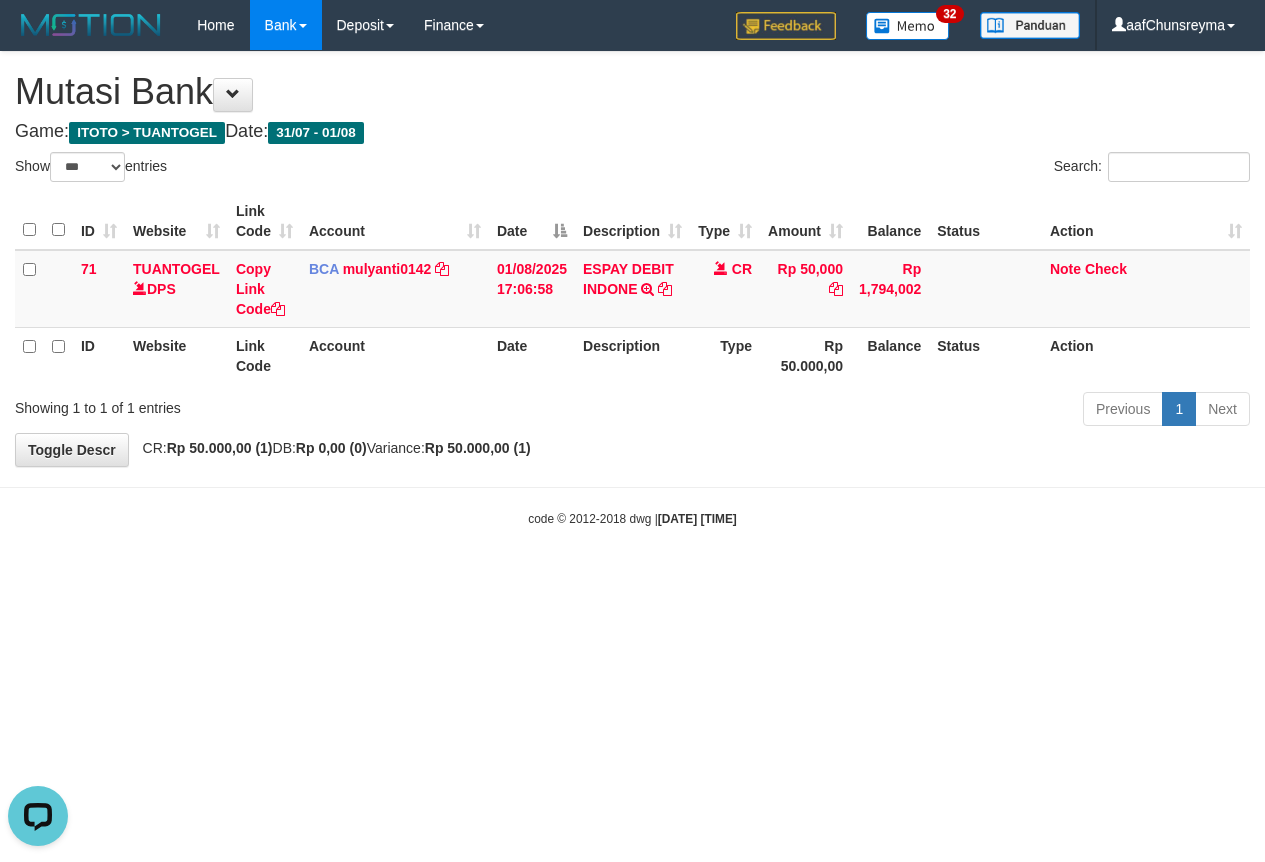 scroll, scrollTop: 0, scrollLeft: 0, axis: both 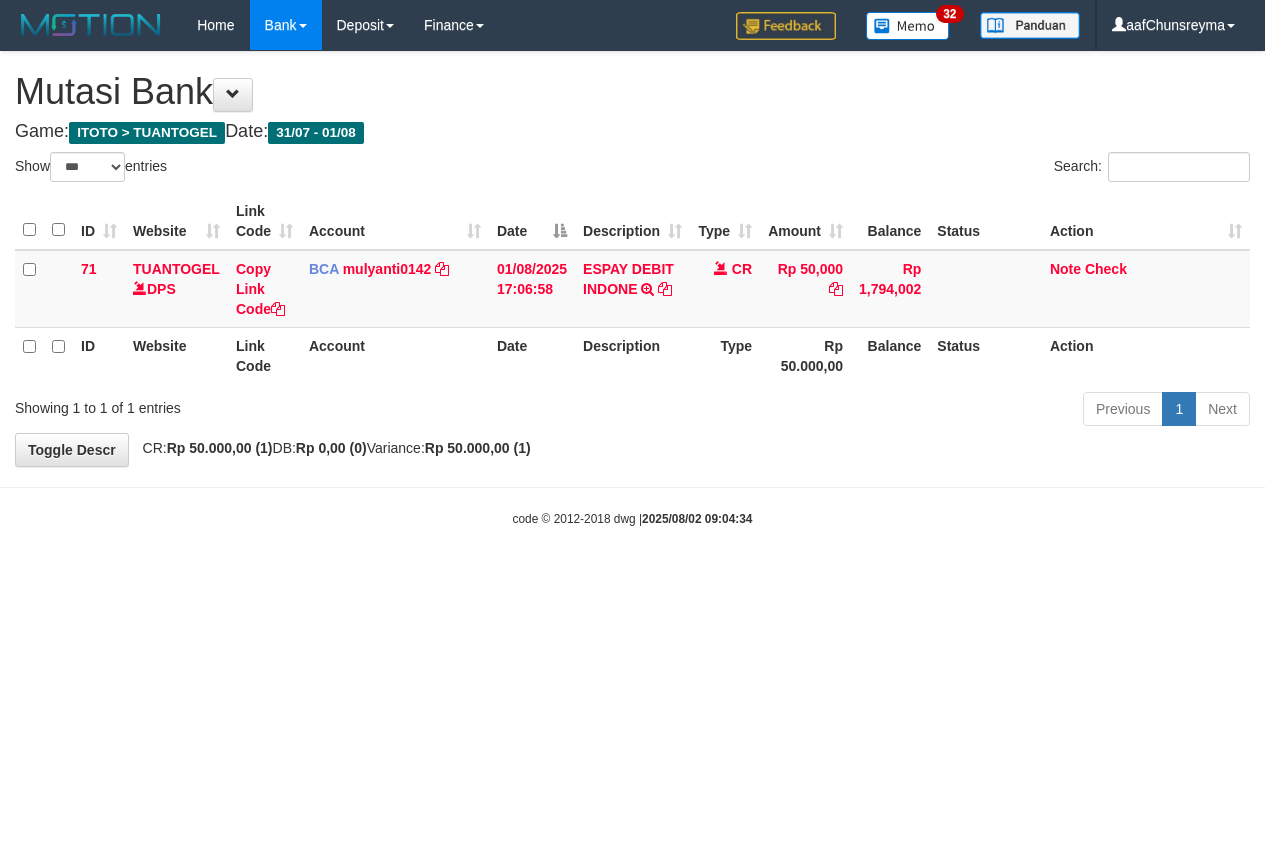 select on "***" 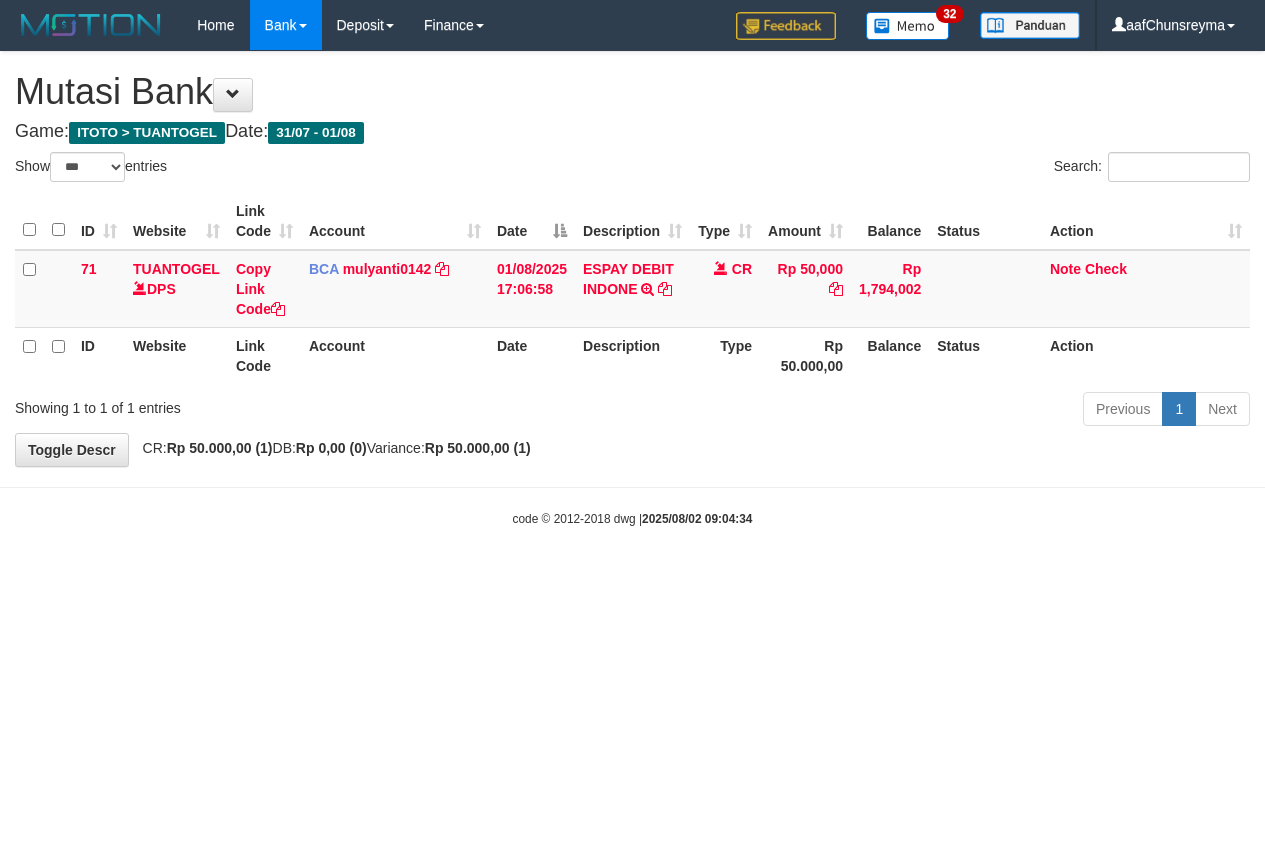 scroll, scrollTop: 0, scrollLeft: 0, axis: both 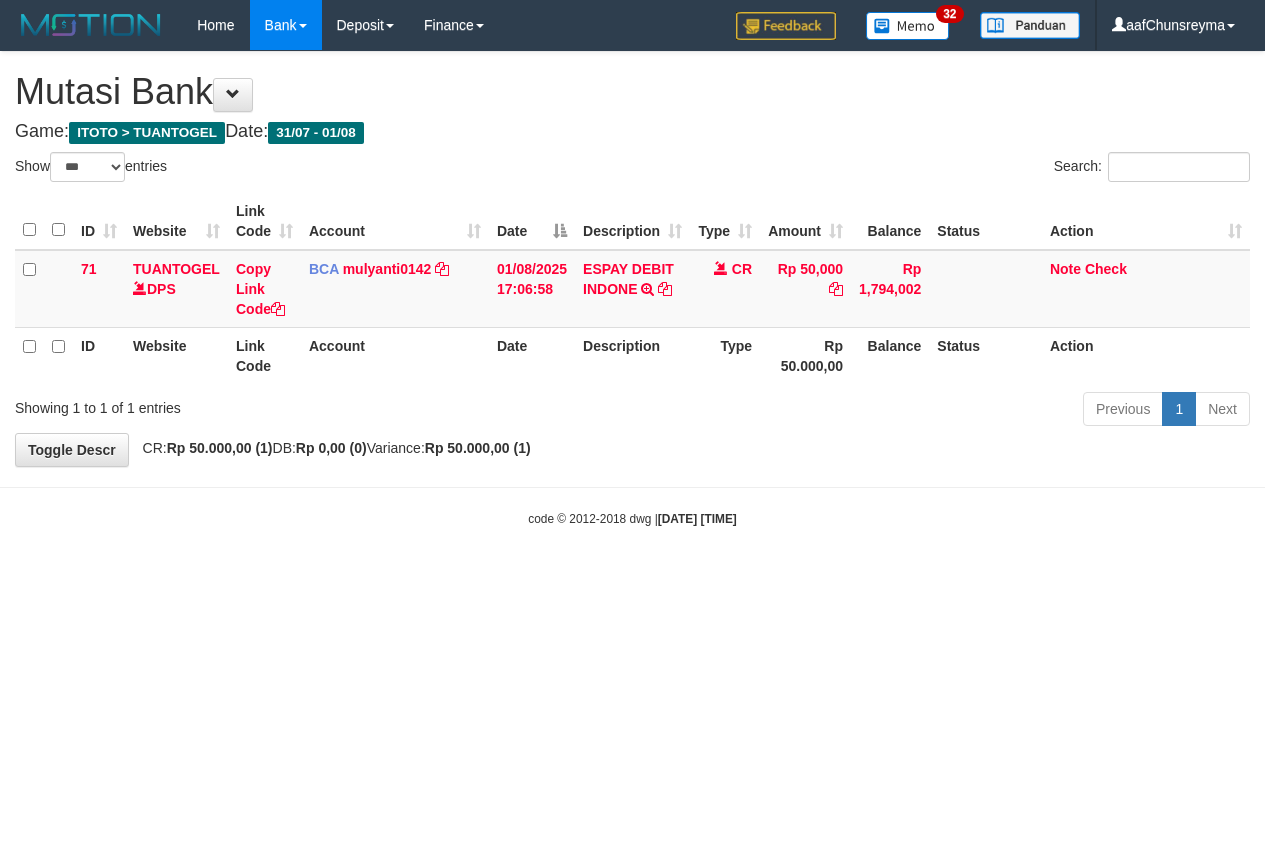 select on "***" 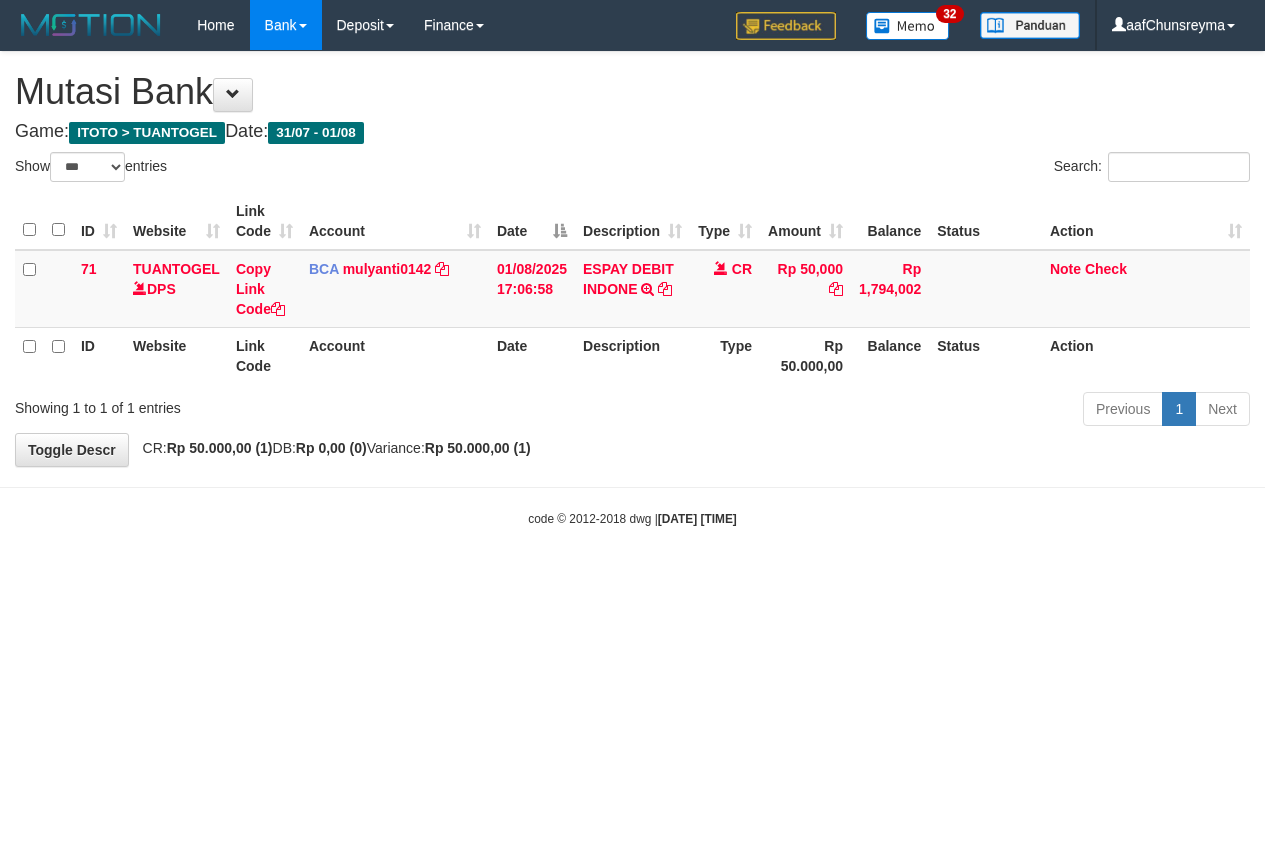 scroll, scrollTop: 0, scrollLeft: 0, axis: both 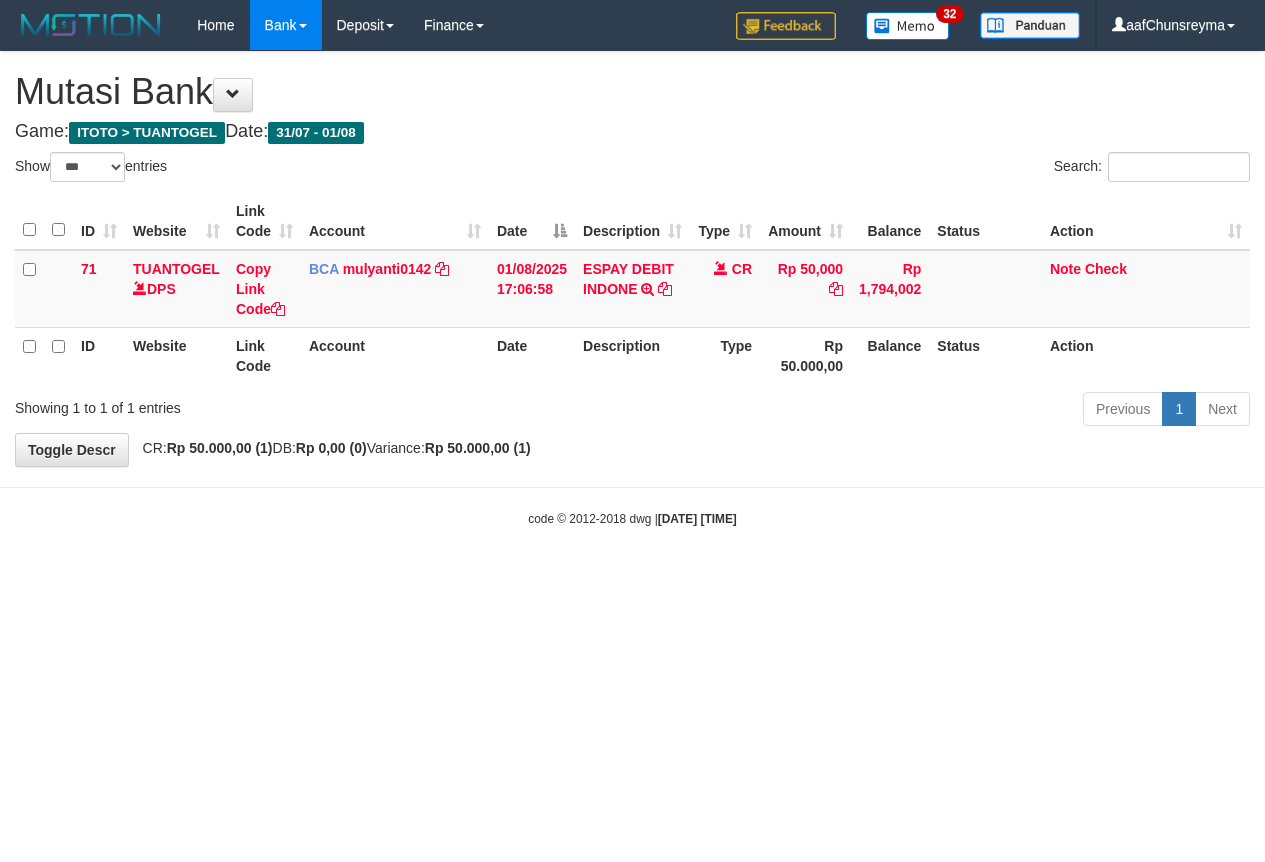 select on "***" 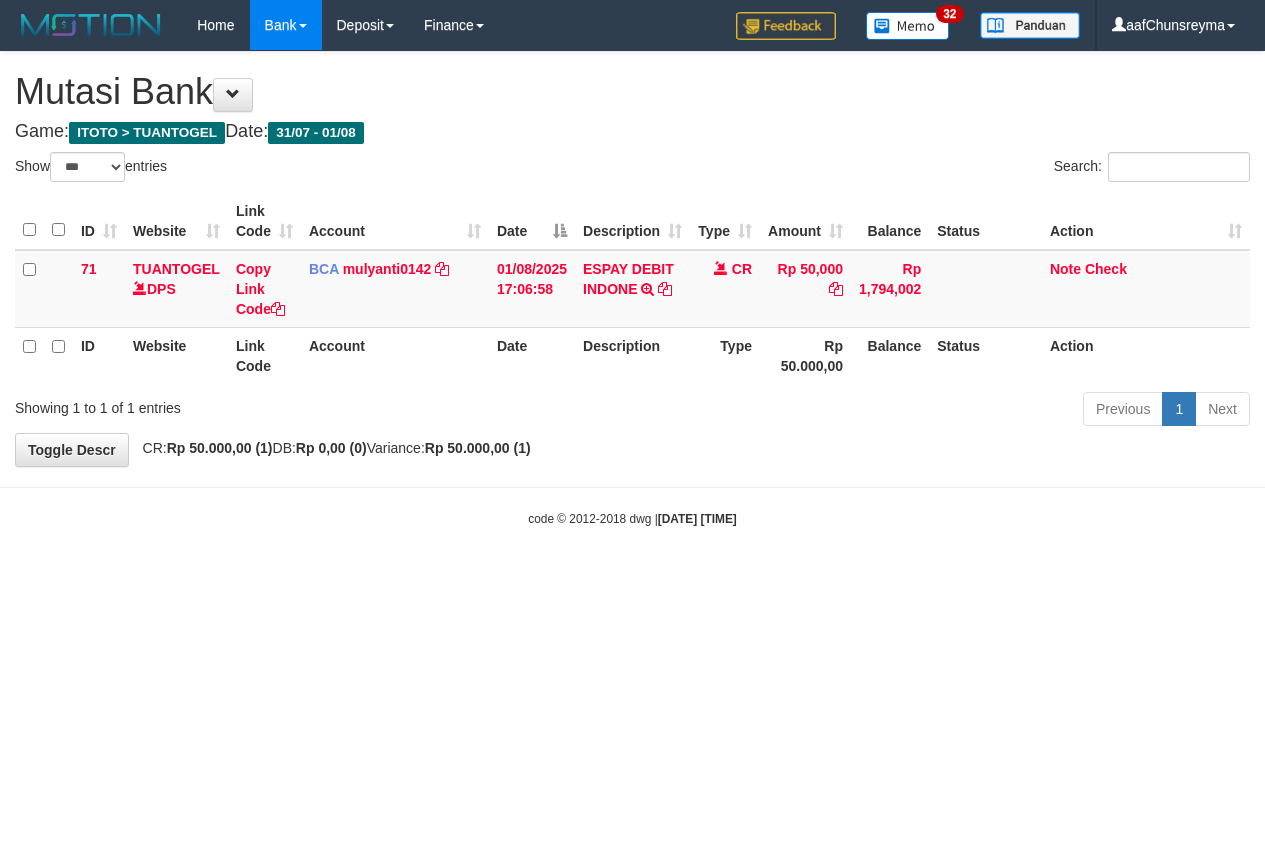 scroll, scrollTop: 0, scrollLeft: 0, axis: both 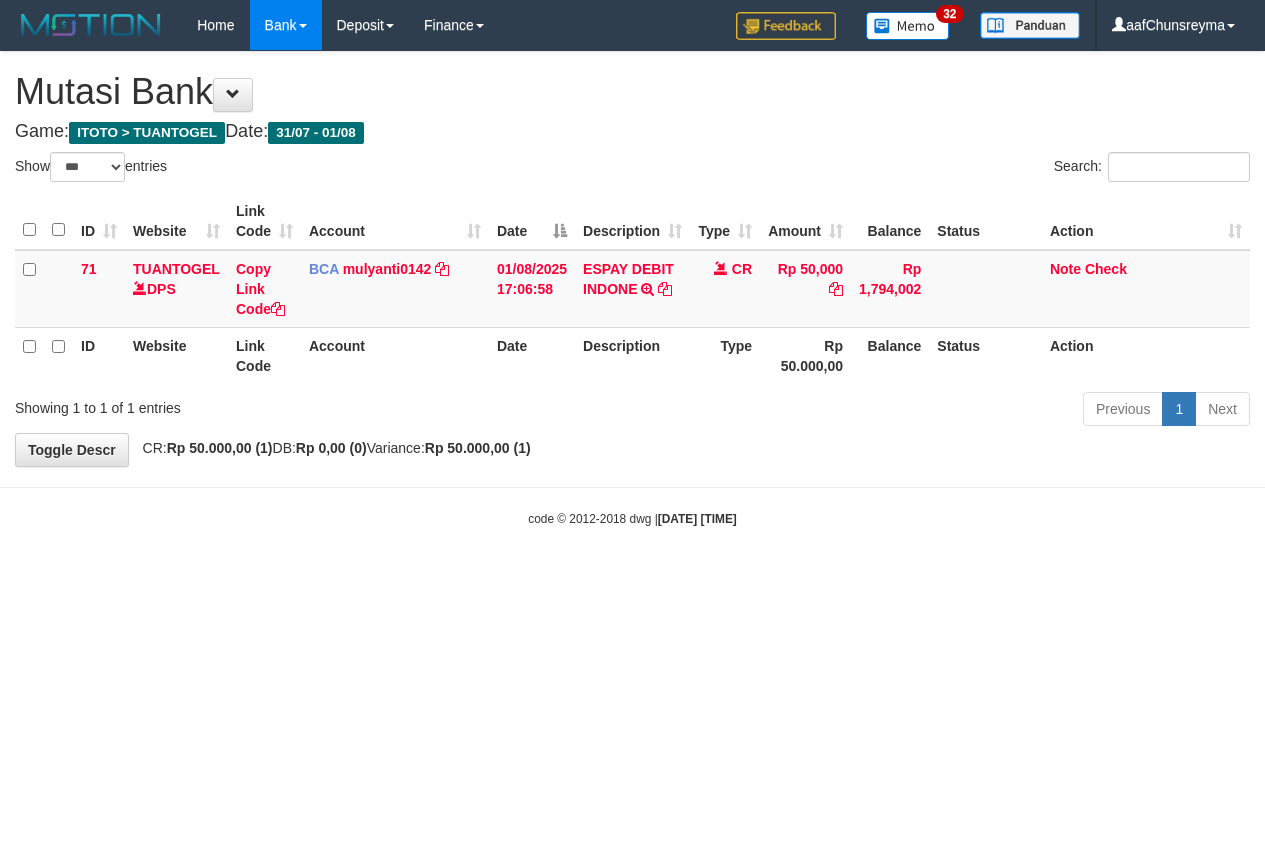 select on "***" 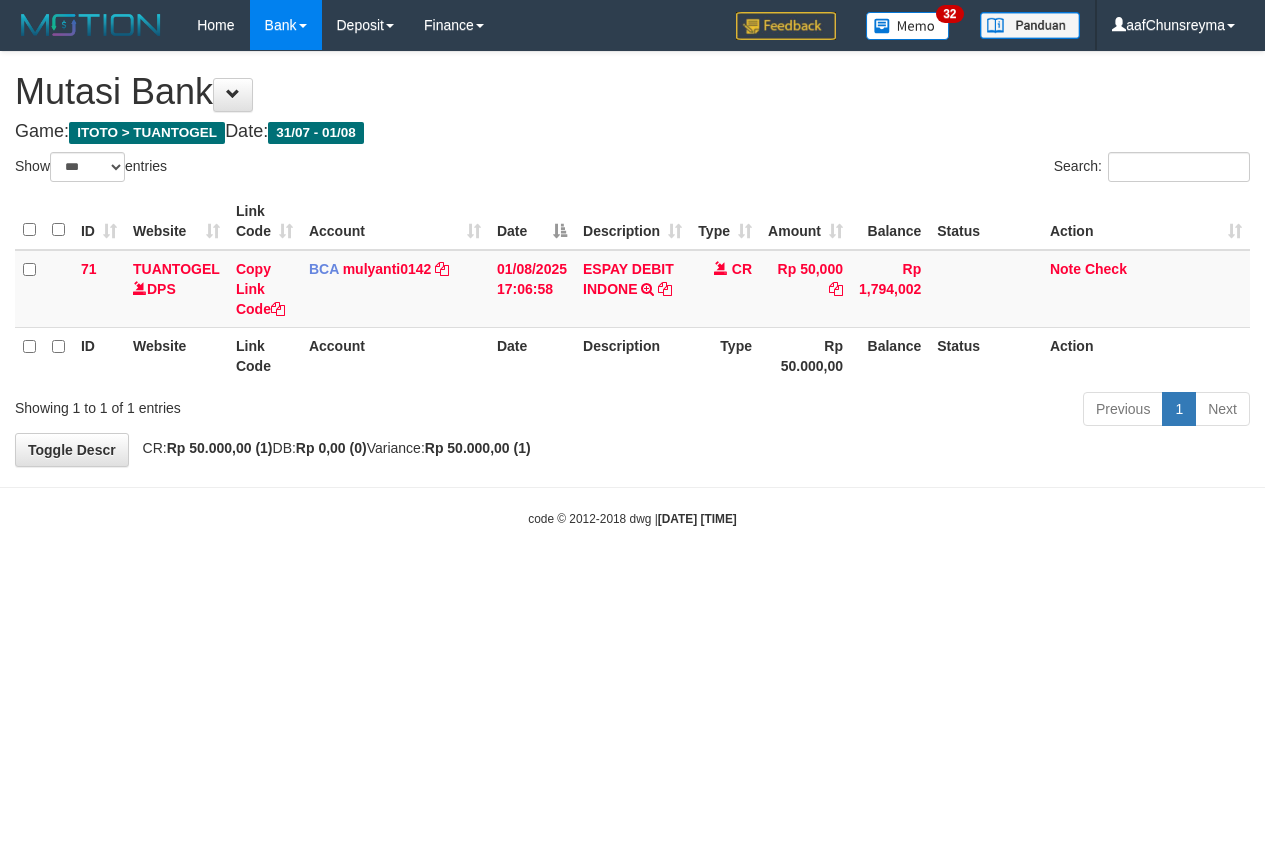 scroll, scrollTop: 0, scrollLeft: 0, axis: both 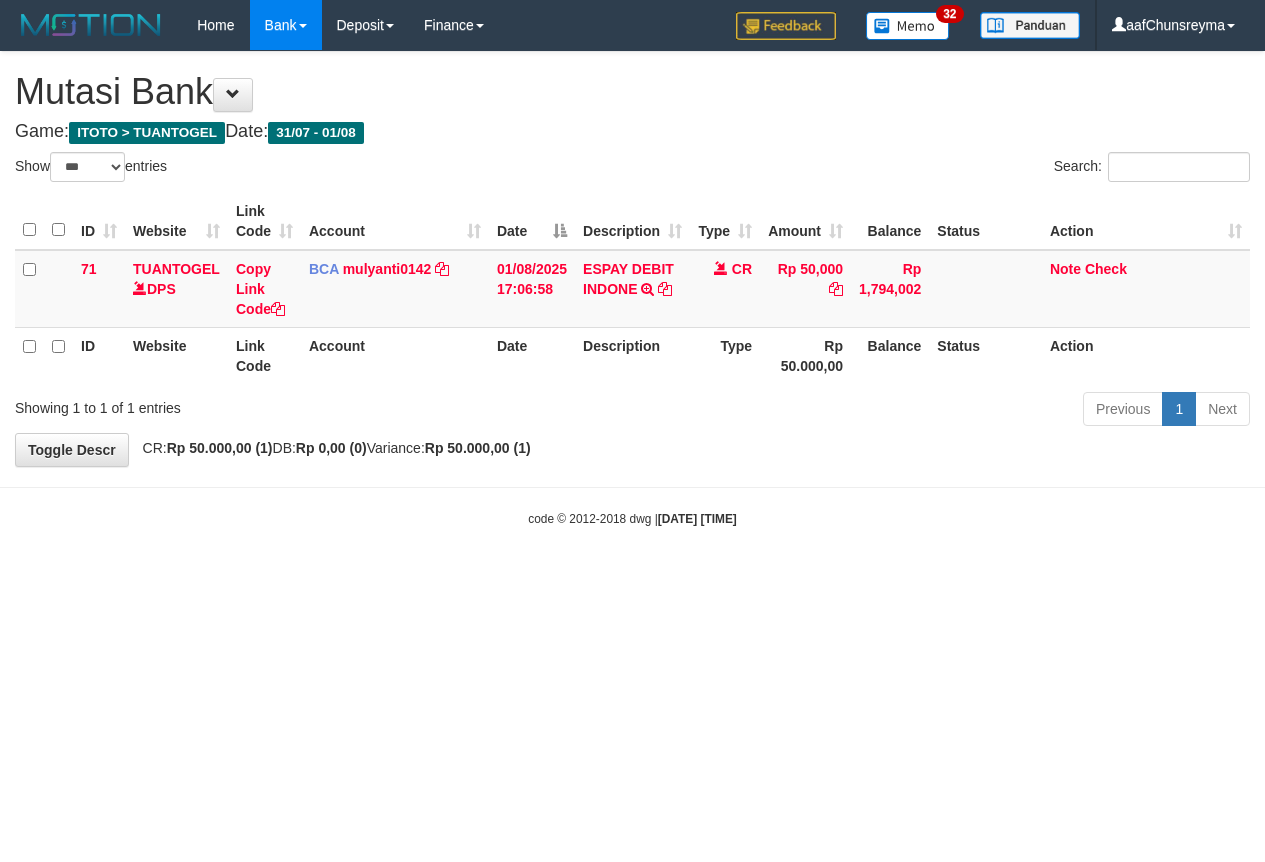 select on "***" 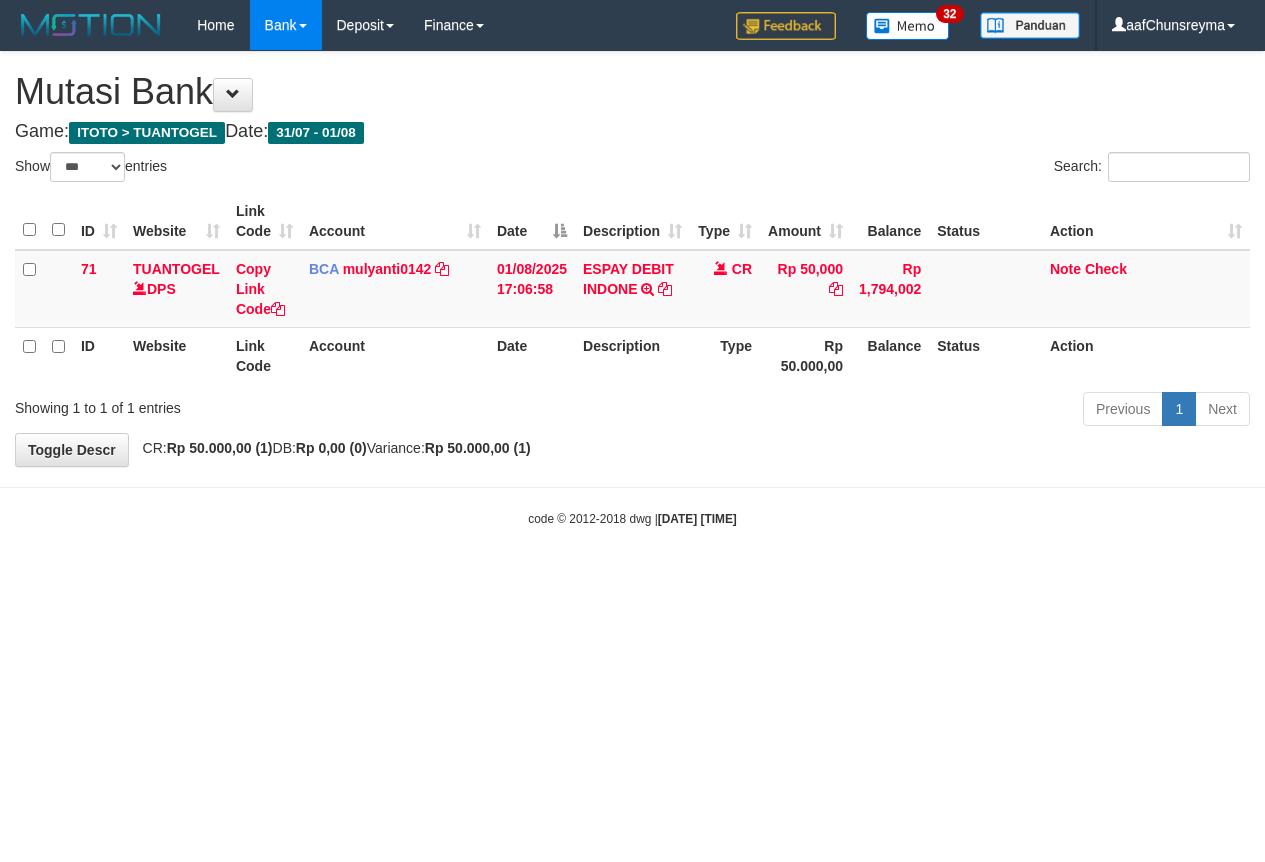 scroll, scrollTop: 0, scrollLeft: 0, axis: both 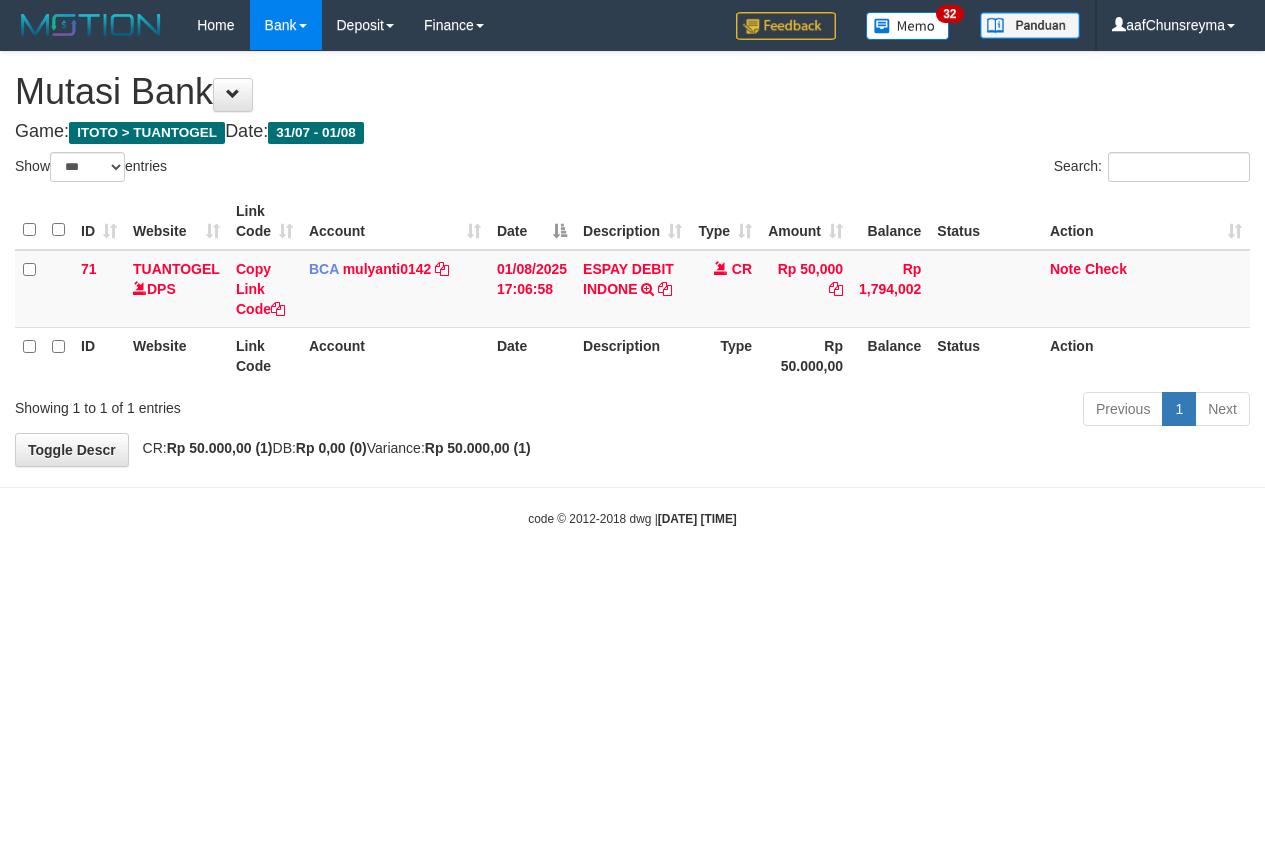 select on "***" 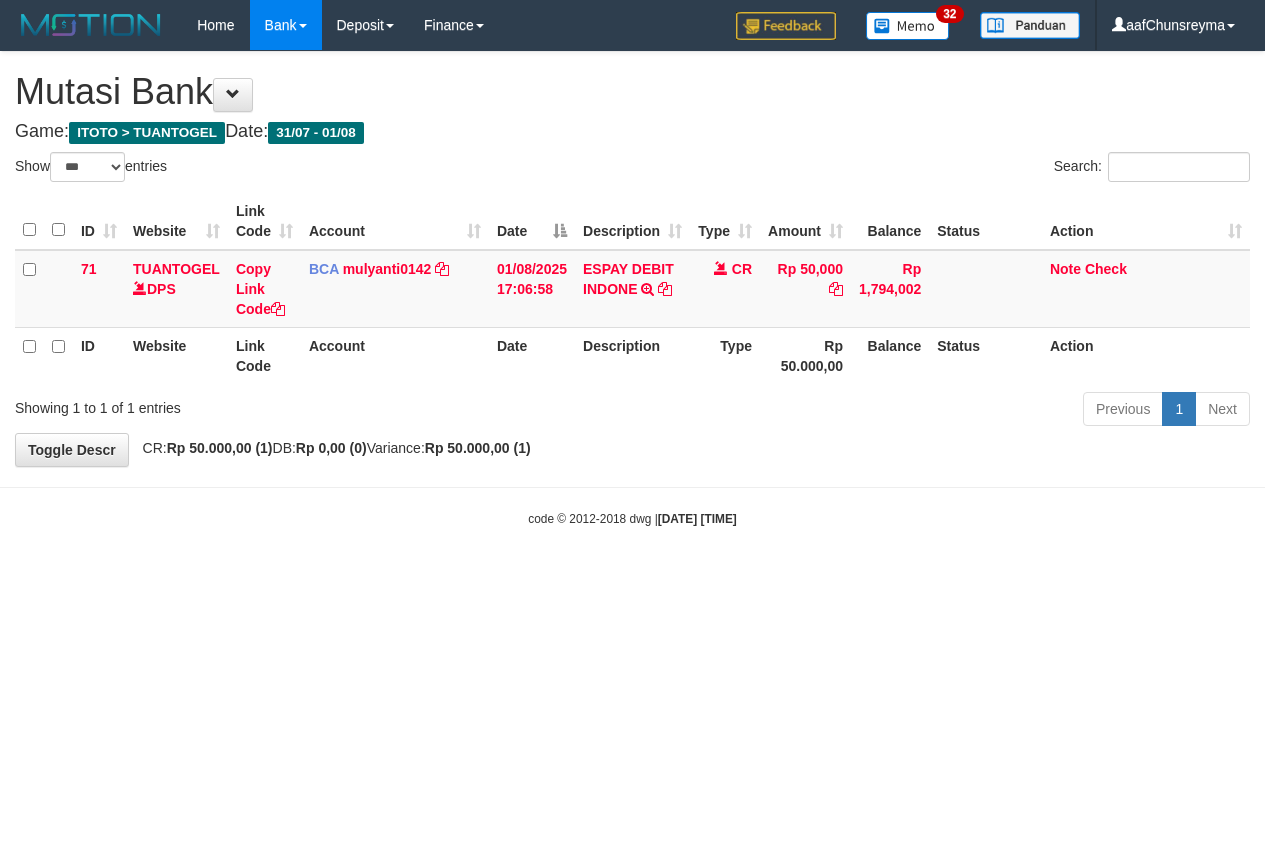 scroll, scrollTop: 0, scrollLeft: 0, axis: both 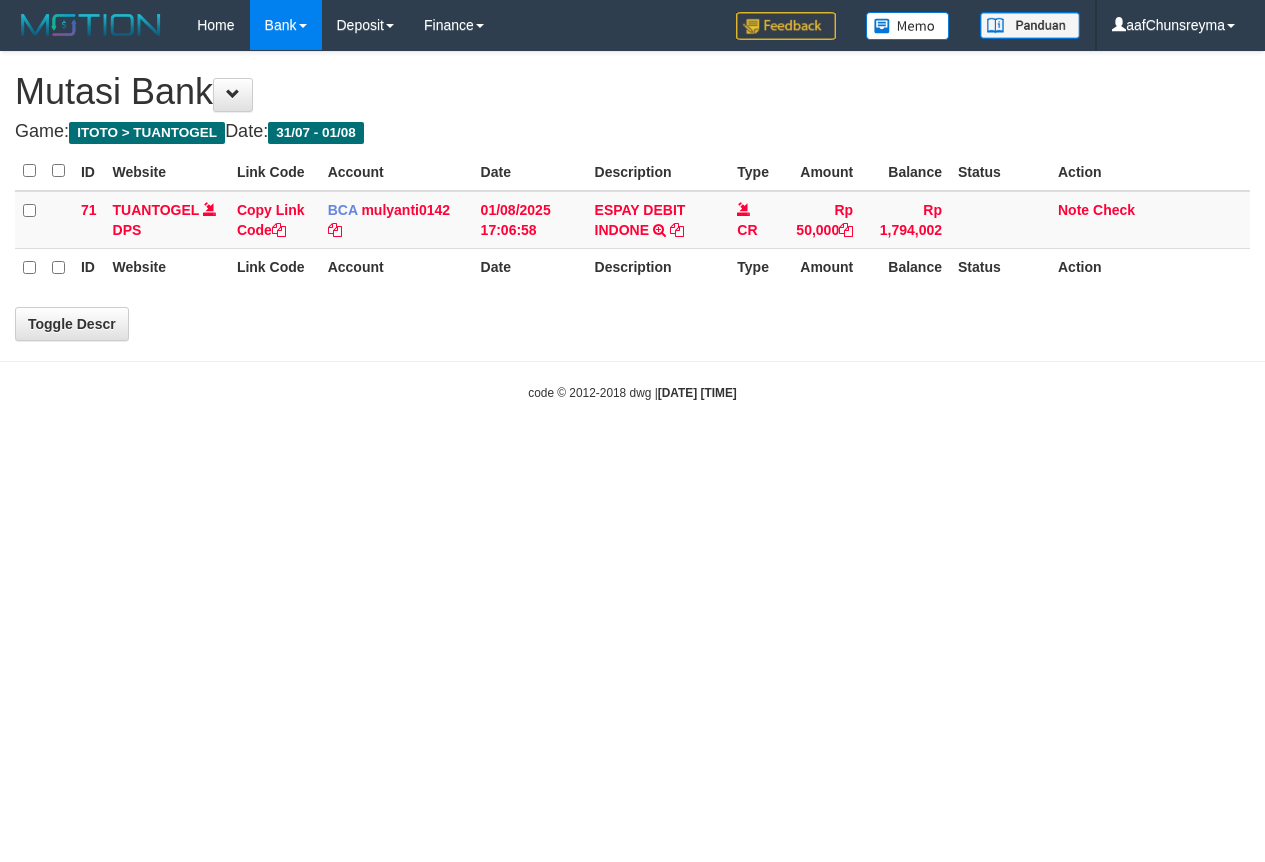 select on "***" 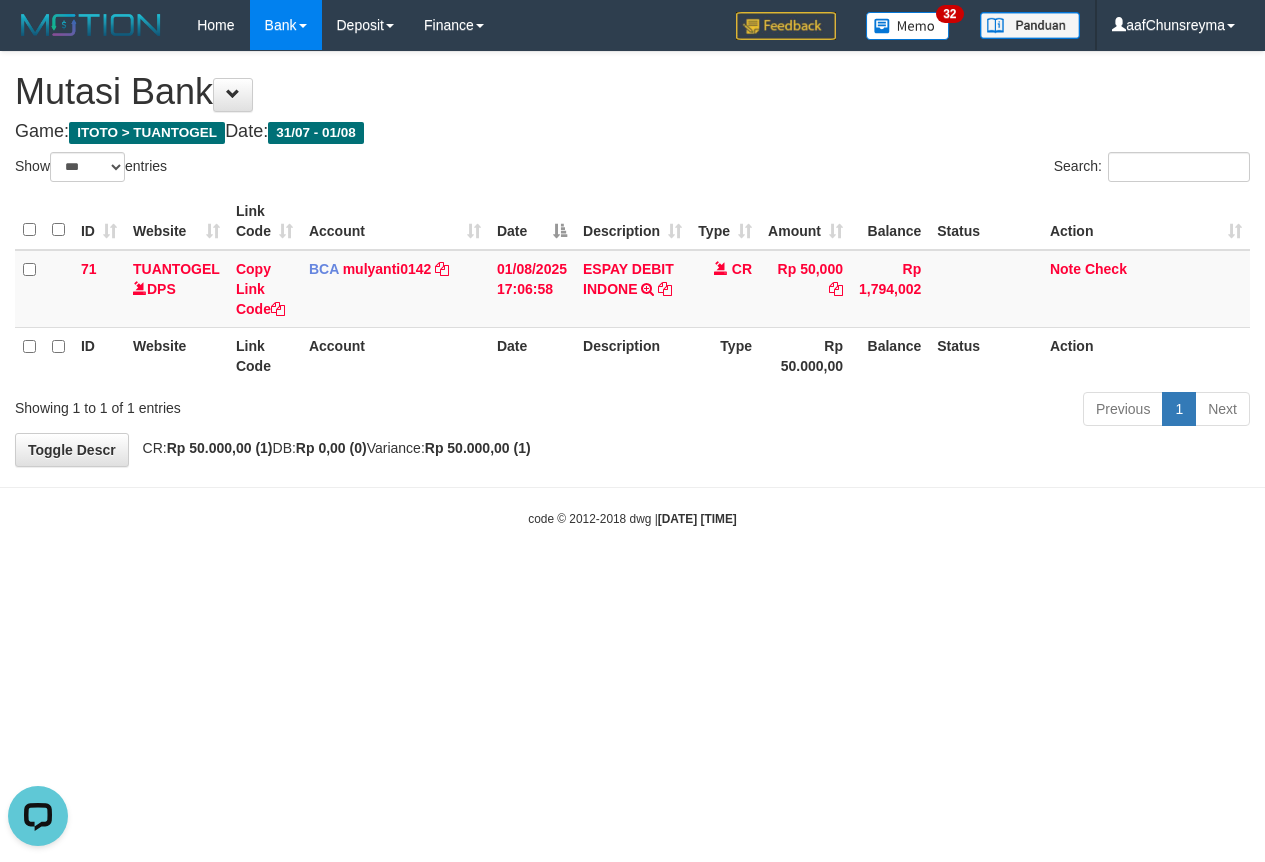 scroll, scrollTop: 0, scrollLeft: 0, axis: both 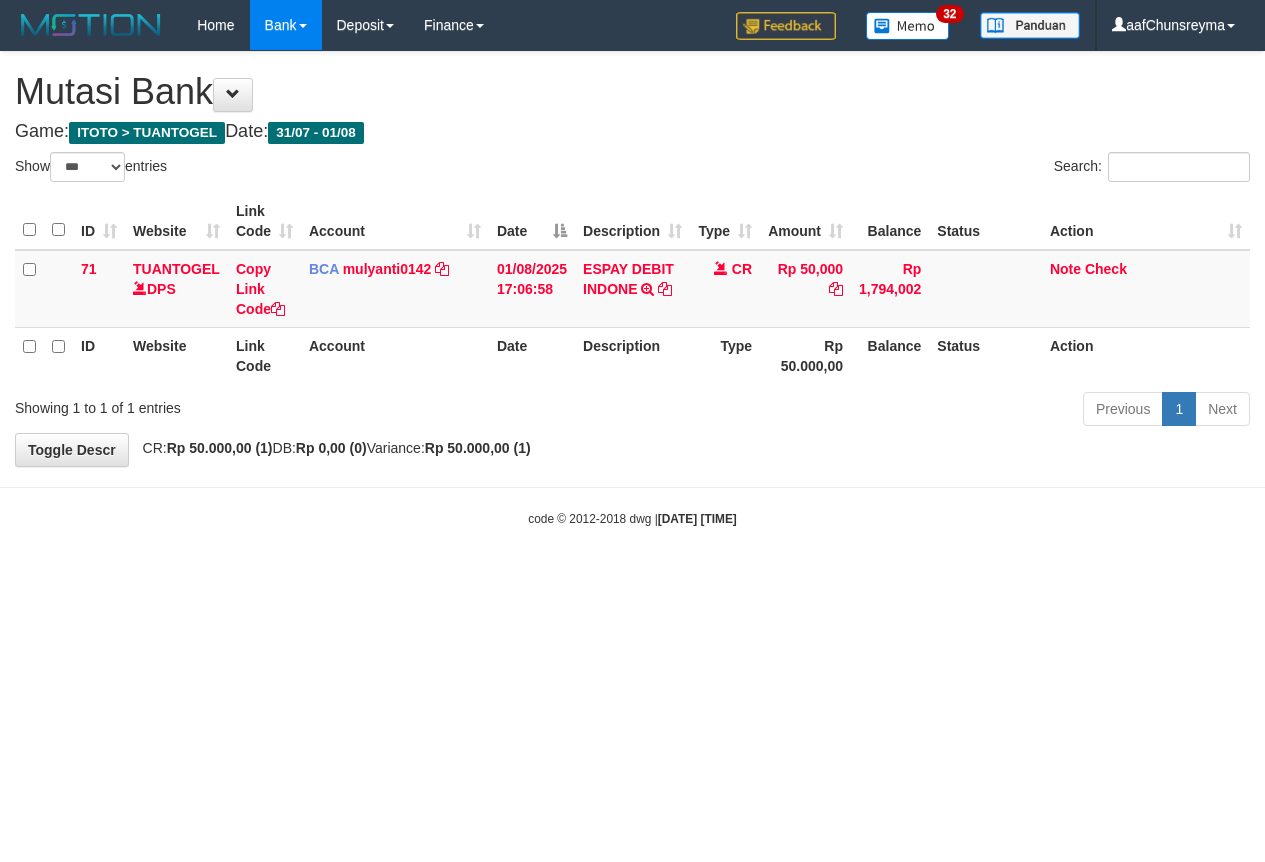 select on "***" 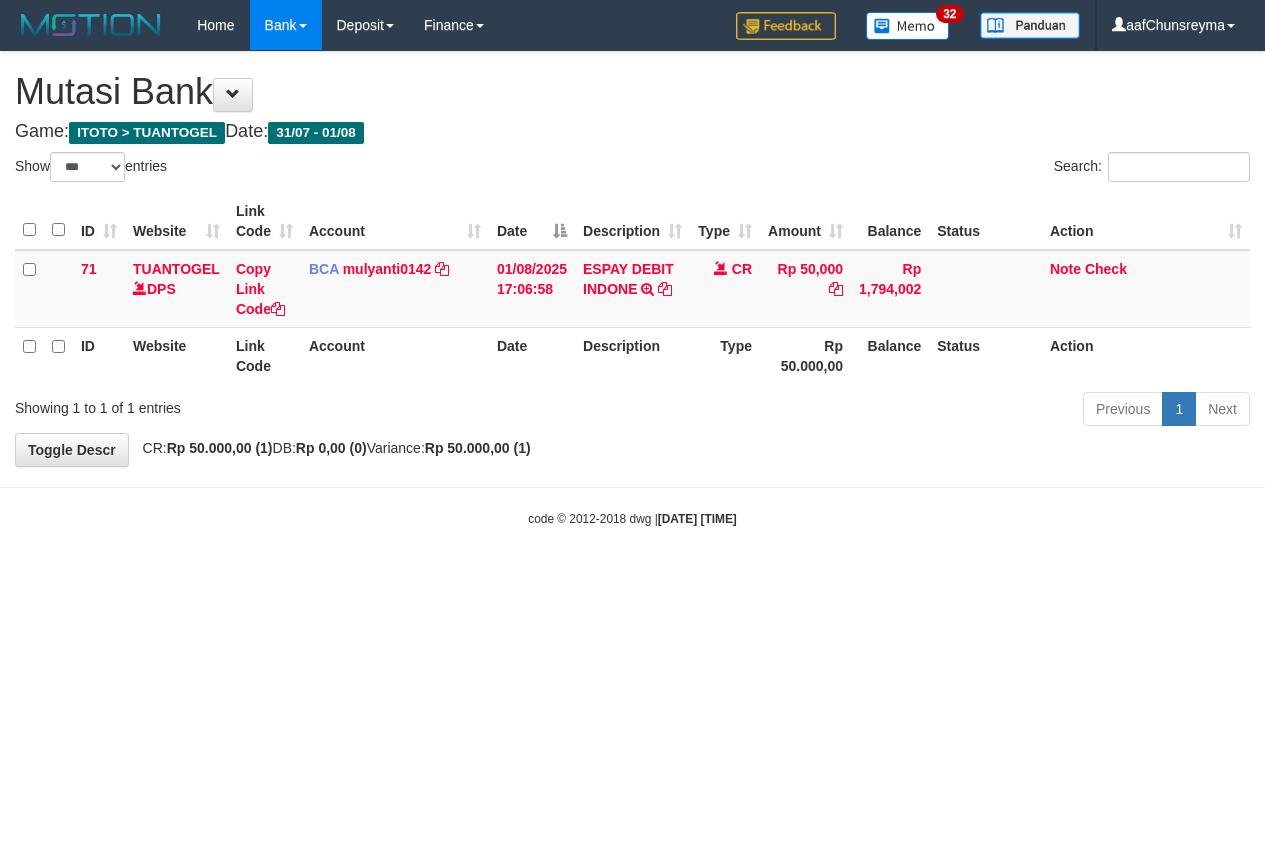 scroll, scrollTop: 0, scrollLeft: 0, axis: both 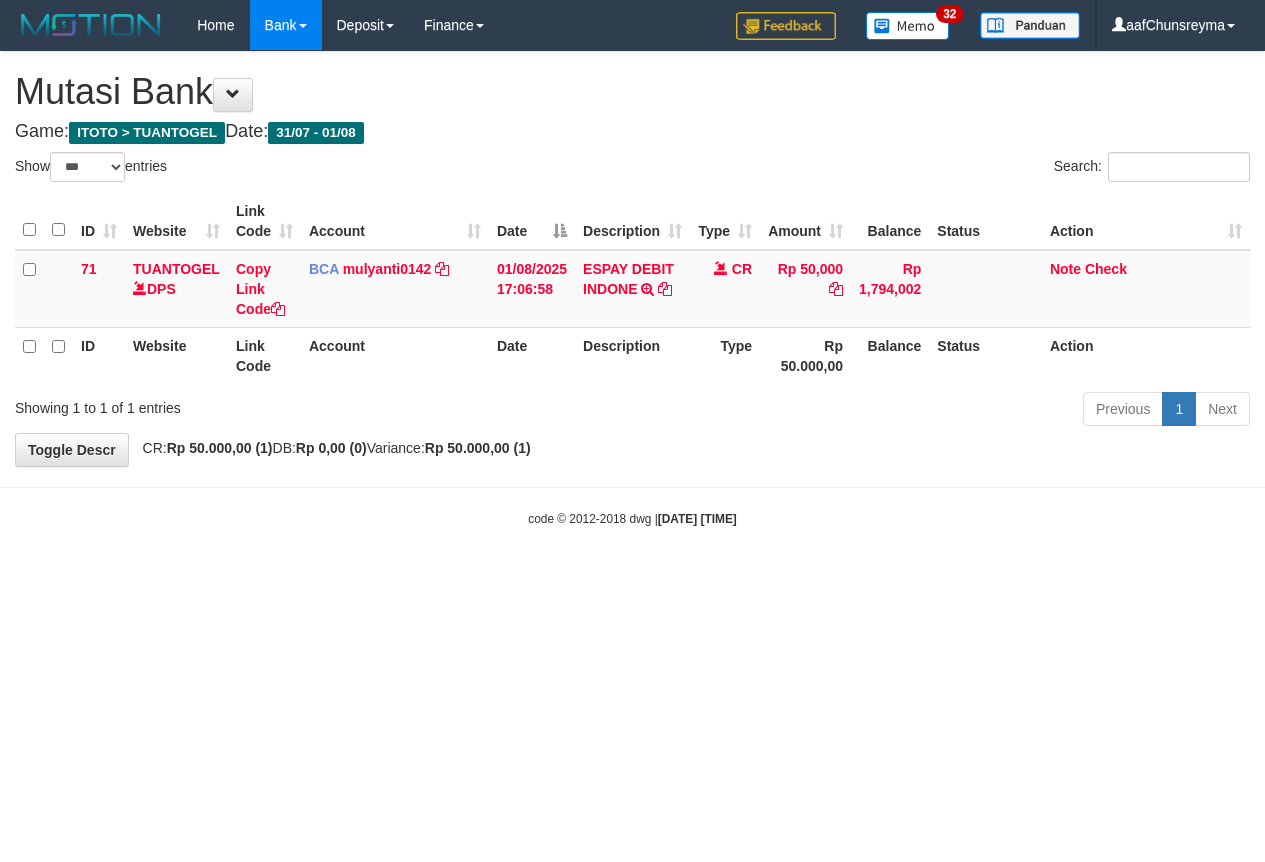 select on "***" 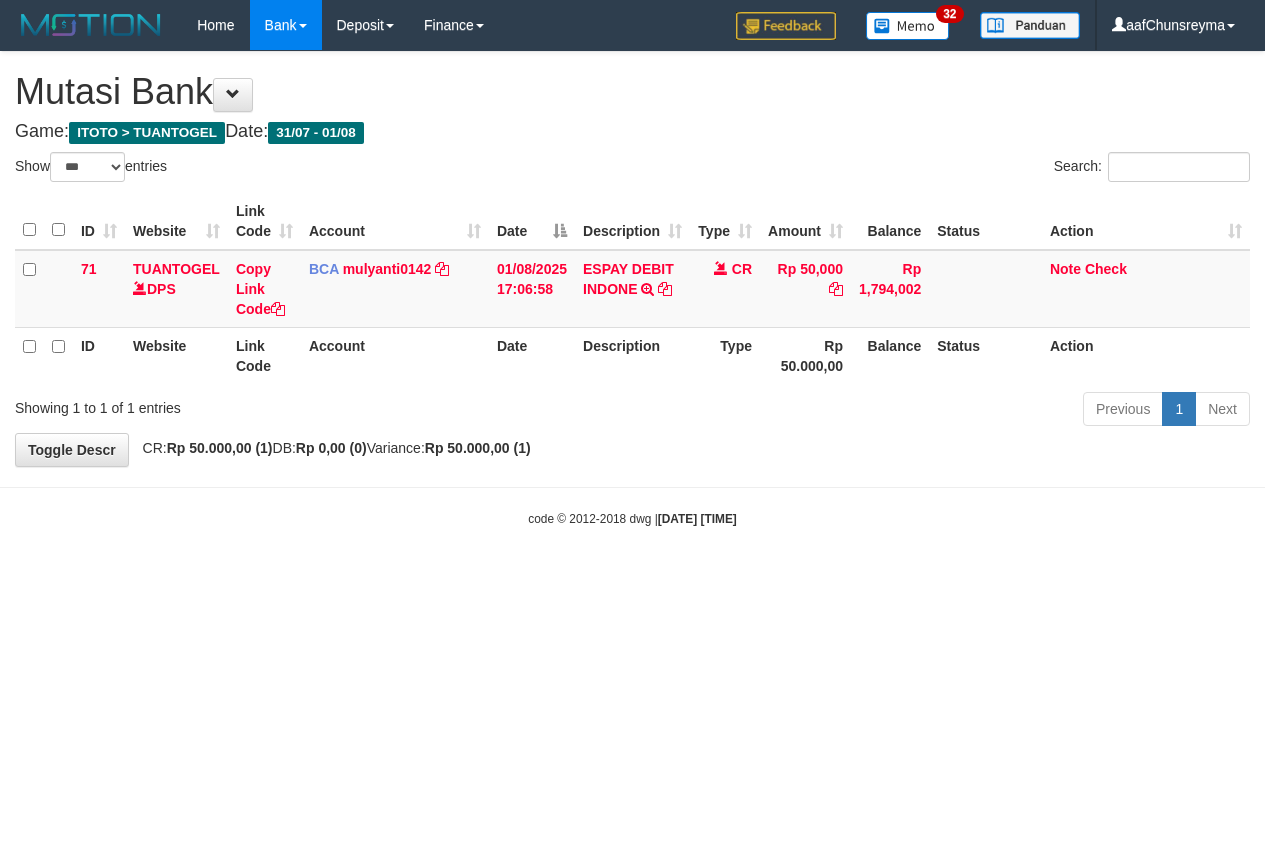 scroll, scrollTop: 0, scrollLeft: 0, axis: both 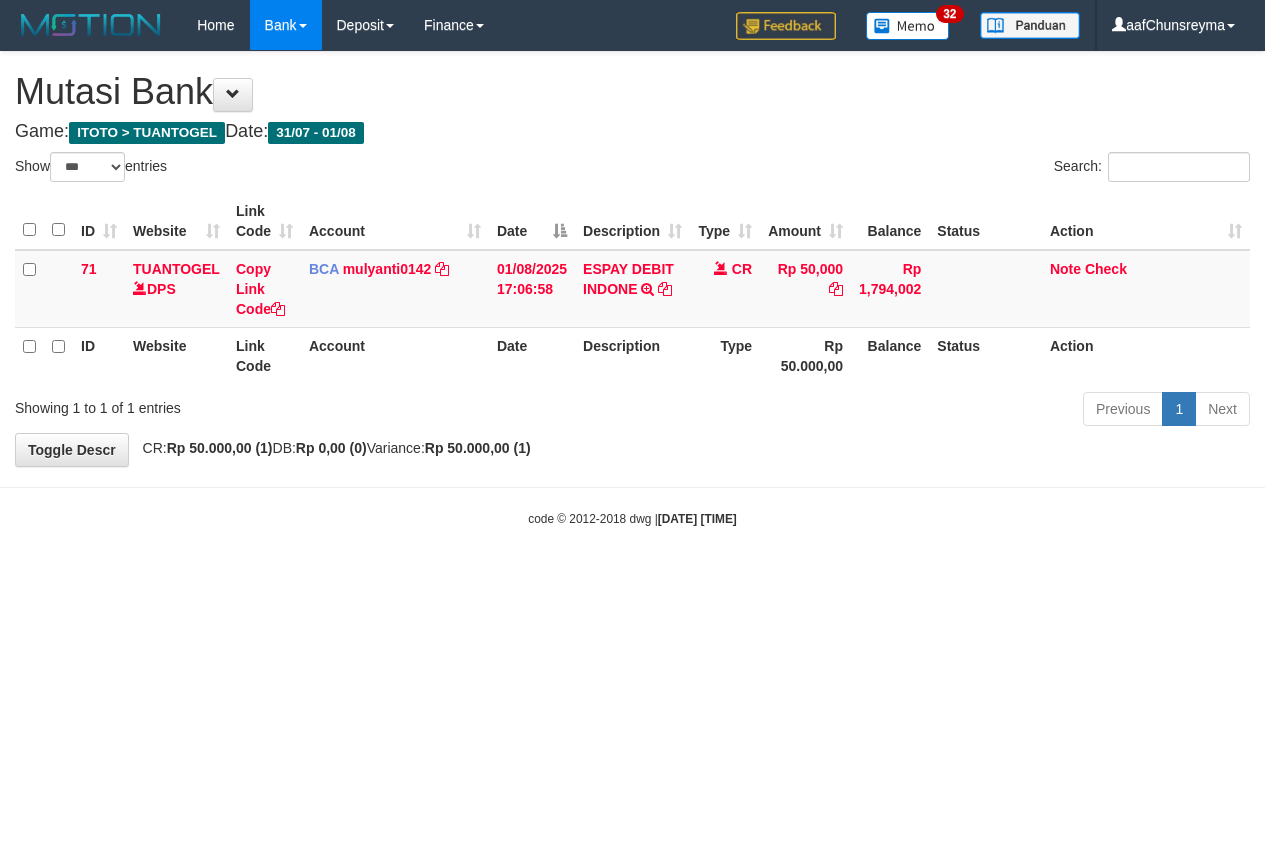 select on "***" 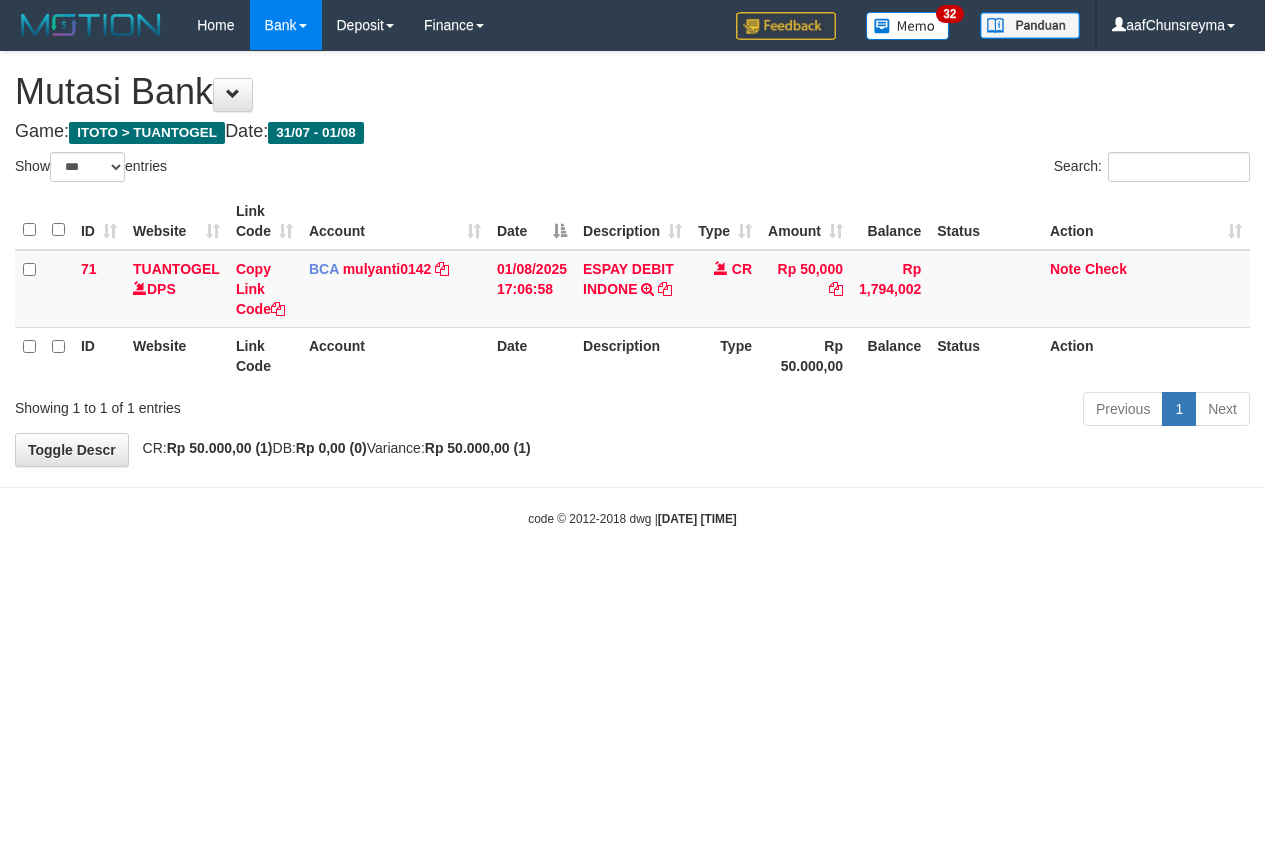 scroll, scrollTop: 0, scrollLeft: 0, axis: both 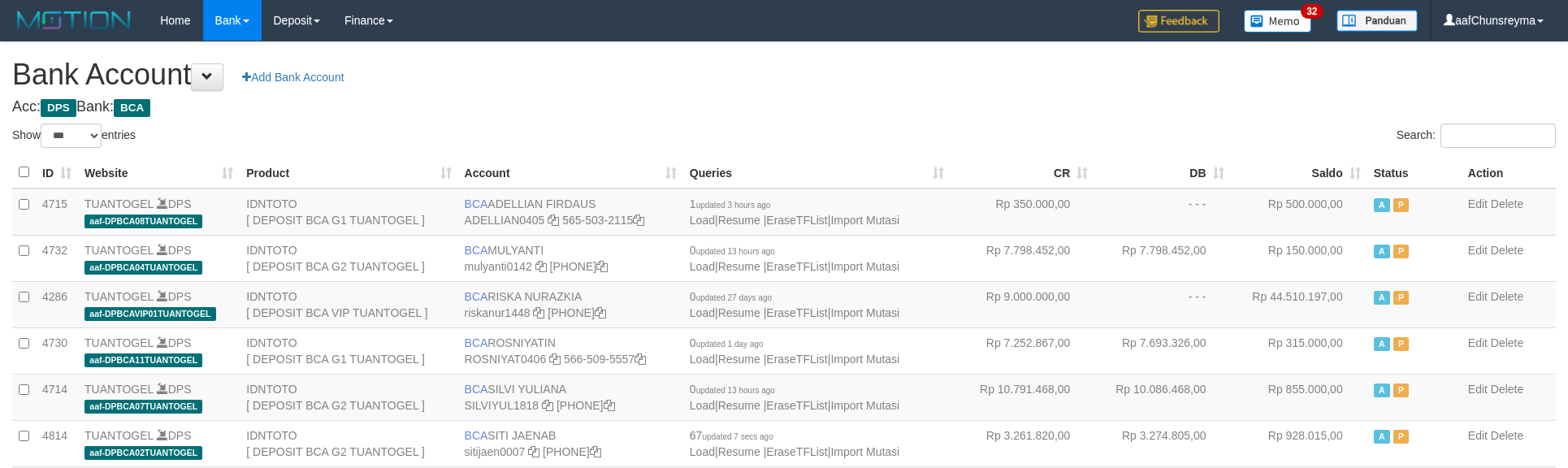 select on "***" 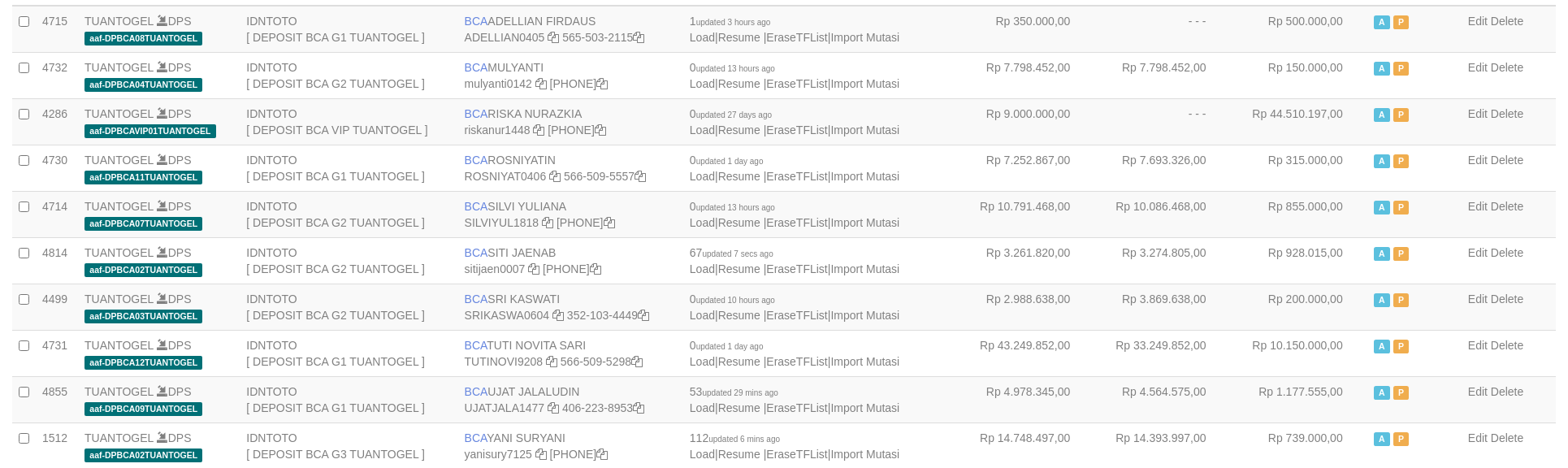 scroll, scrollTop: 216, scrollLeft: 0, axis: vertical 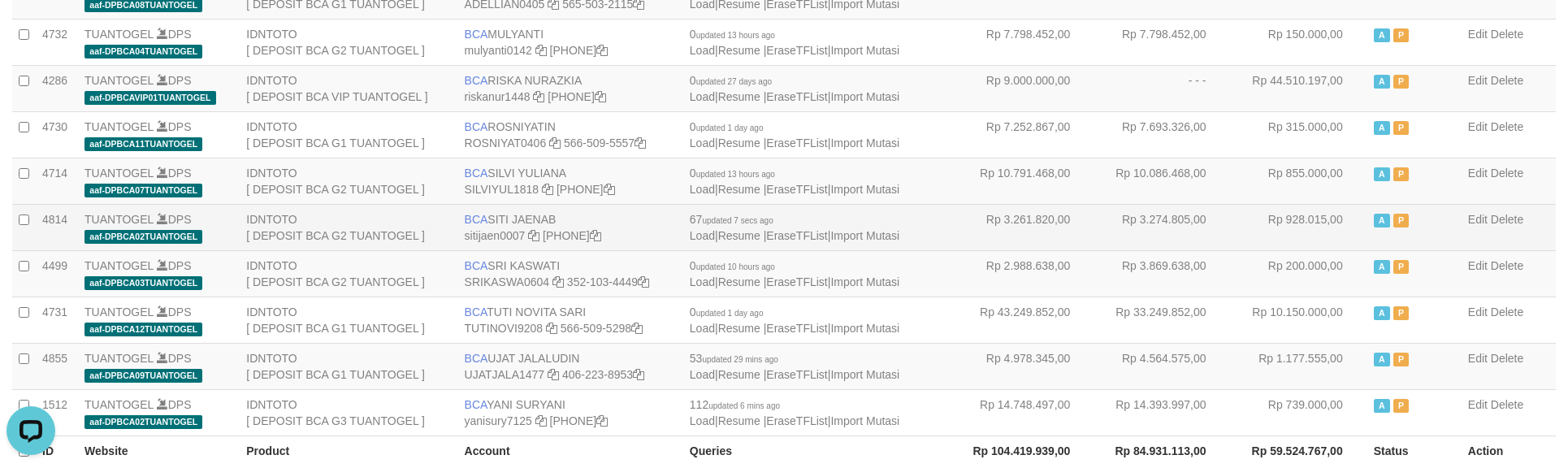 drag, startPoint x: 487, startPoint y: 215, endPoint x: 570, endPoint y: 208, distance: 83.2947 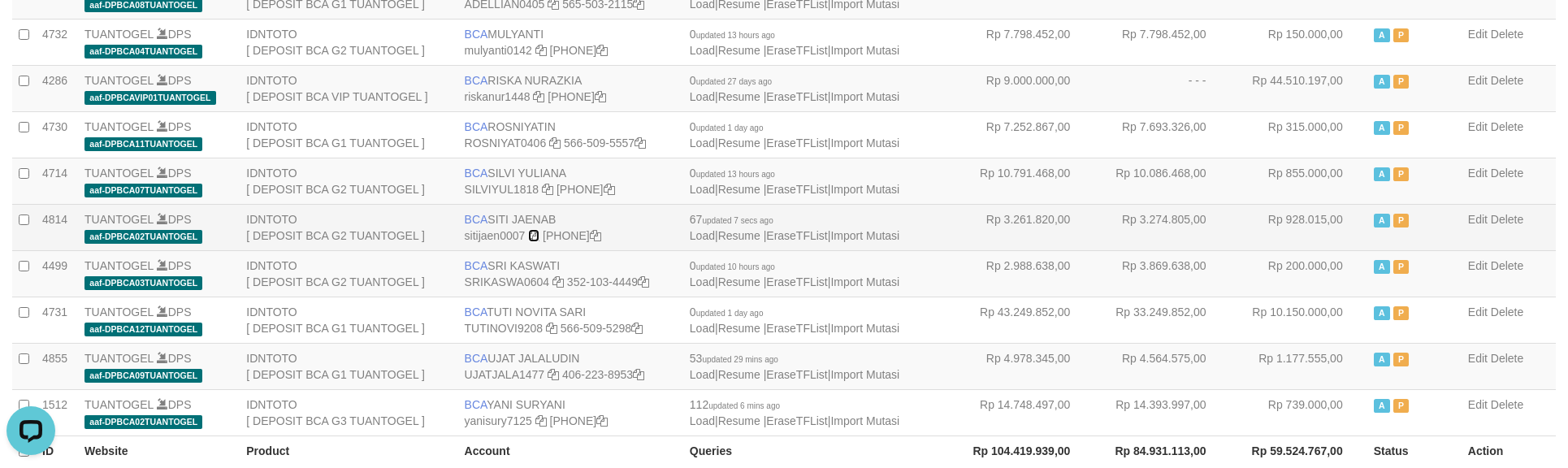 click at bounding box center (534, 236) 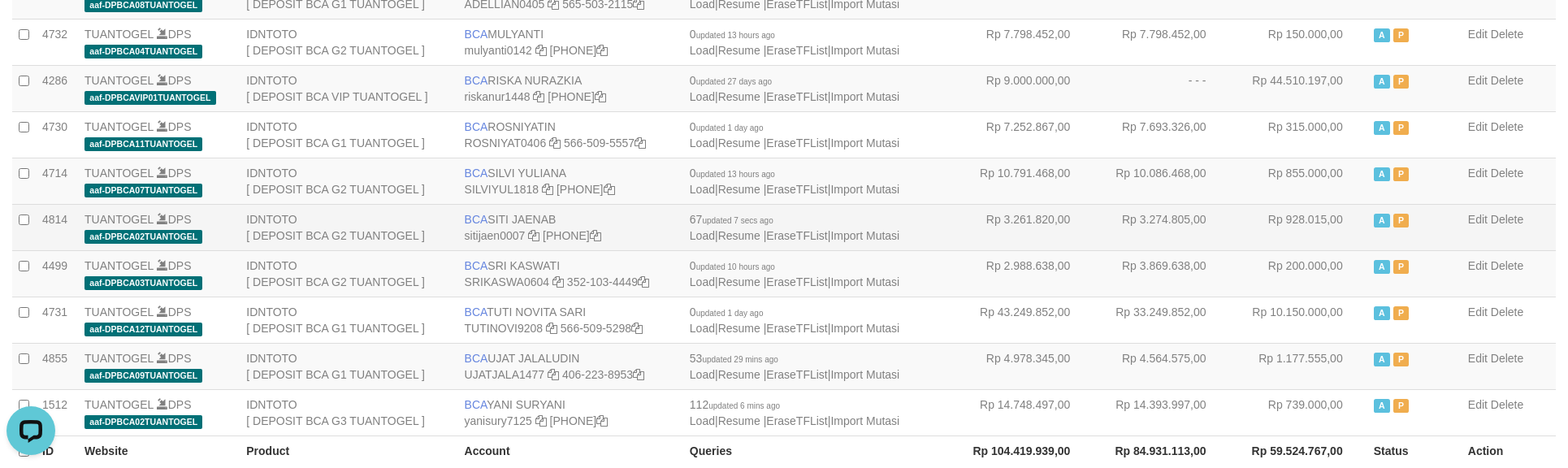 click on "BCA
SITI JAENAB
sitijaen0007
737-074-8351" at bounding box center [570, 227] 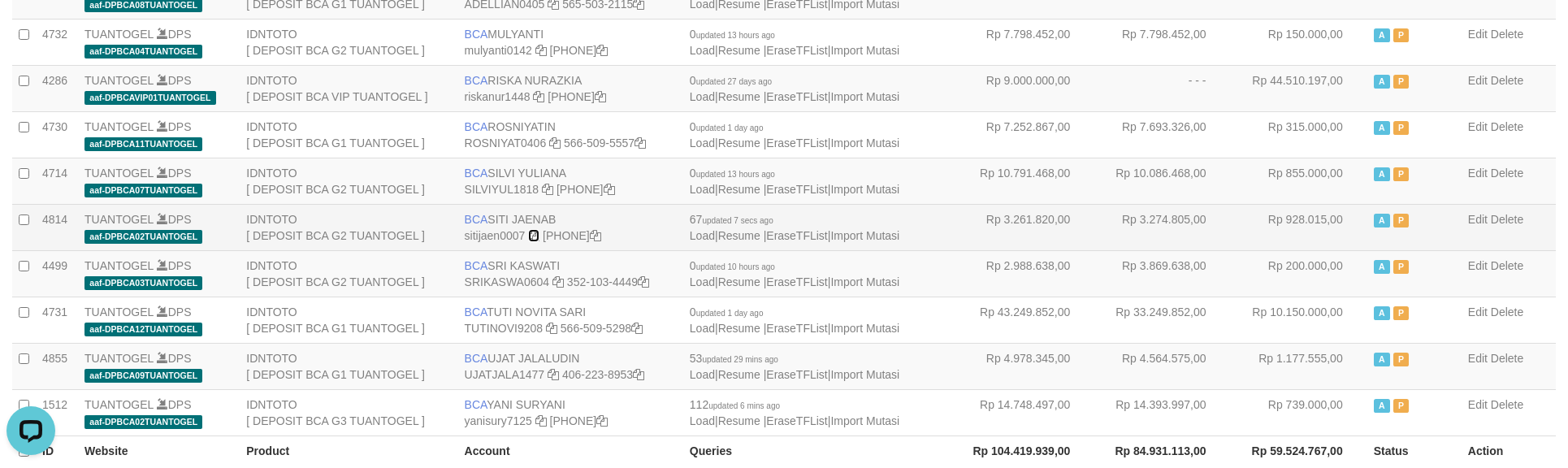 click at bounding box center [534, 236] 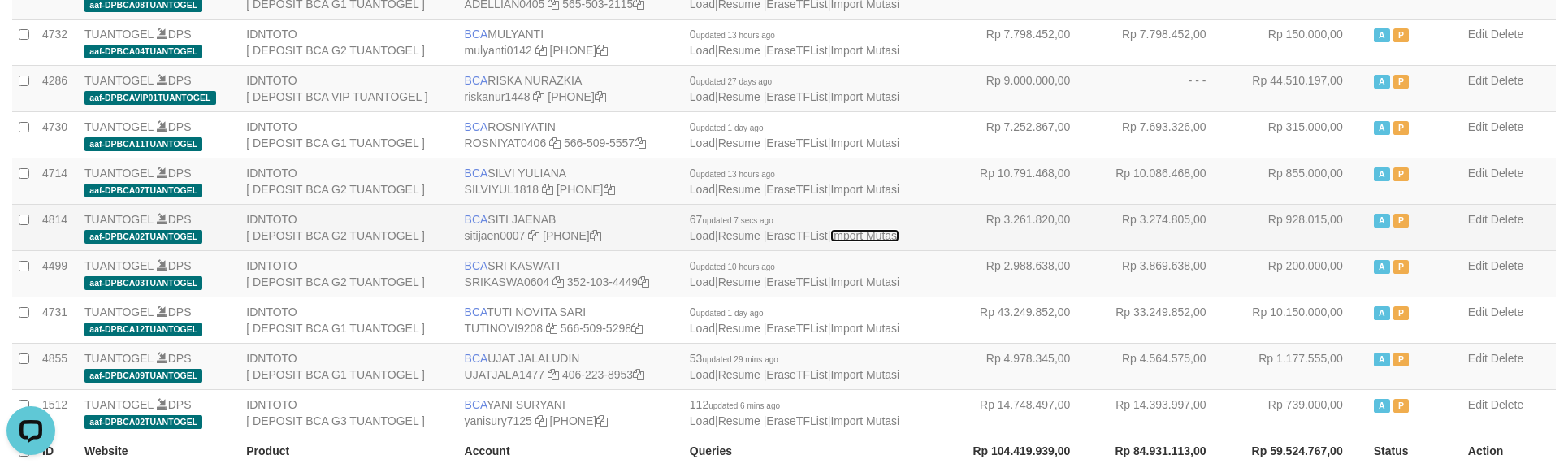 click on "Import Mutasi" at bounding box center [864, 236] 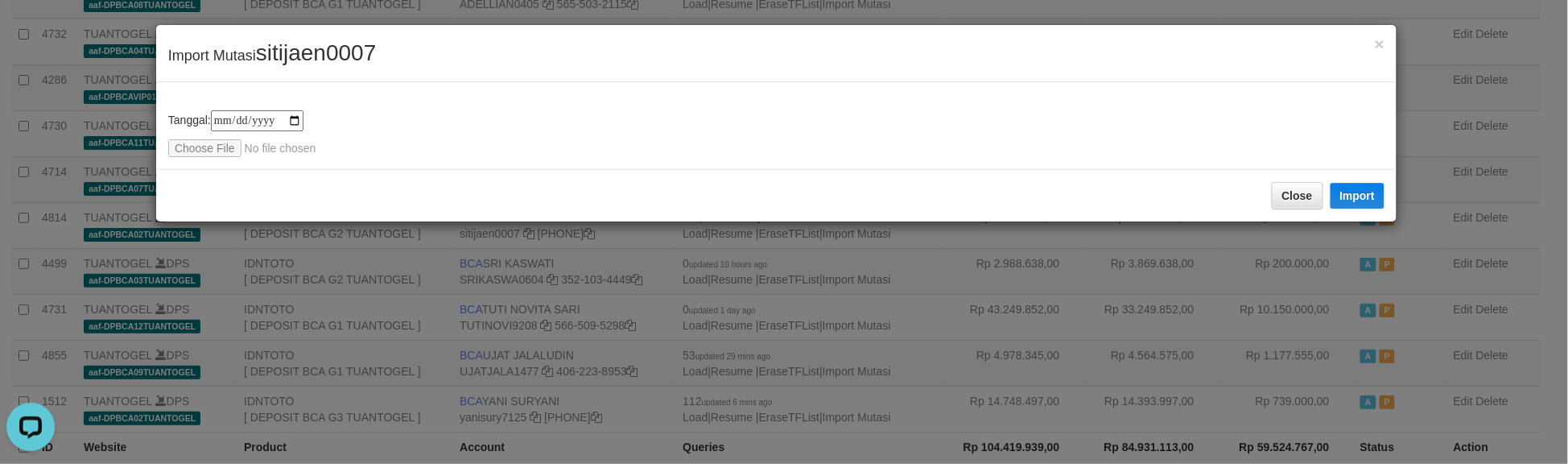 type on "**********" 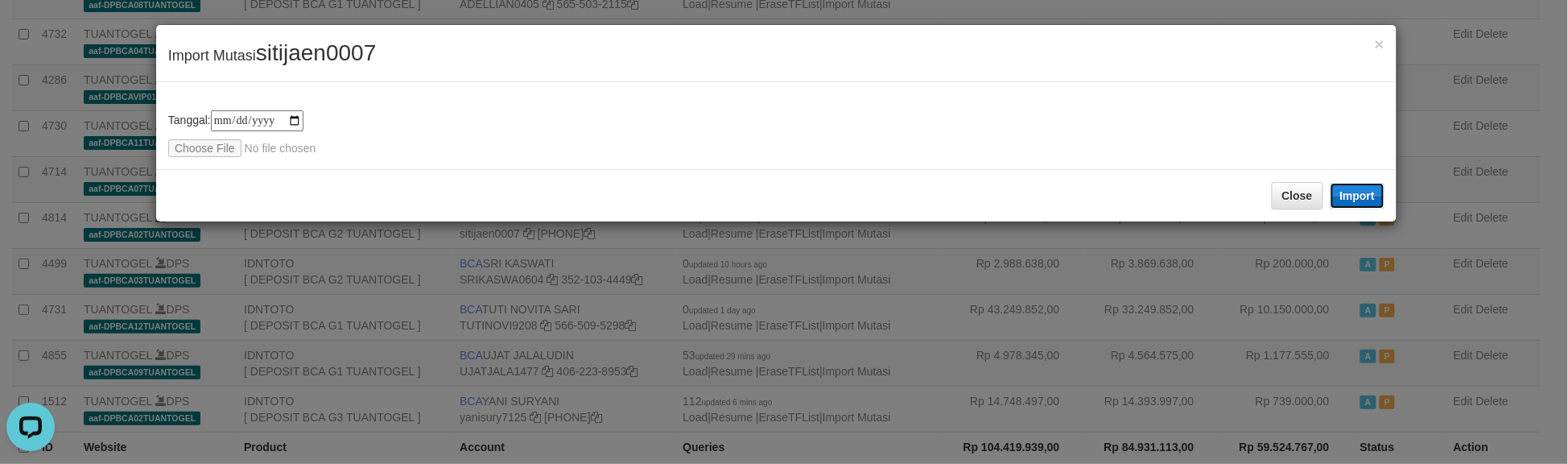 click on "Import" at bounding box center [1358, 196] 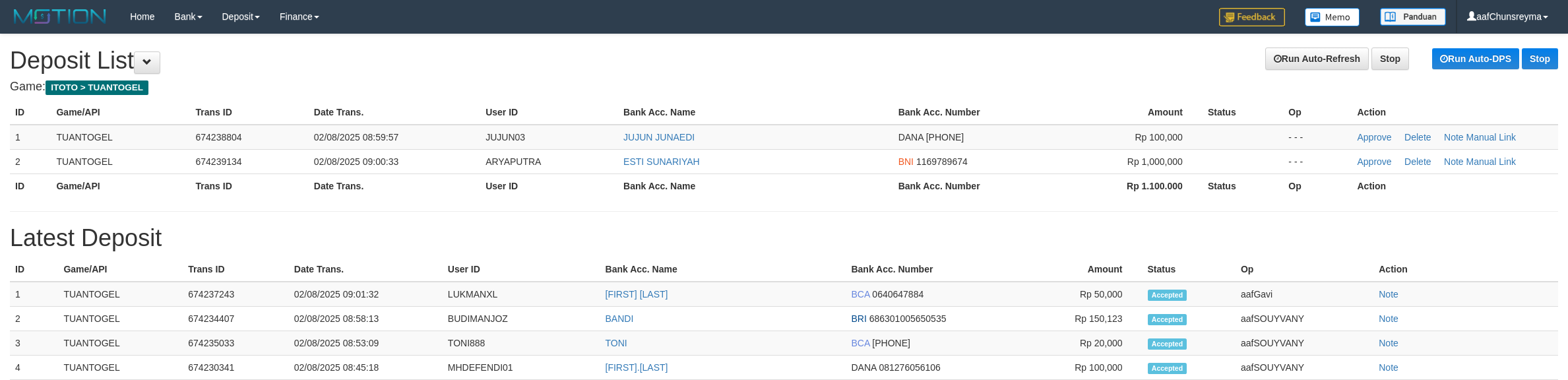 scroll, scrollTop: 0, scrollLeft: 0, axis: both 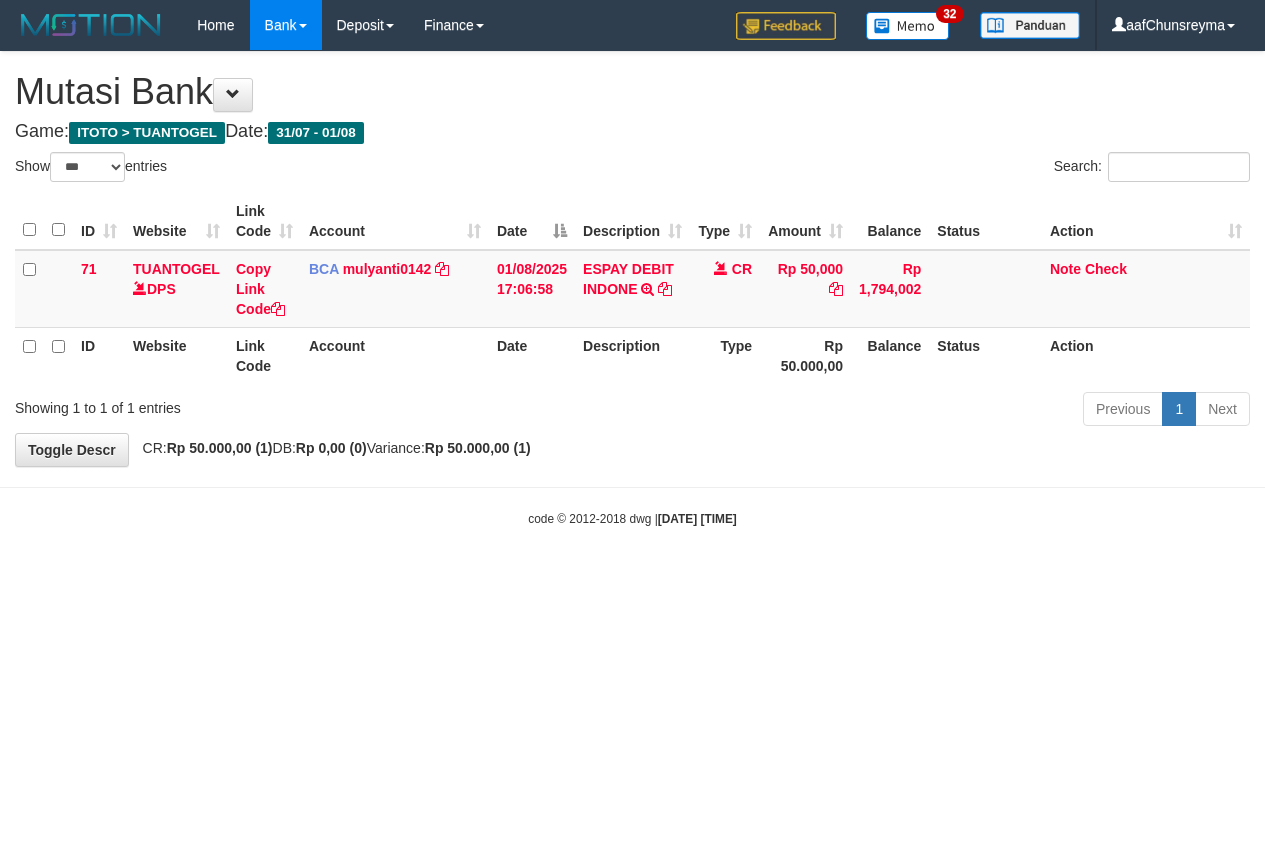 select on "***" 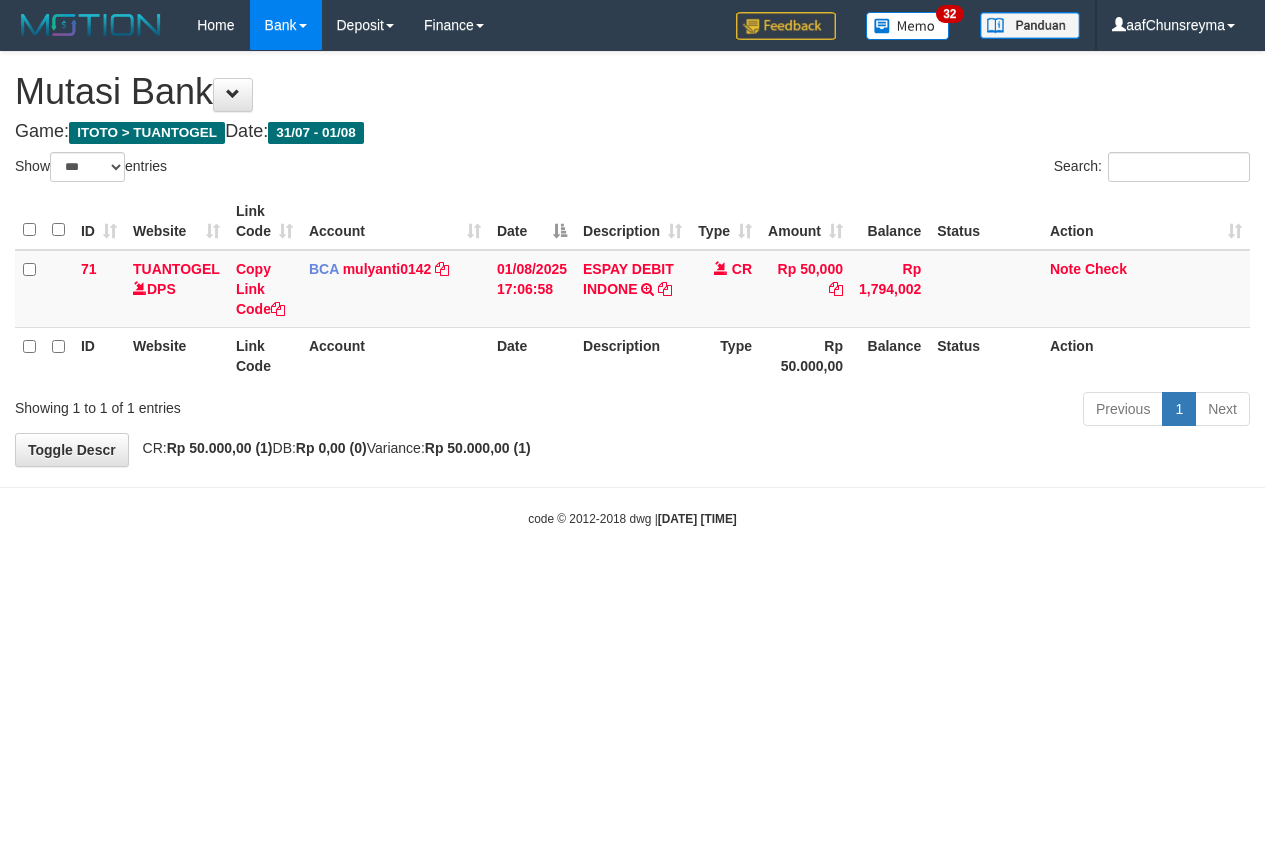 scroll, scrollTop: 0, scrollLeft: 0, axis: both 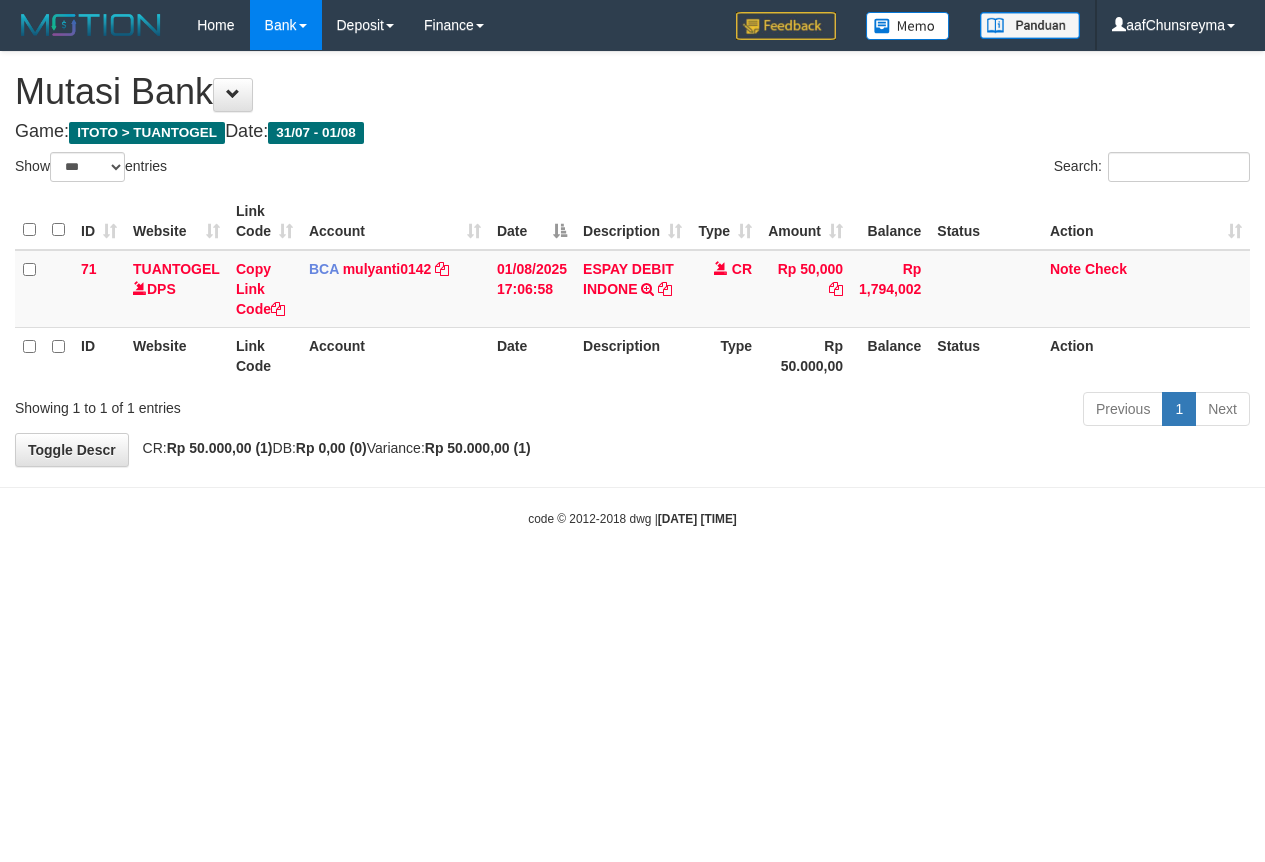 select on "***" 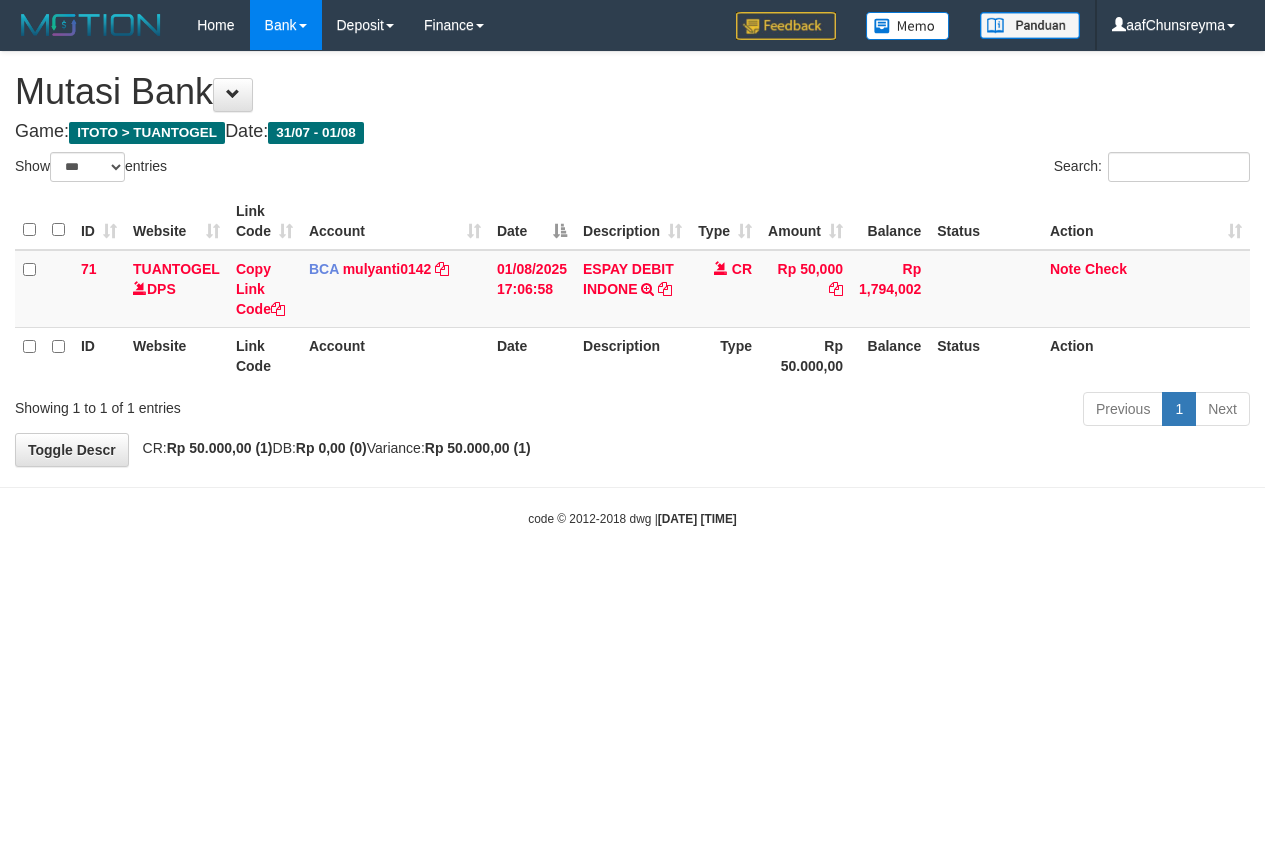 scroll, scrollTop: 0, scrollLeft: 0, axis: both 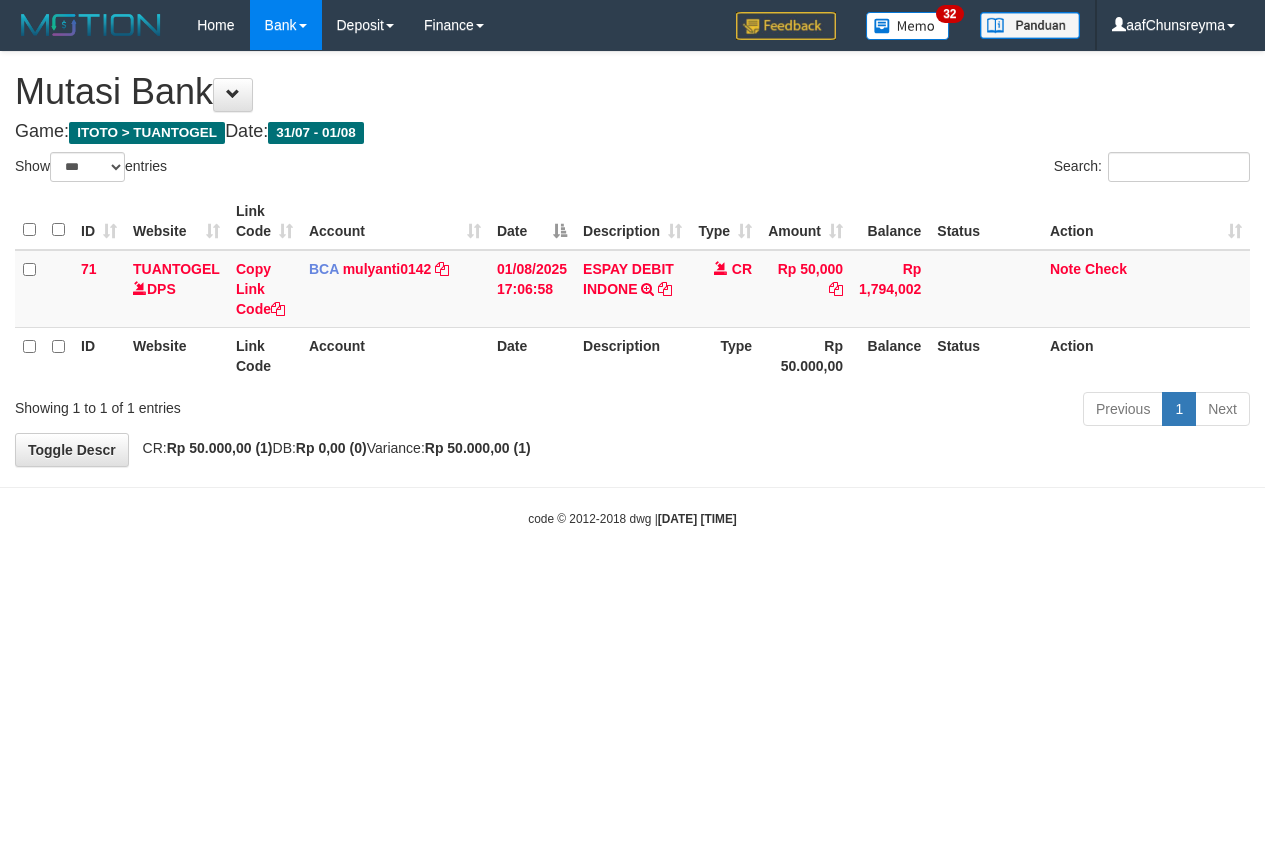 select on "***" 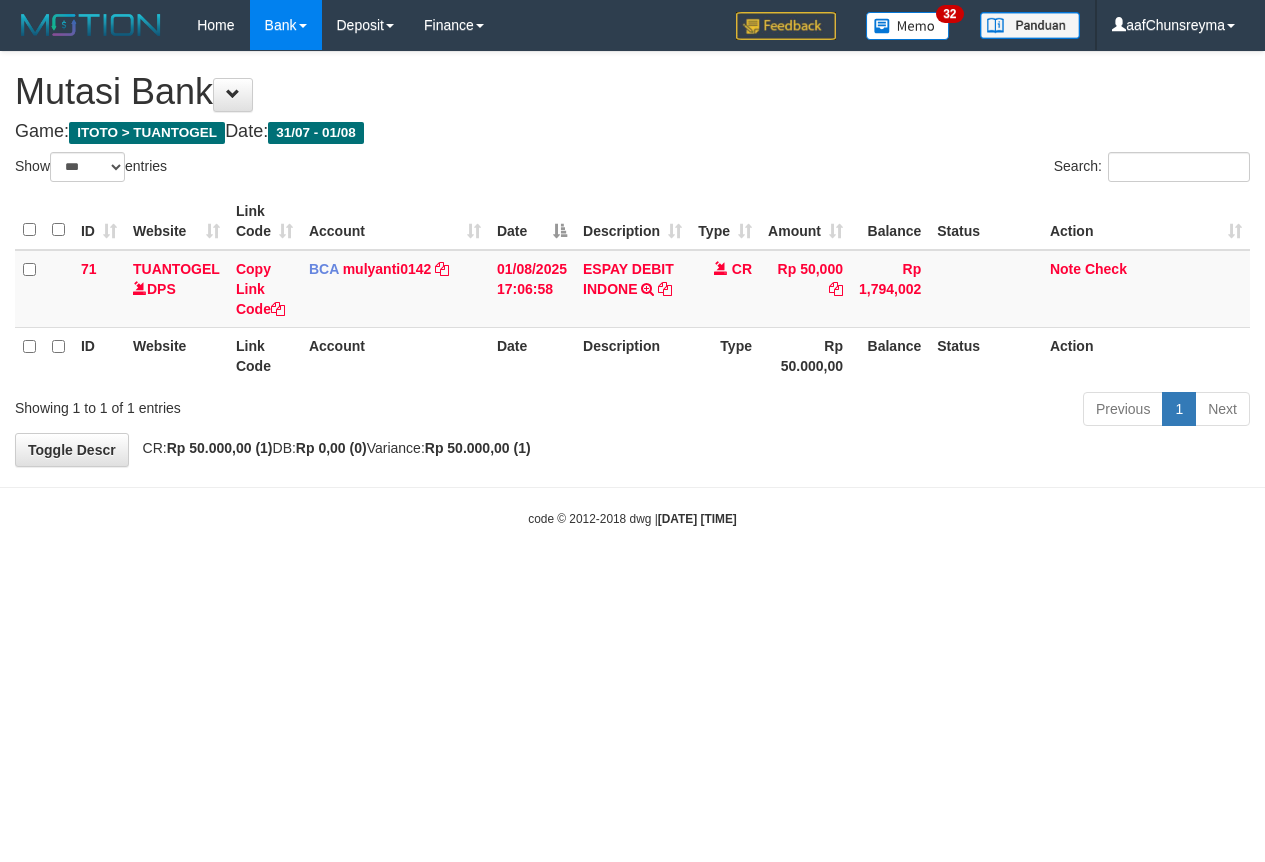scroll, scrollTop: 0, scrollLeft: 0, axis: both 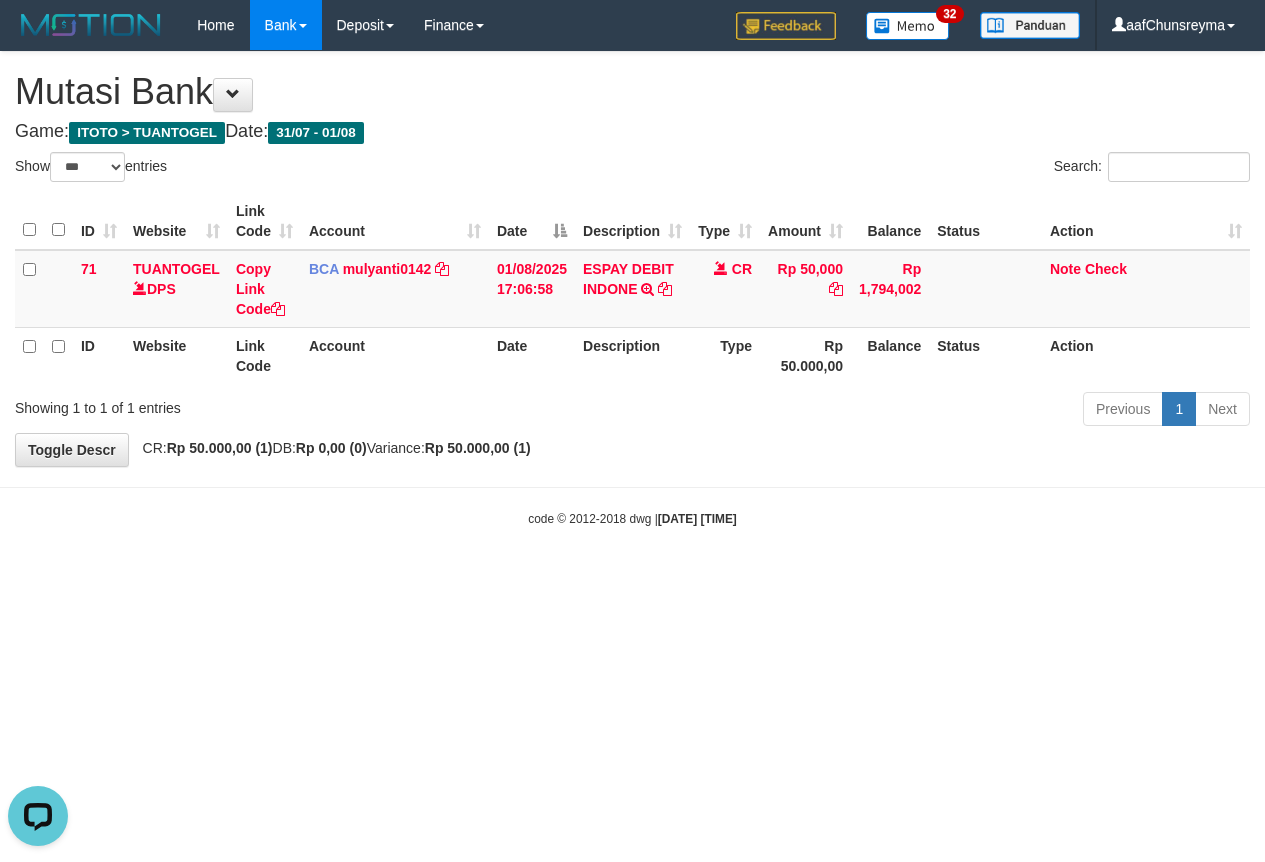 click on "Toggle navigation
Home
Bank
Account List
Load
By Website
Group
[ITOTO]													TUANTOGEL
By Load Group (DPS)
Group aaf-DPBCA02TUANTOGEL" at bounding box center (632, 289) 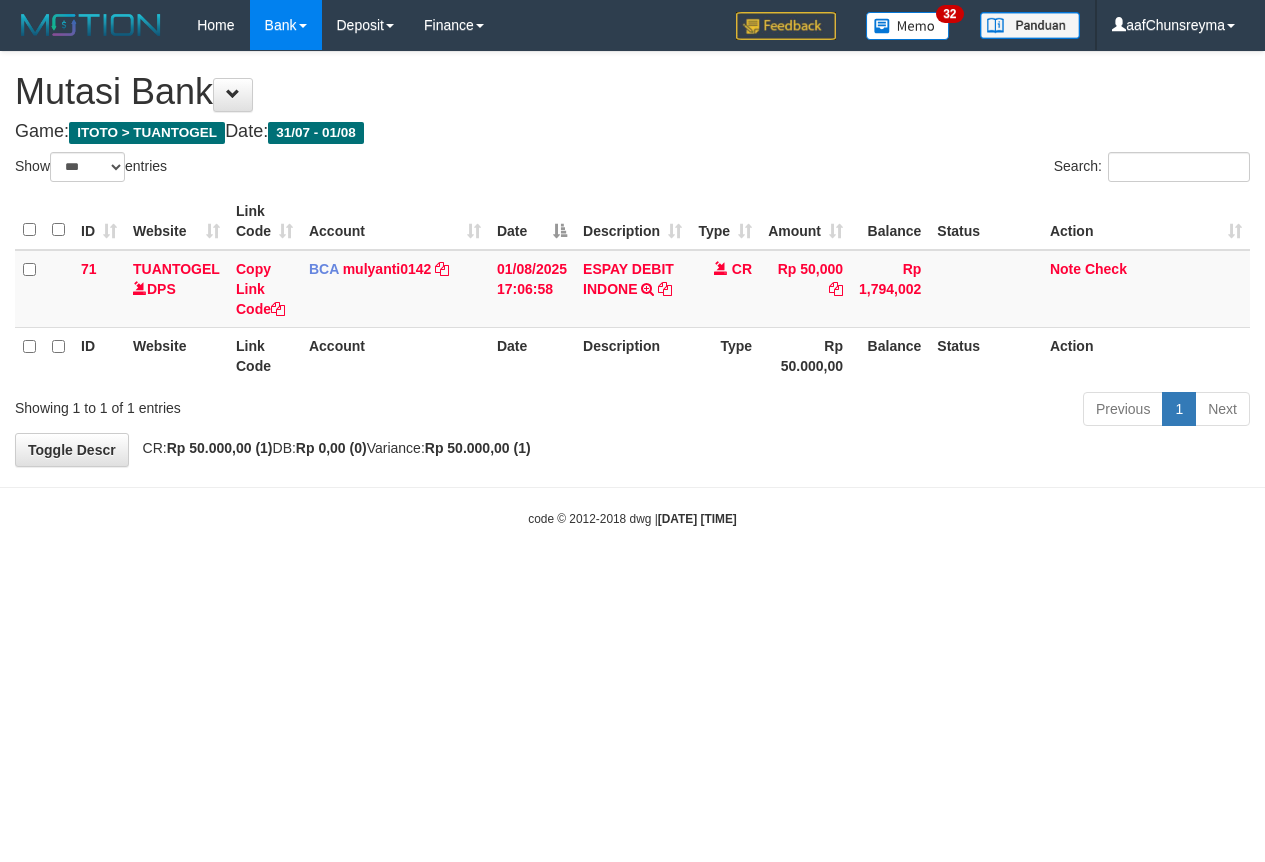 select on "***" 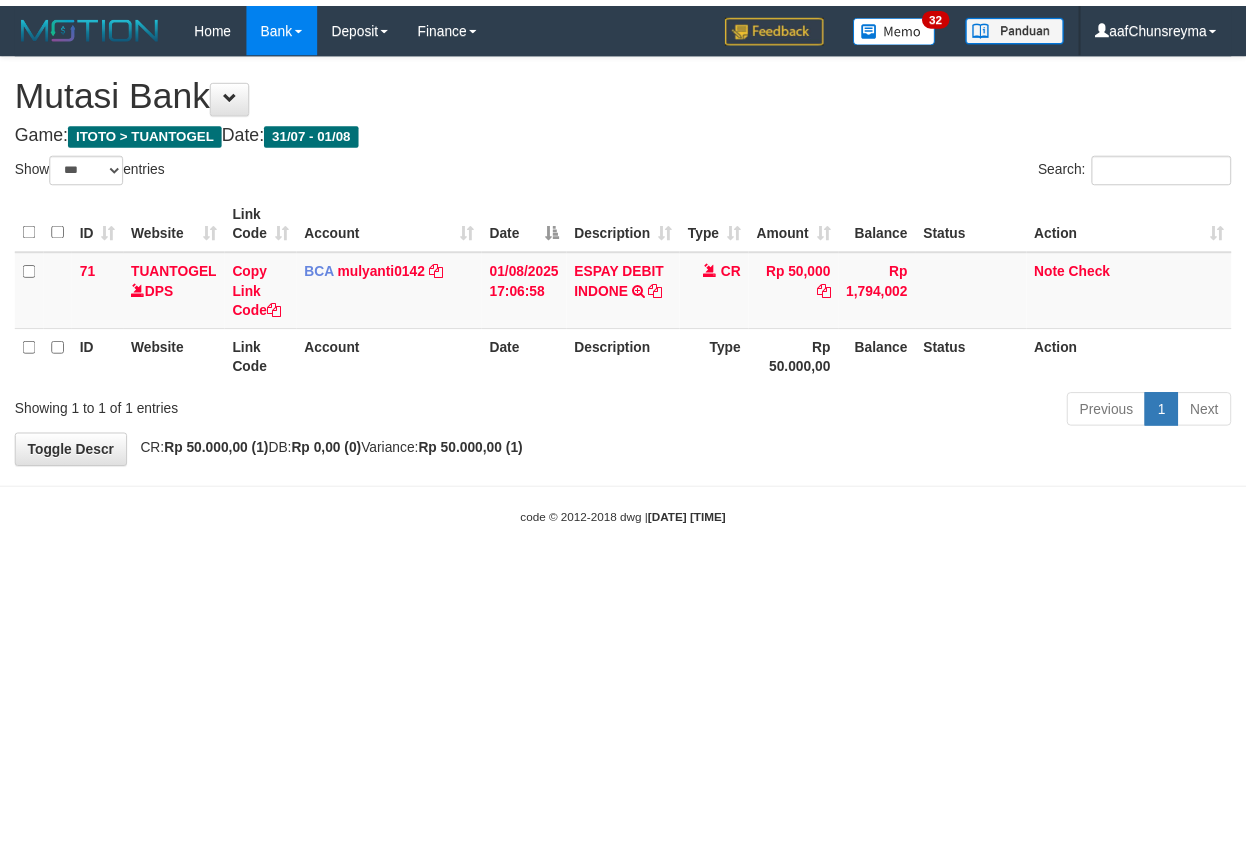 scroll, scrollTop: 0, scrollLeft: 0, axis: both 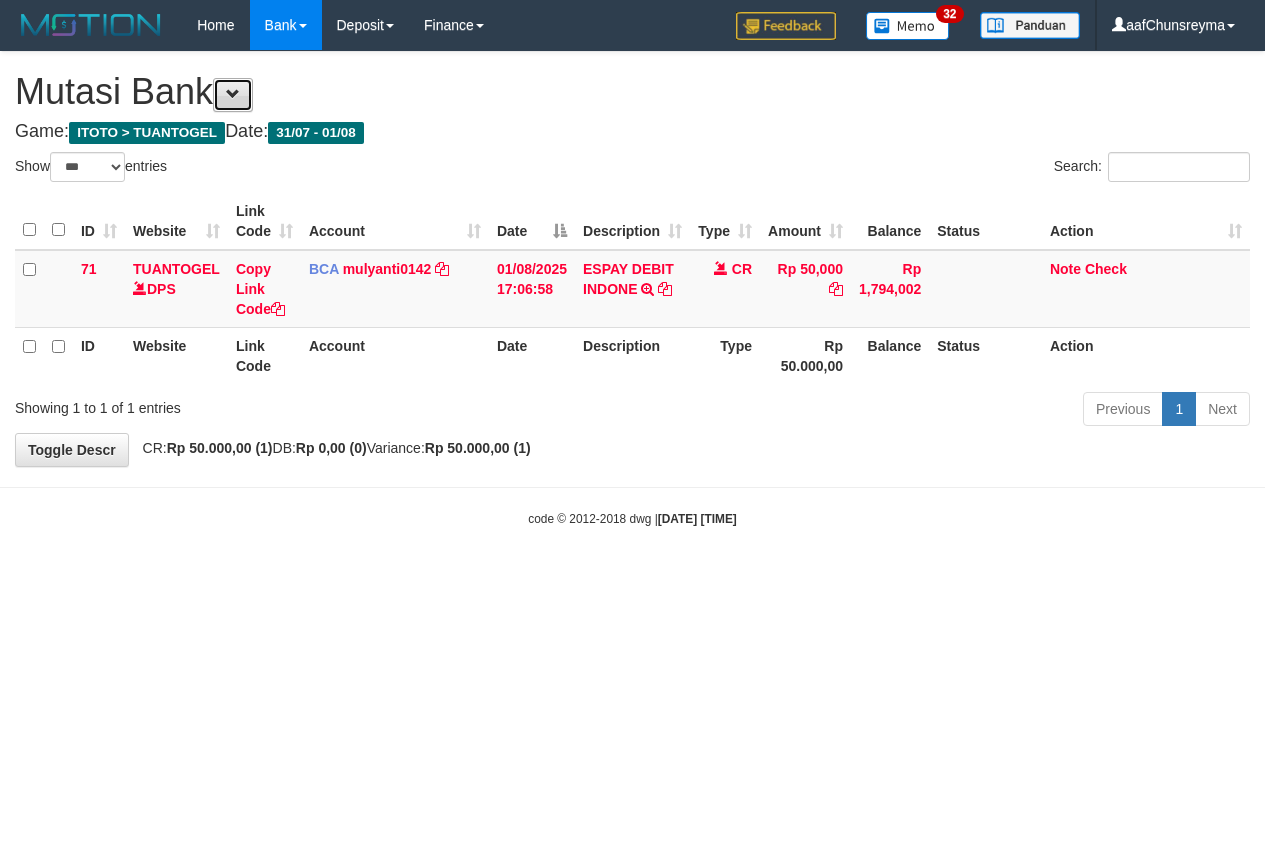 click at bounding box center (233, 94) 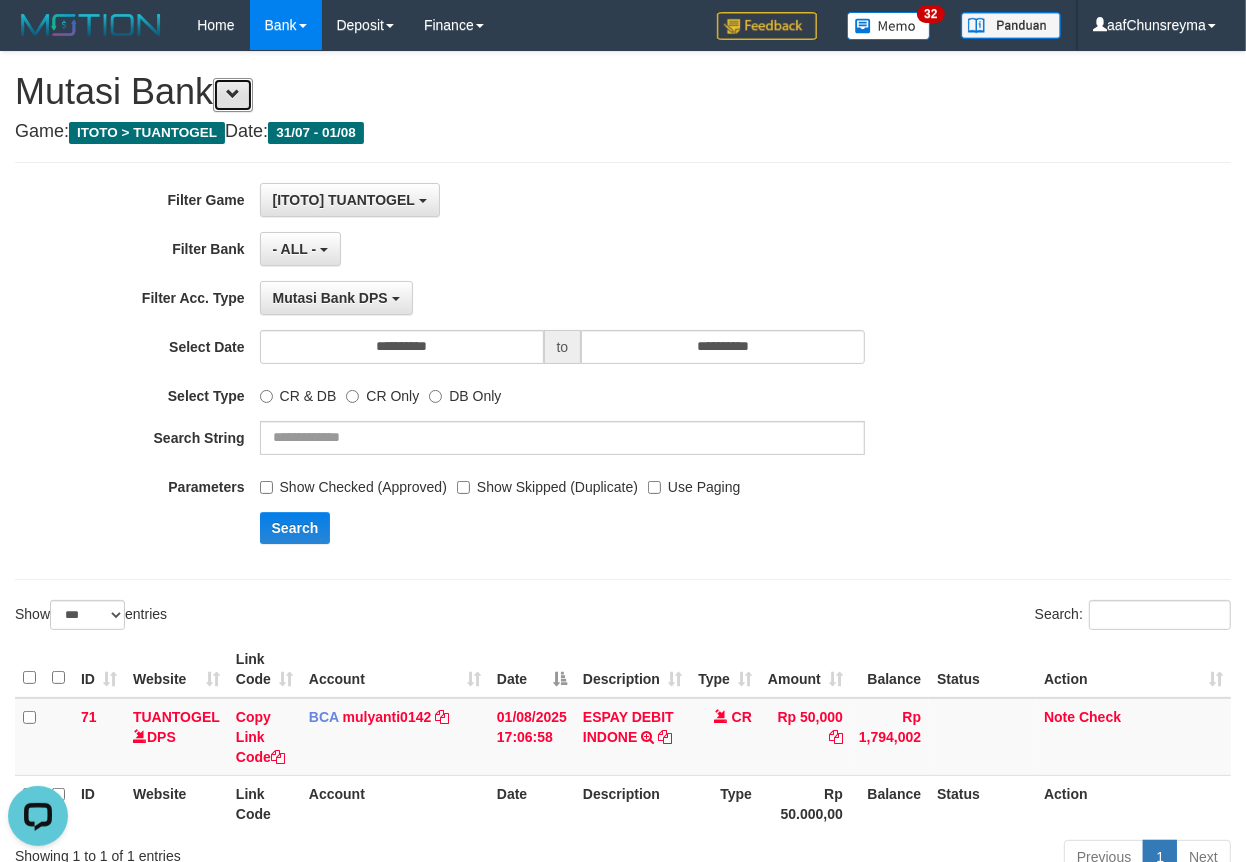 scroll, scrollTop: 0, scrollLeft: 0, axis: both 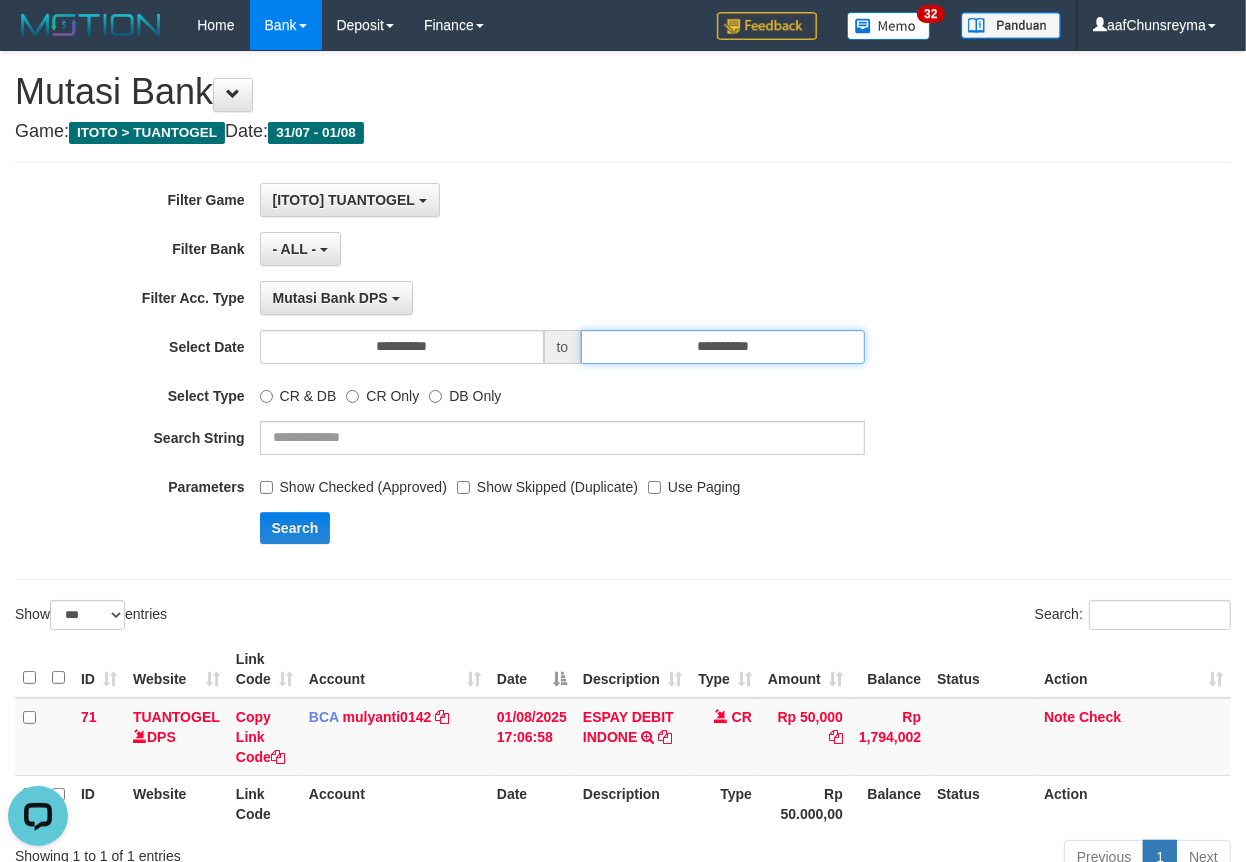 click on "**********" at bounding box center [723, 347] 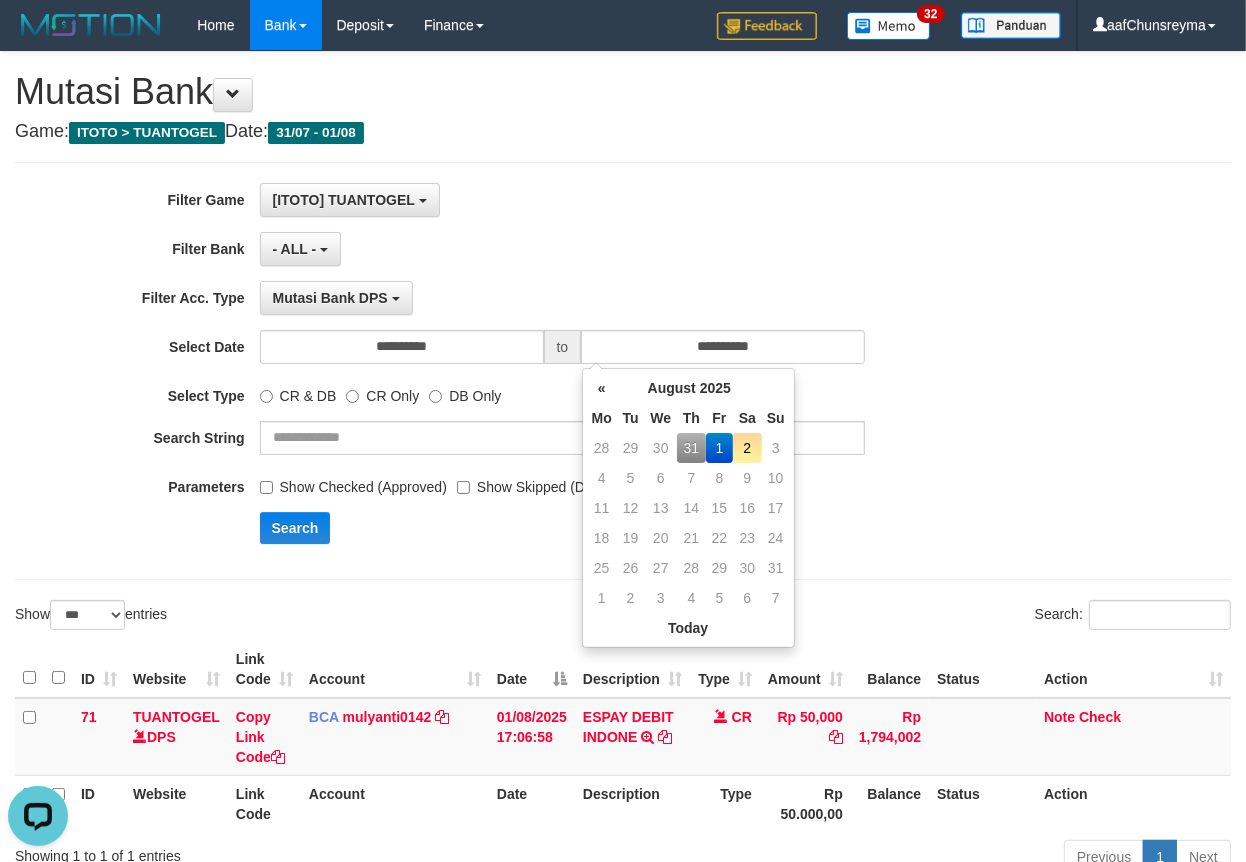 drag, startPoint x: 742, startPoint y: 436, endPoint x: 395, endPoint y: 562, distance: 369.16797 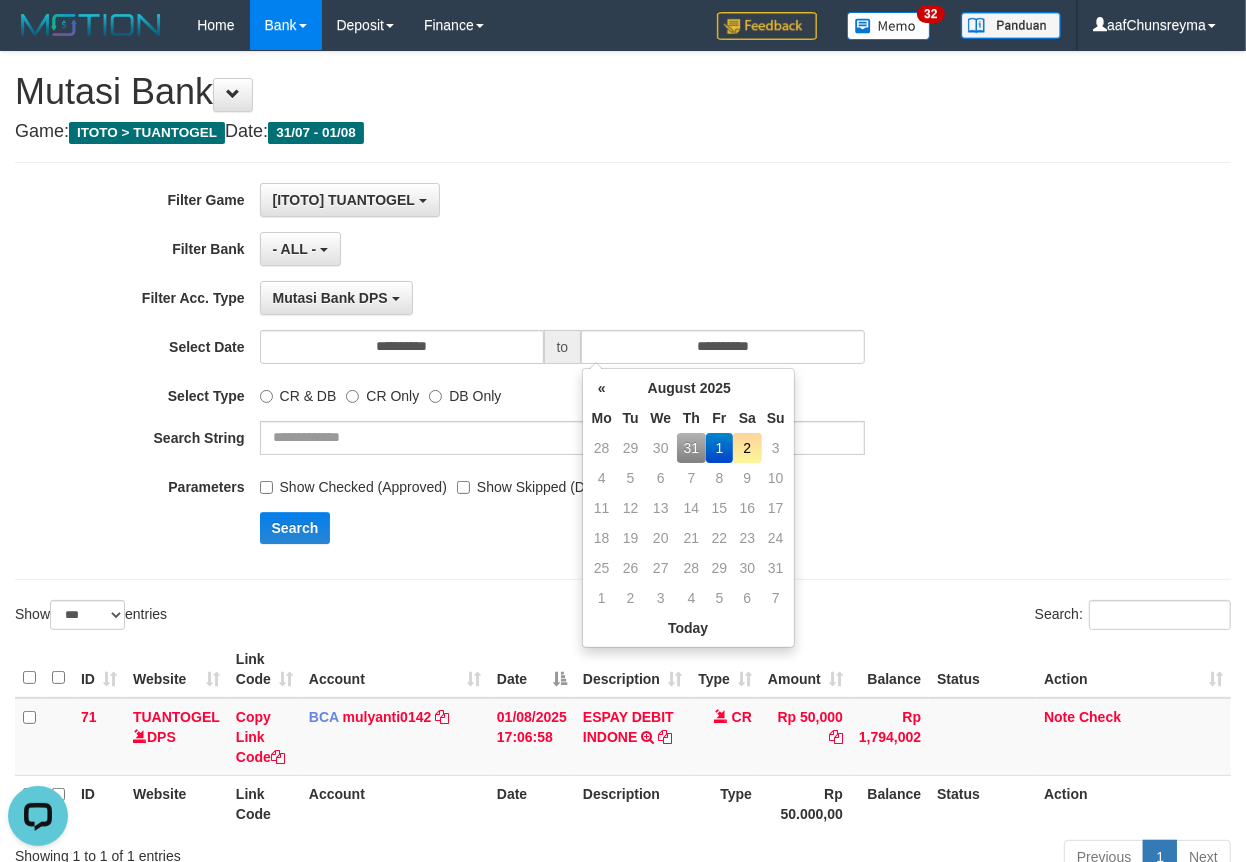 click on "2" at bounding box center [747, 448] 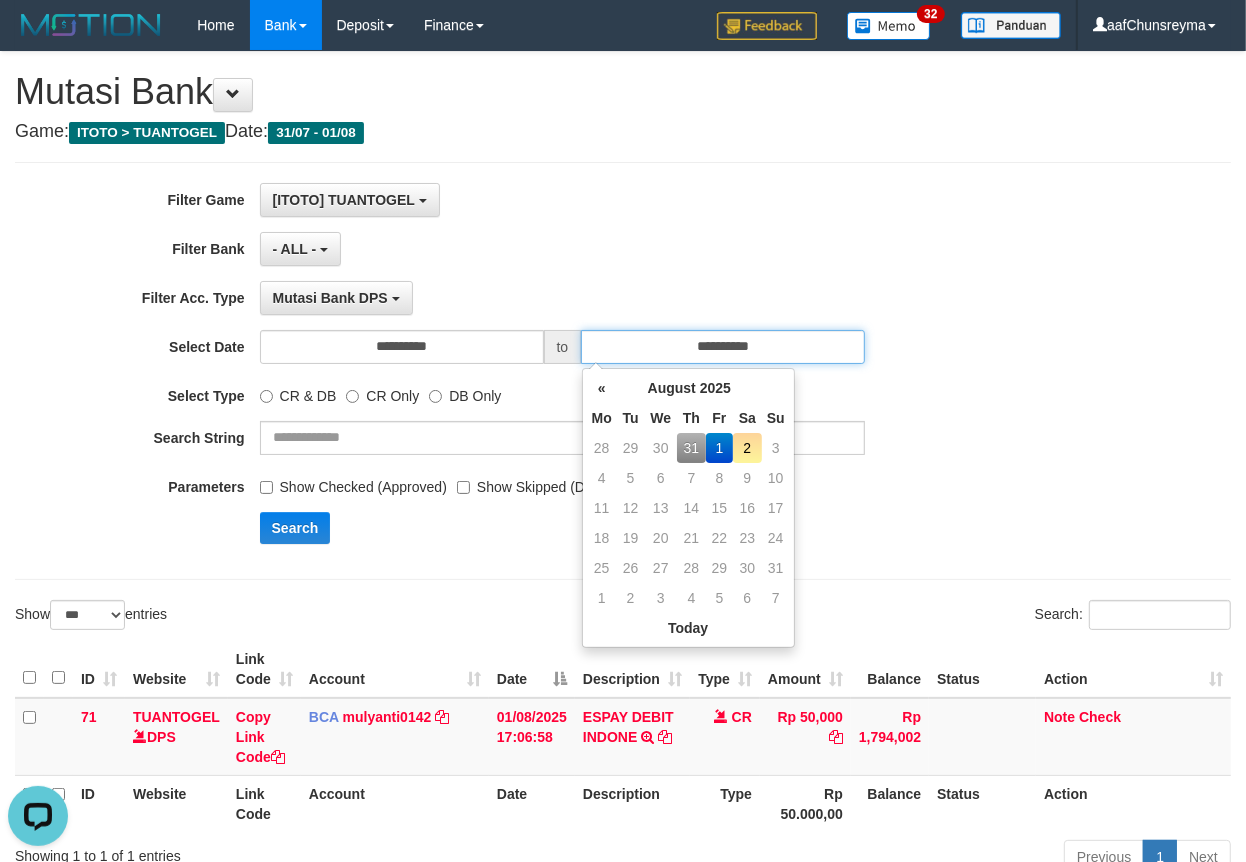 type on "**********" 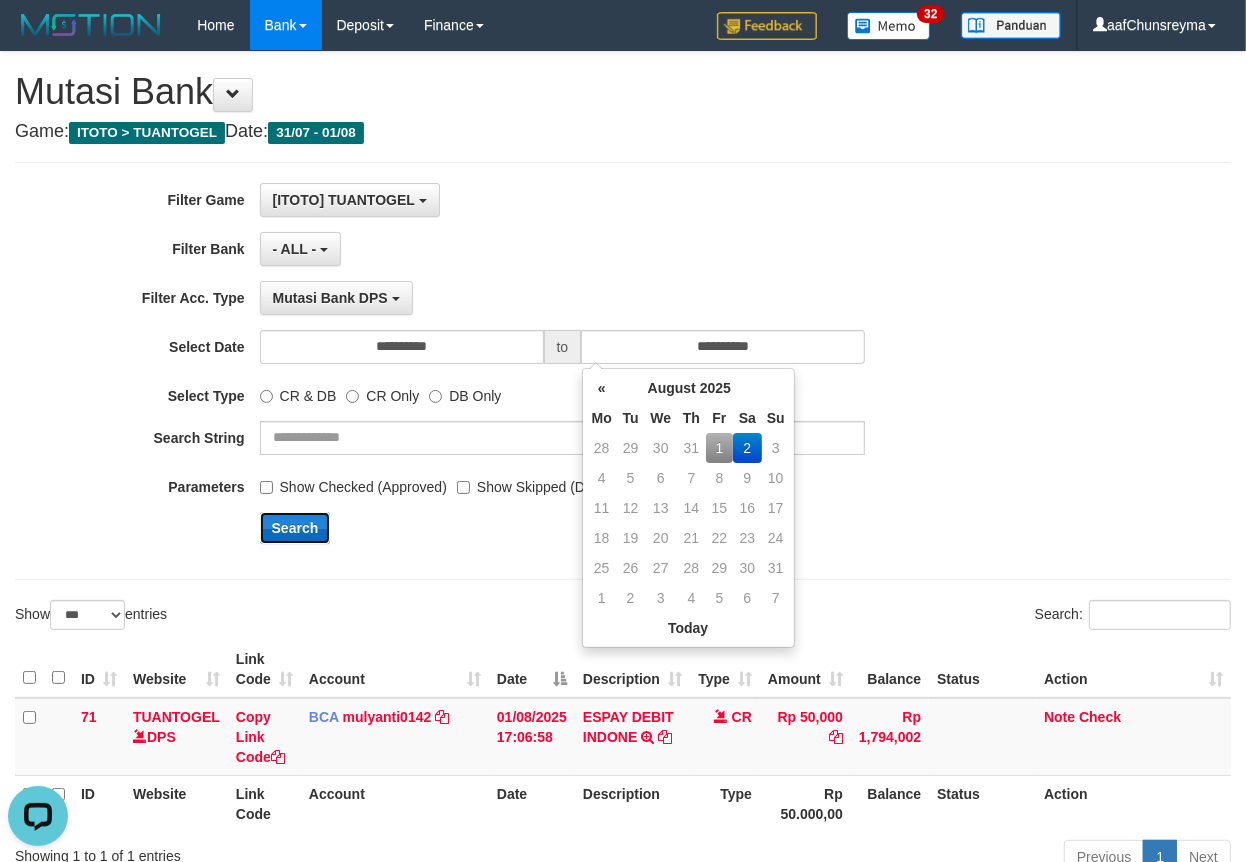 click on "Search" at bounding box center [295, 528] 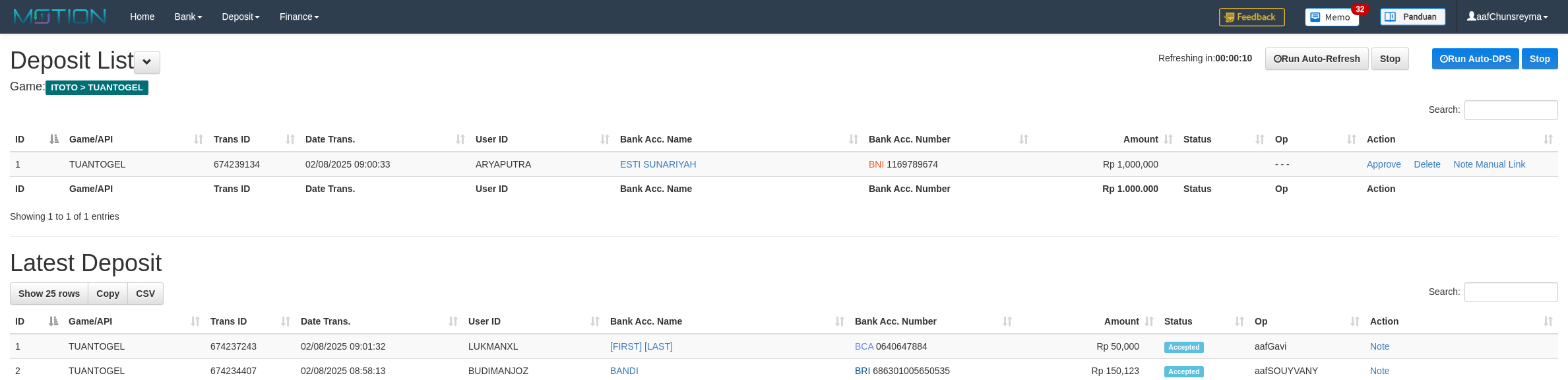 scroll, scrollTop: 0, scrollLeft: 0, axis: both 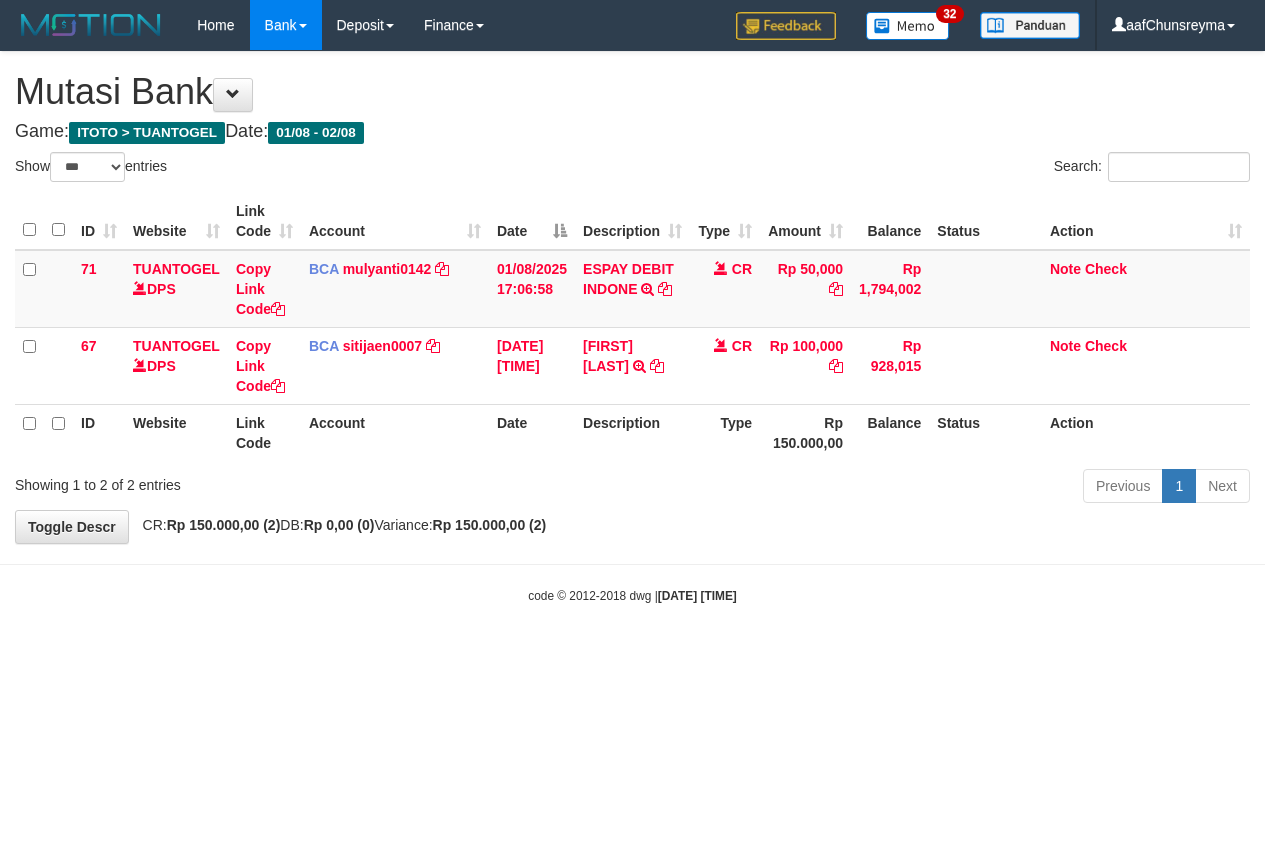 select on "***" 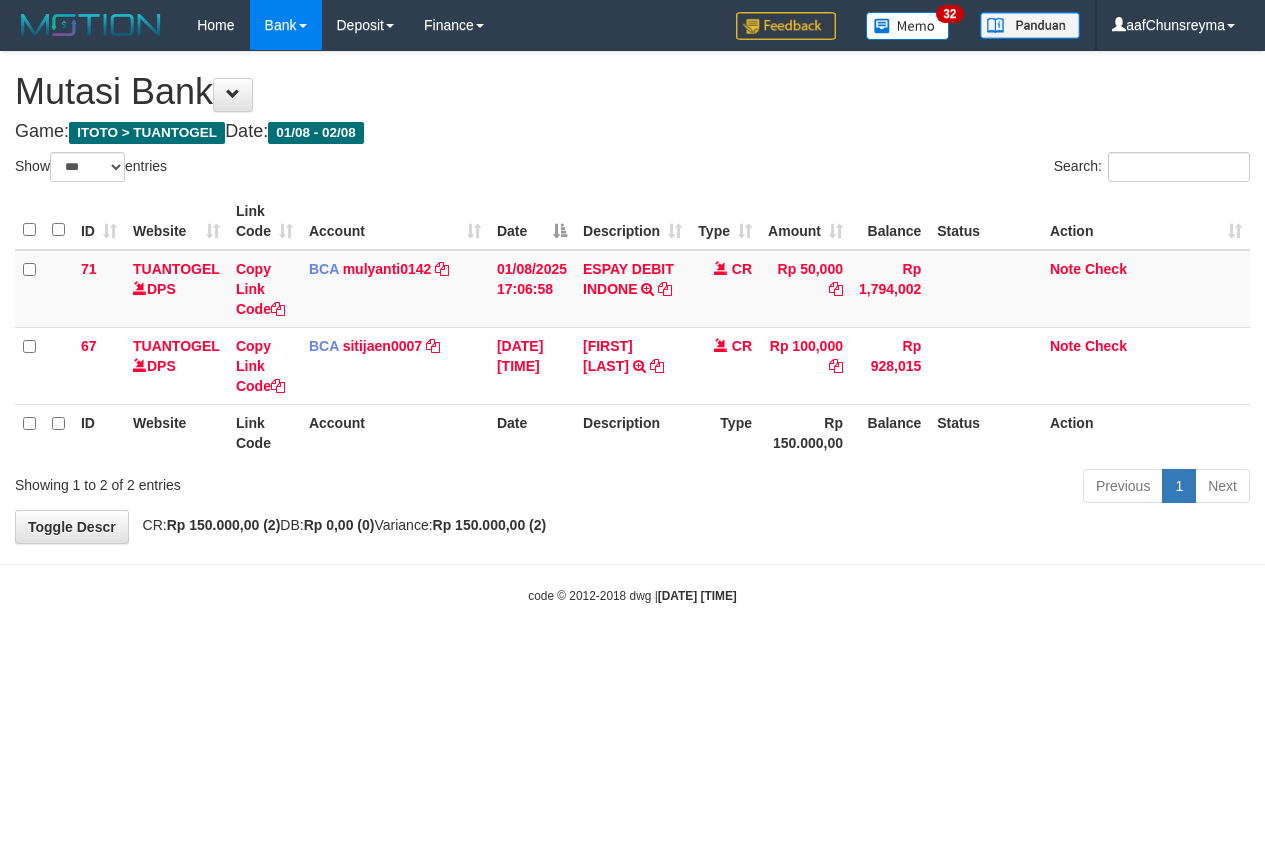 scroll, scrollTop: 0, scrollLeft: 0, axis: both 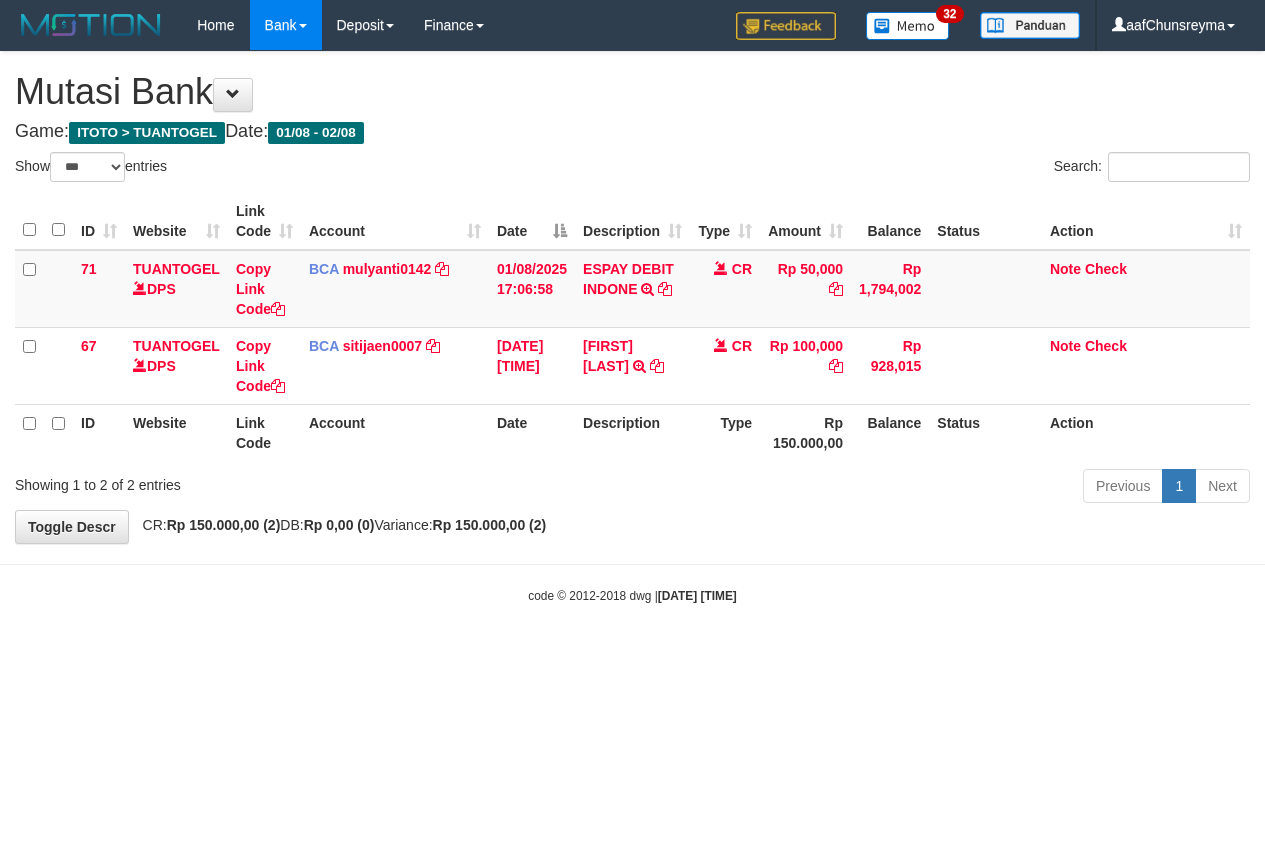select on "***" 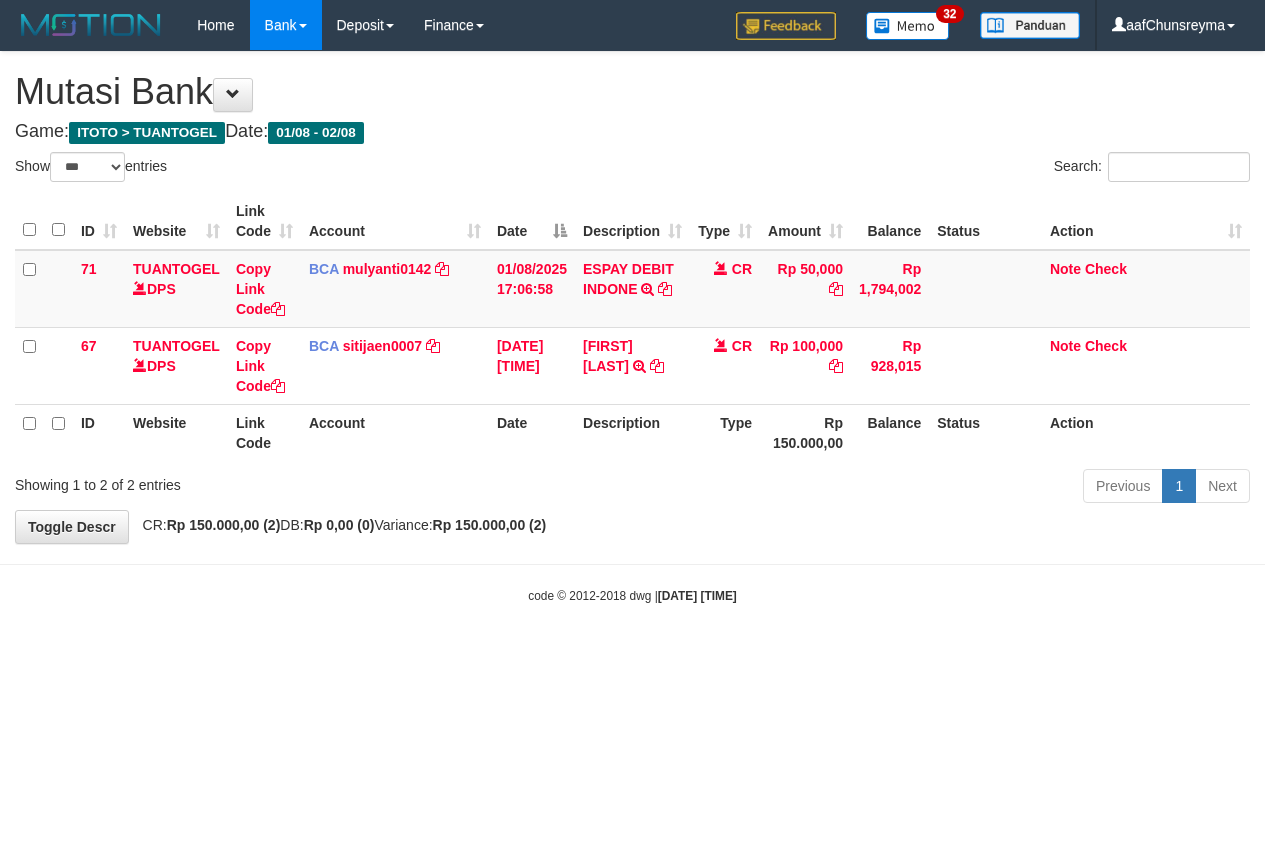 scroll, scrollTop: 0, scrollLeft: 0, axis: both 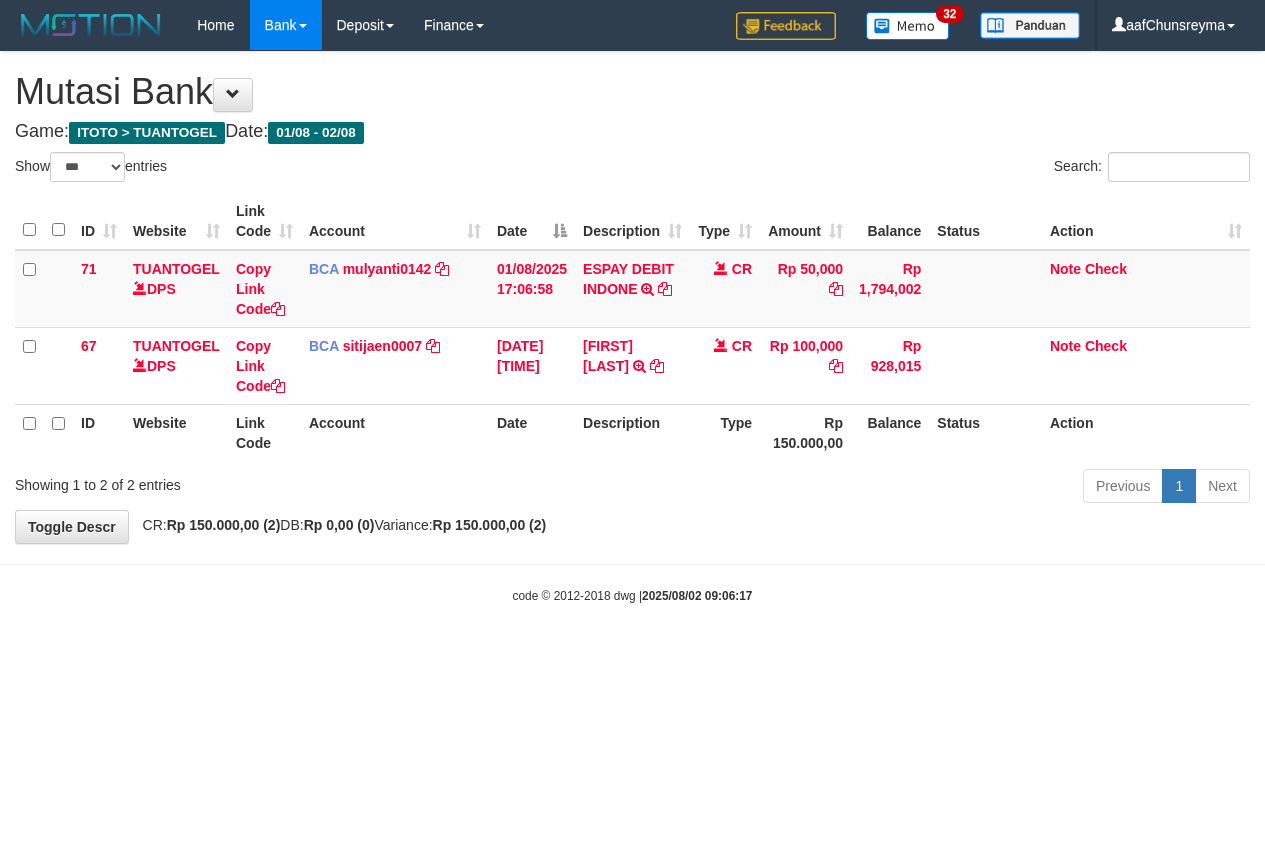 select on "***" 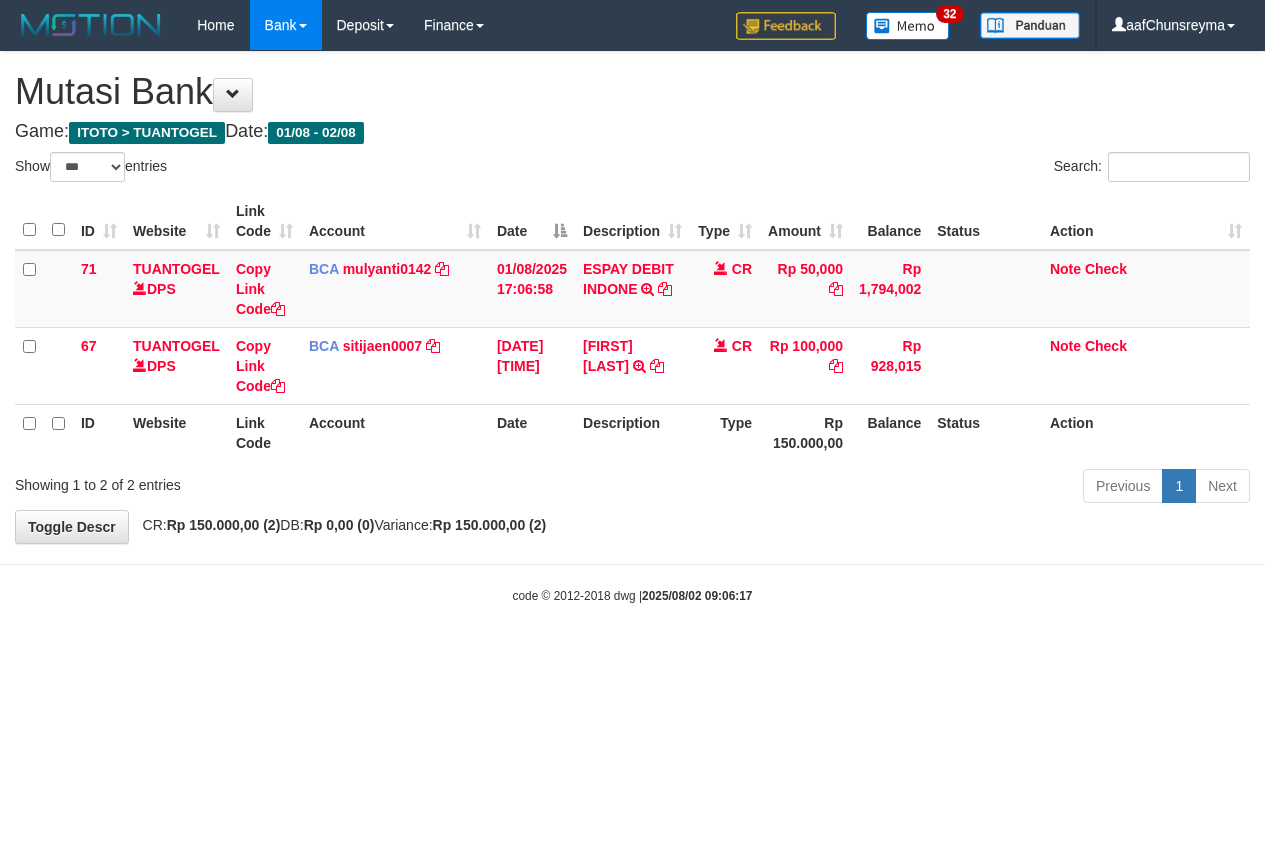 scroll, scrollTop: 0, scrollLeft: 0, axis: both 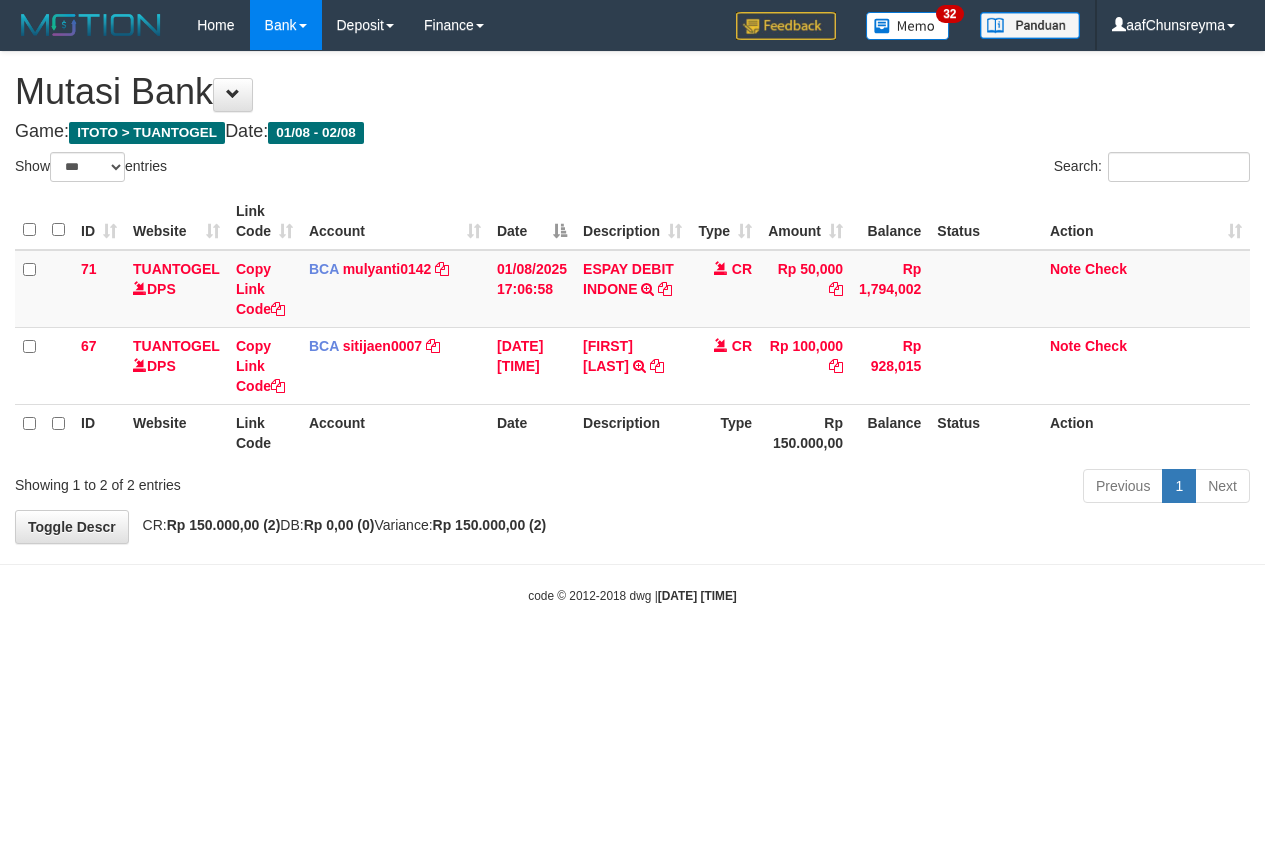 select on "***" 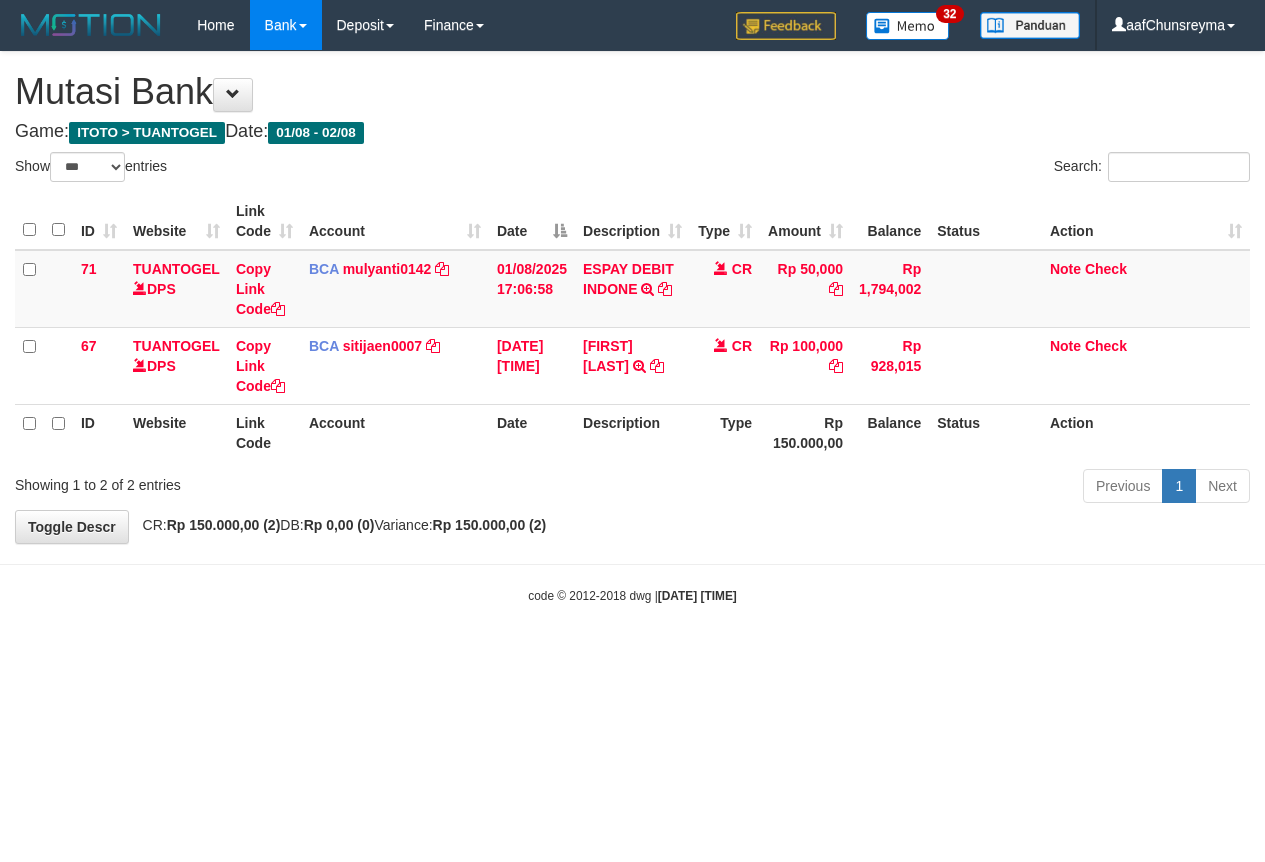 scroll, scrollTop: 0, scrollLeft: 0, axis: both 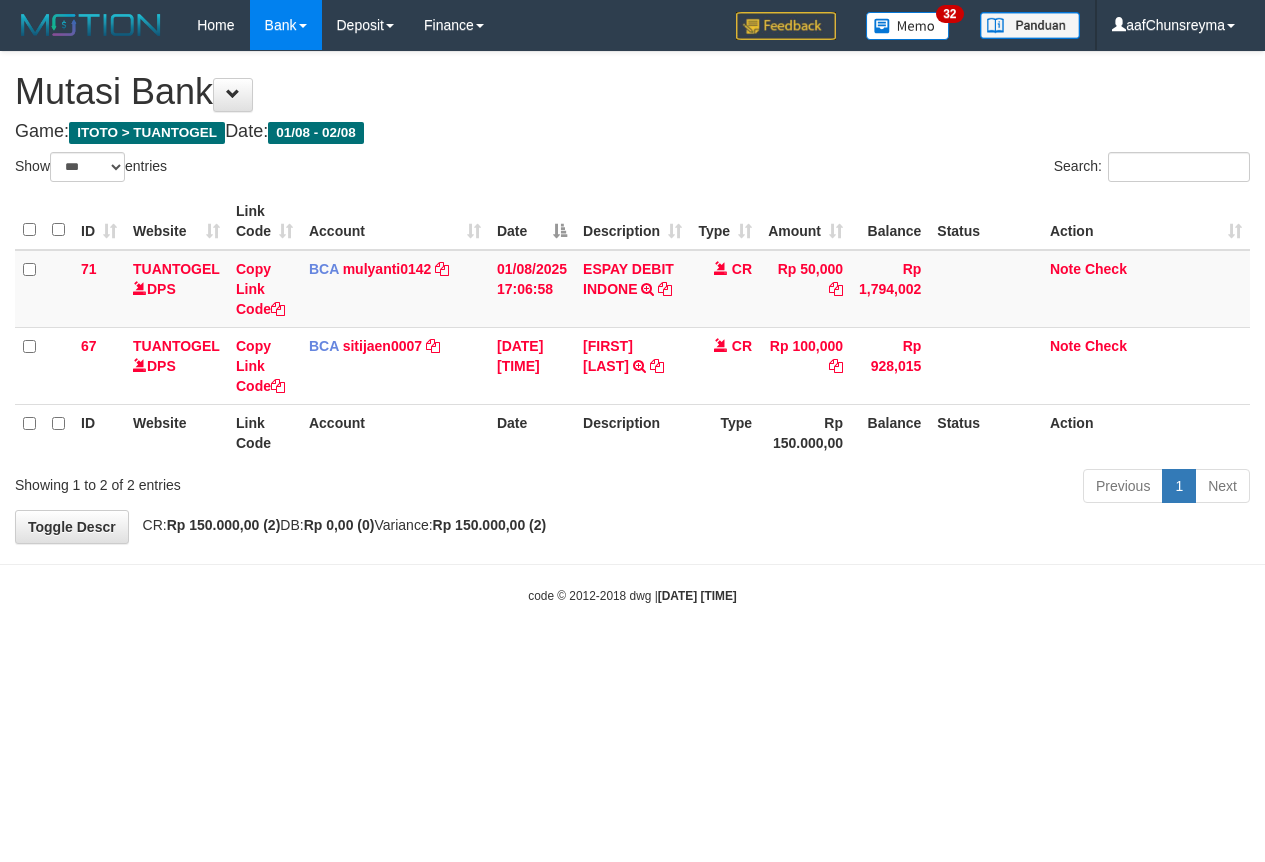 select on "***" 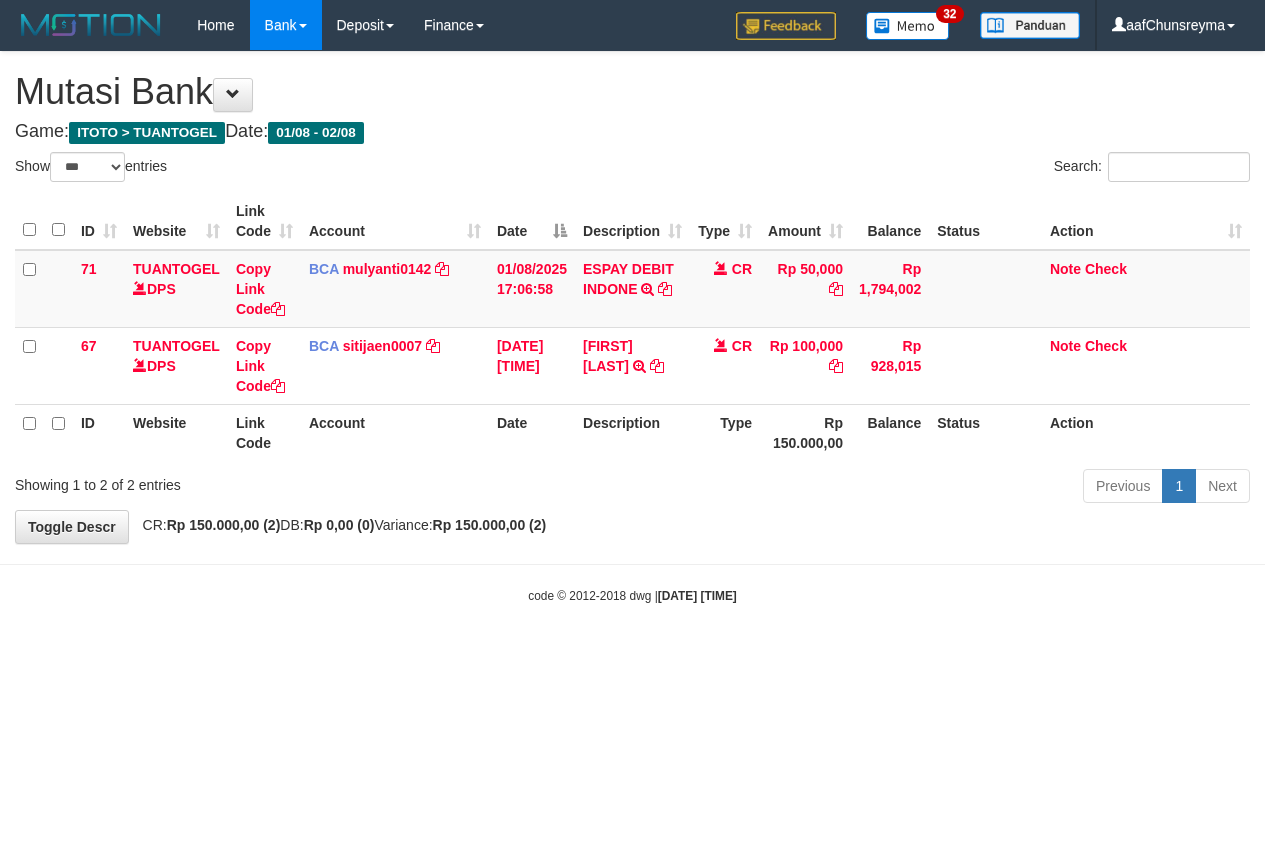 scroll, scrollTop: 0, scrollLeft: 0, axis: both 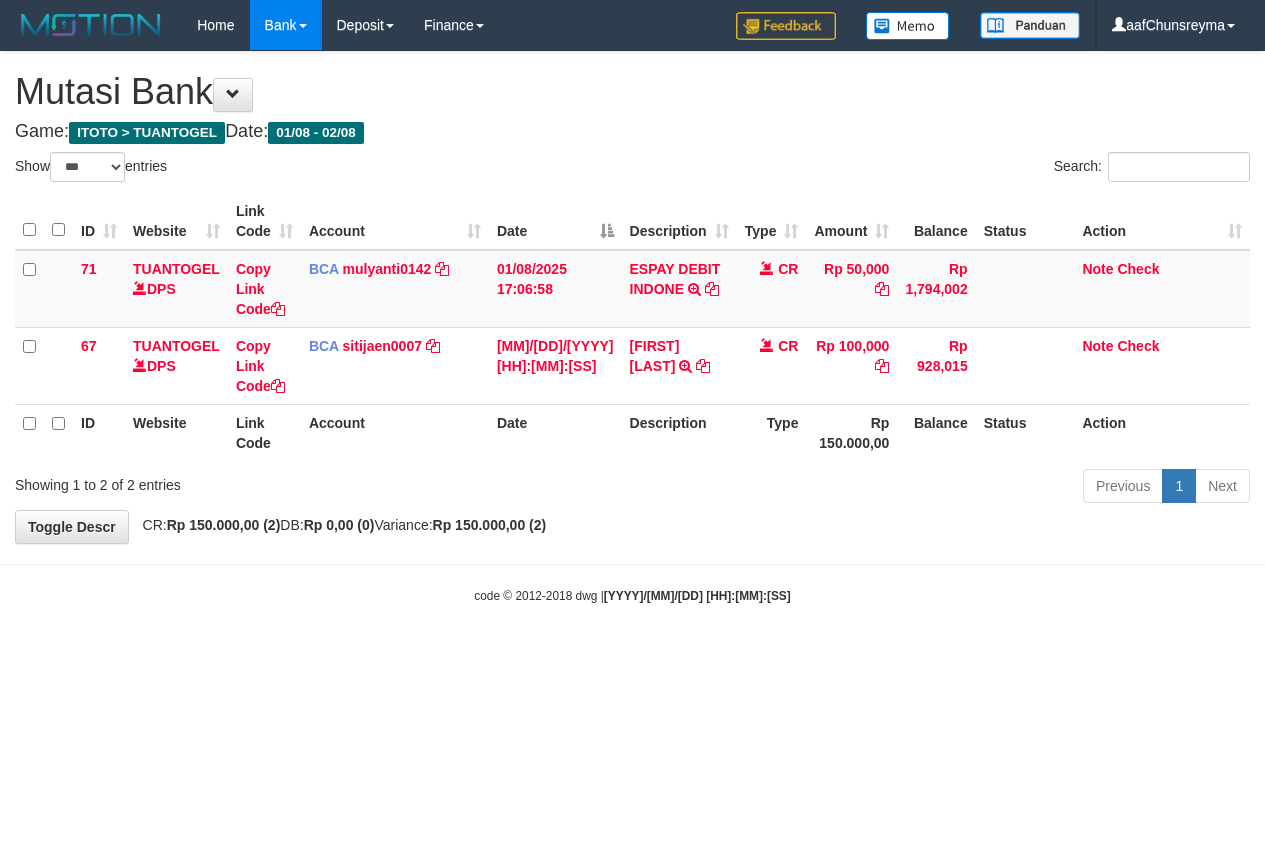 select on "***" 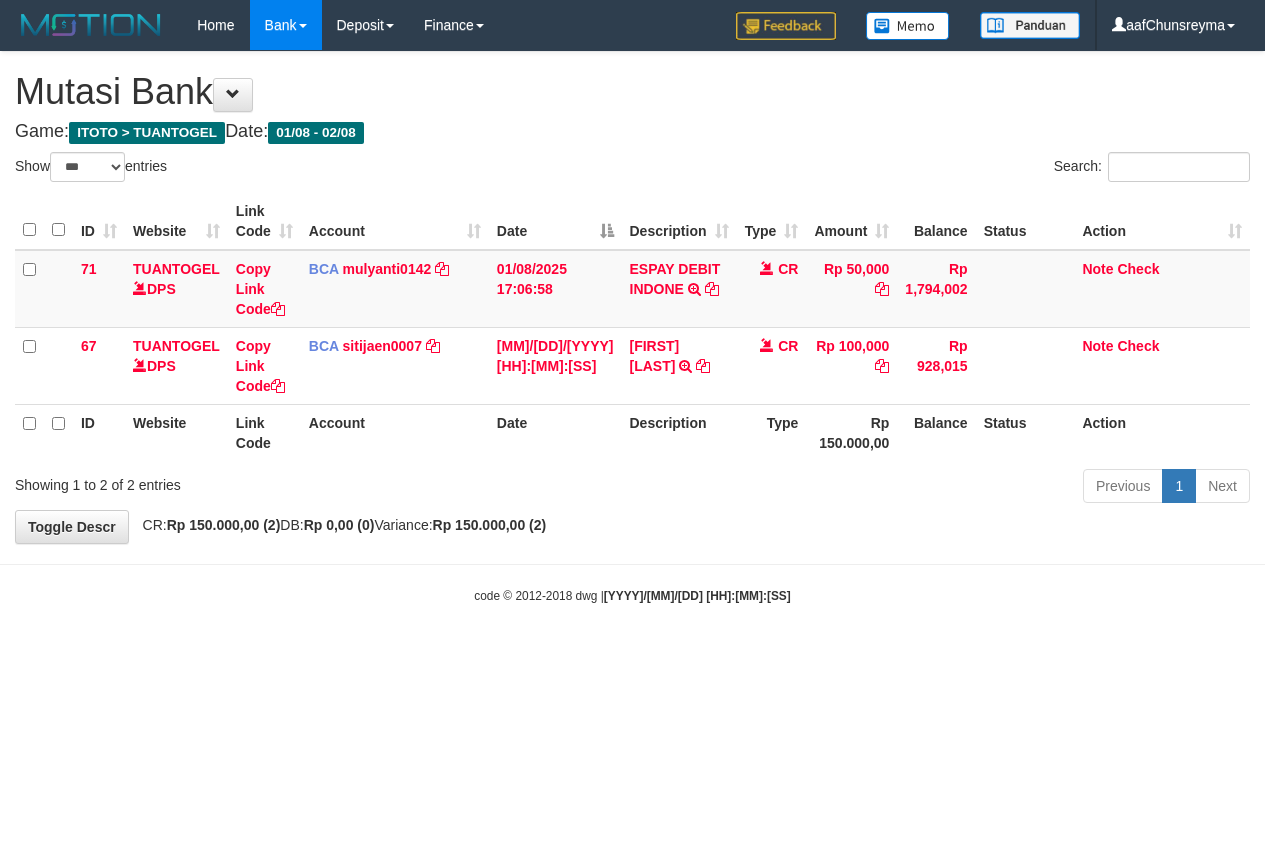 scroll, scrollTop: 0, scrollLeft: 0, axis: both 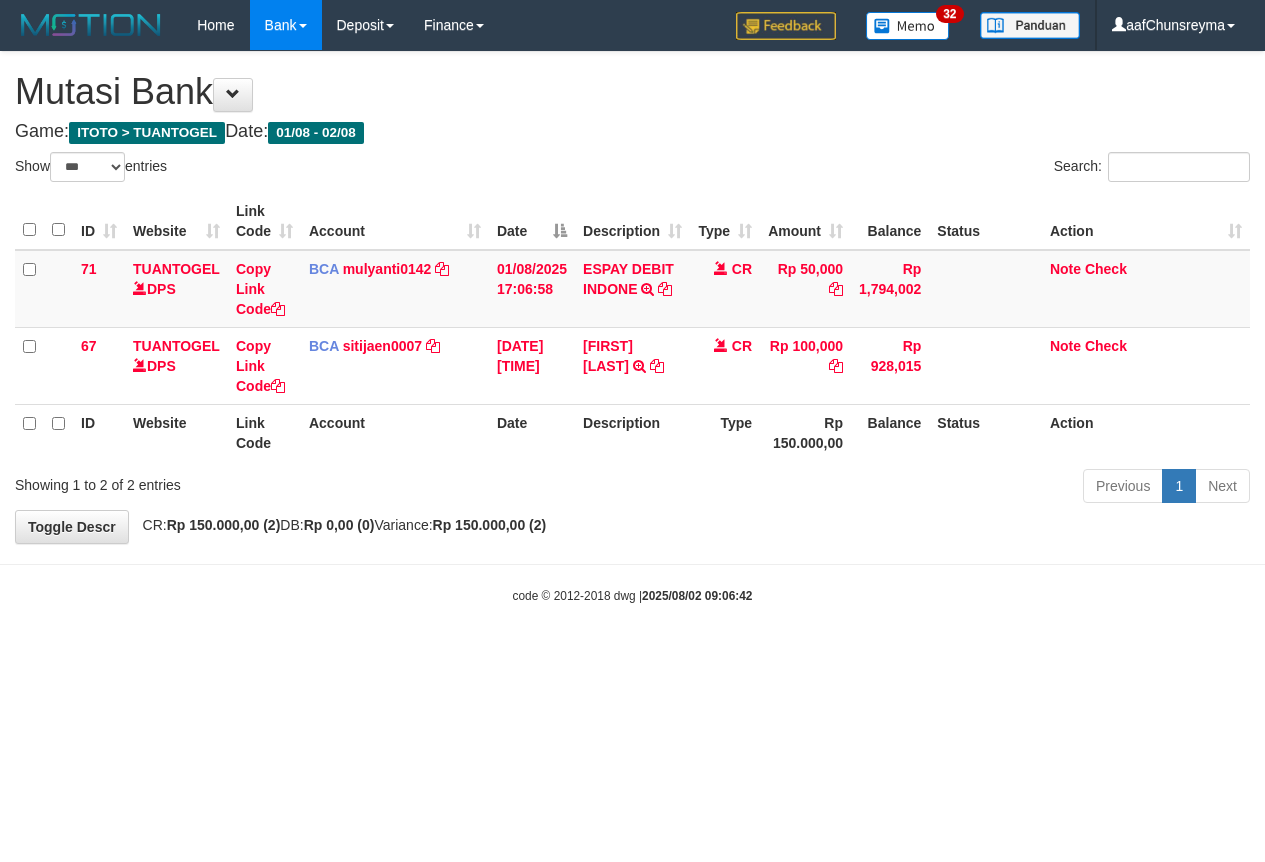 select on "***" 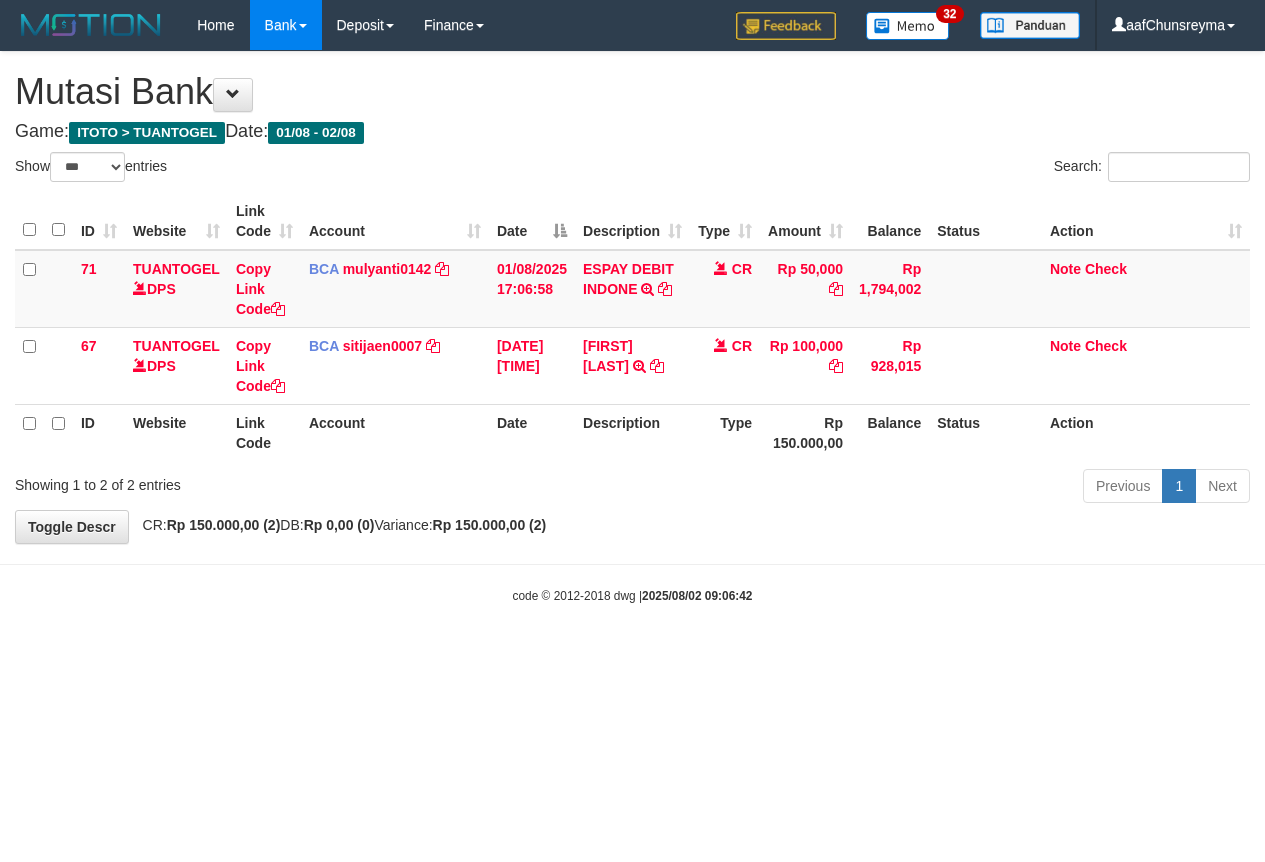 scroll, scrollTop: 0, scrollLeft: 0, axis: both 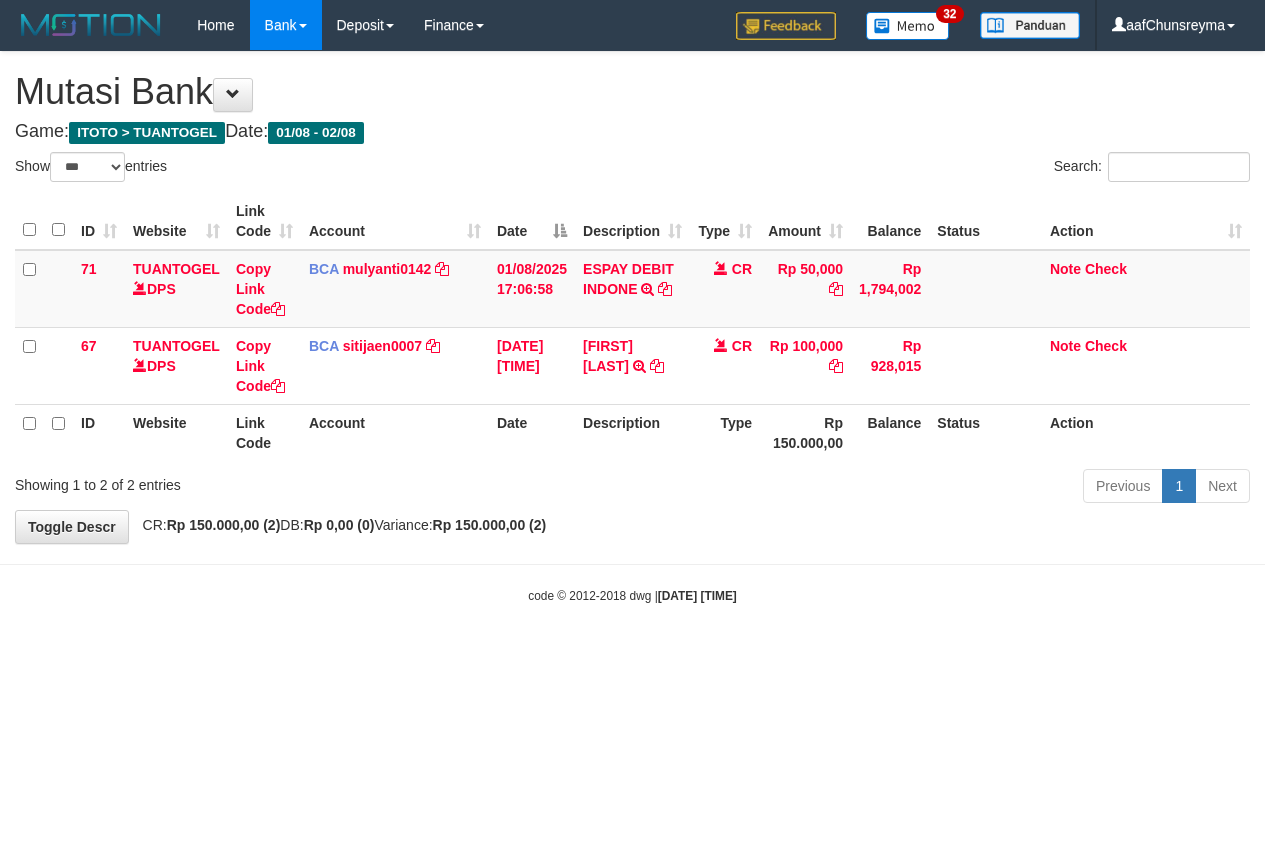 select on "***" 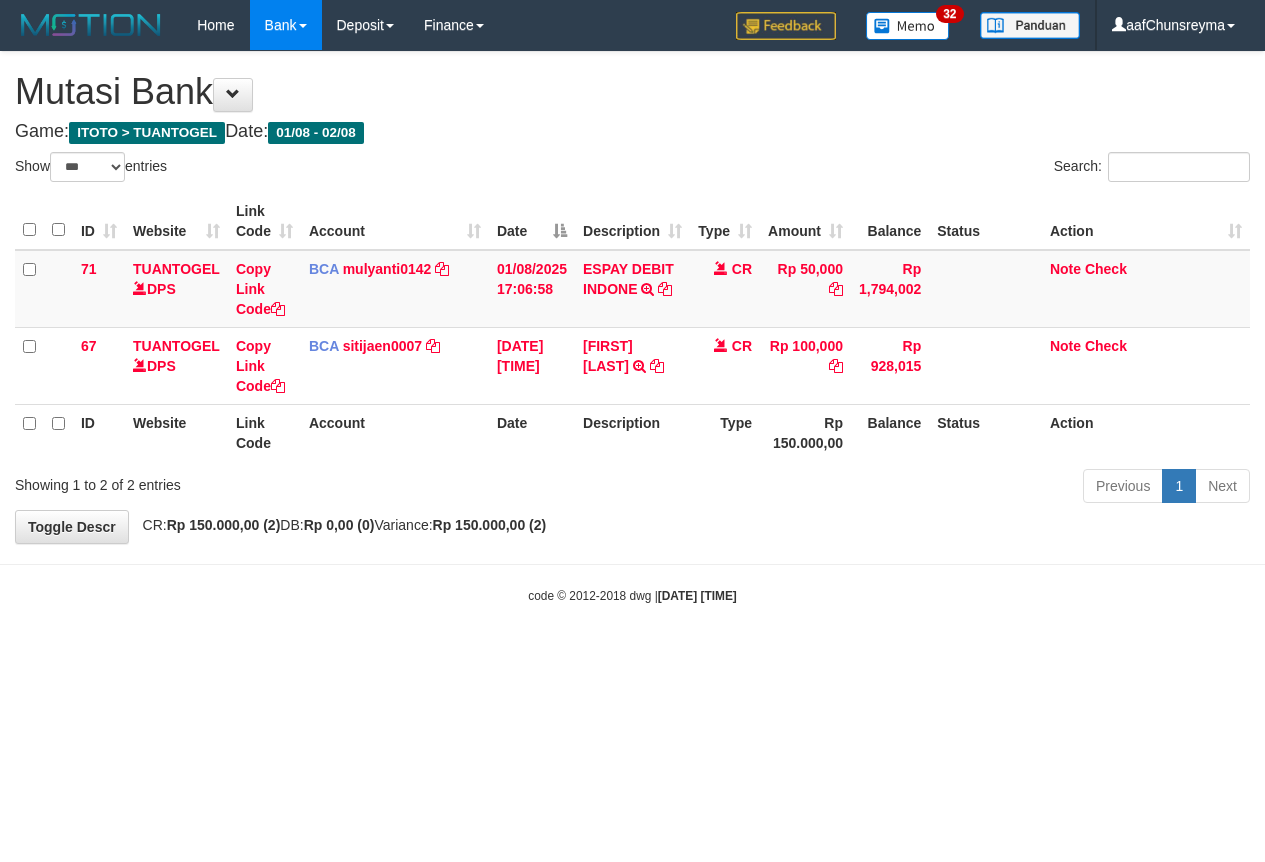 scroll, scrollTop: 0, scrollLeft: 0, axis: both 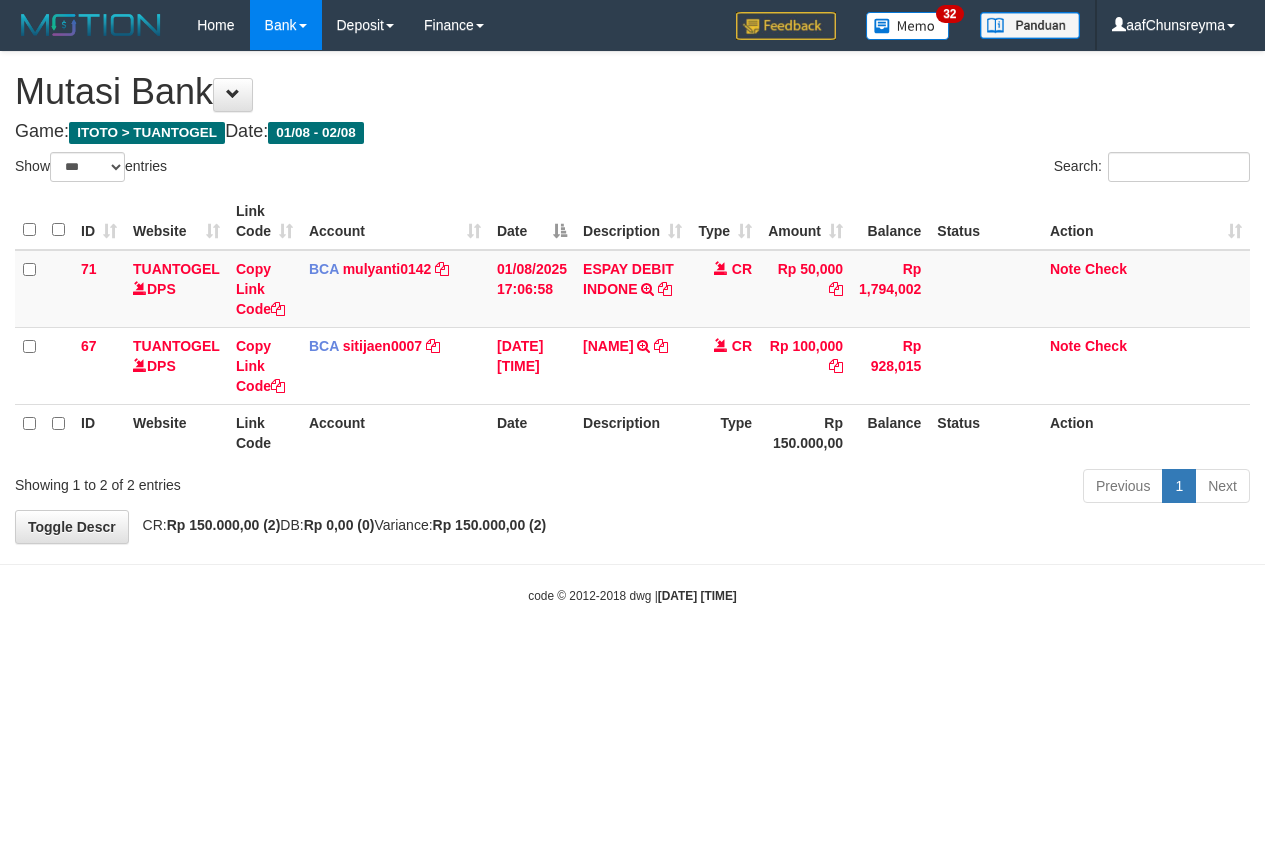 select on "***" 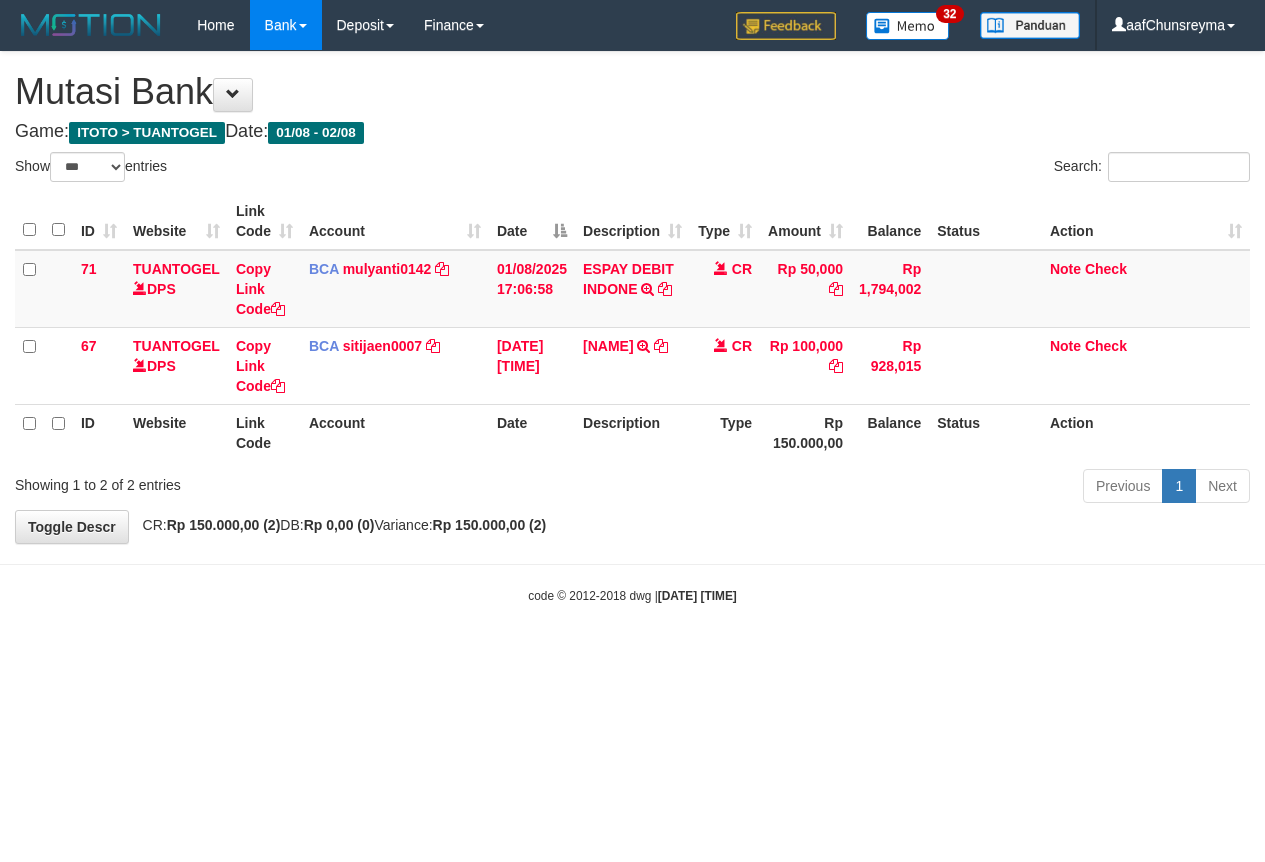 scroll, scrollTop: 0, scrollLeft: 0, axis: both 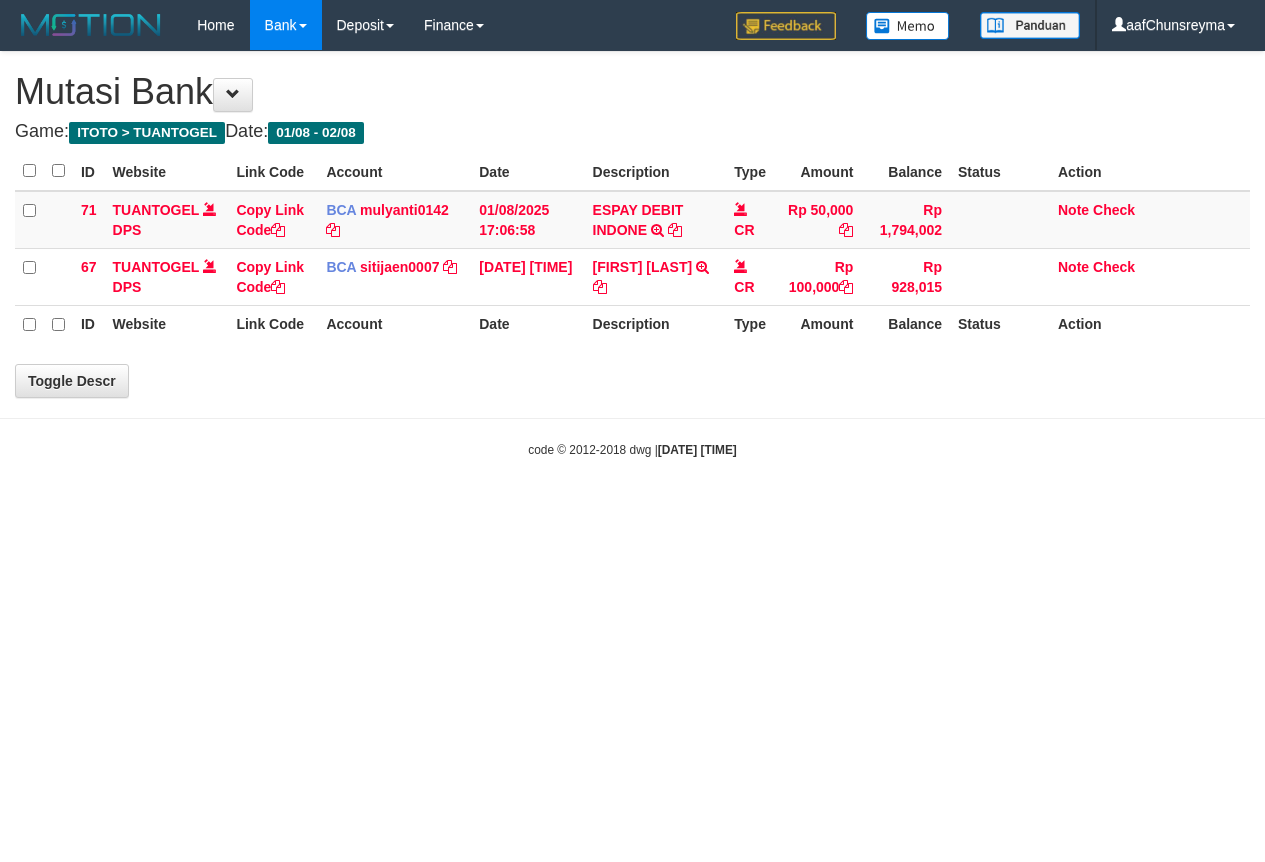 select on "***" 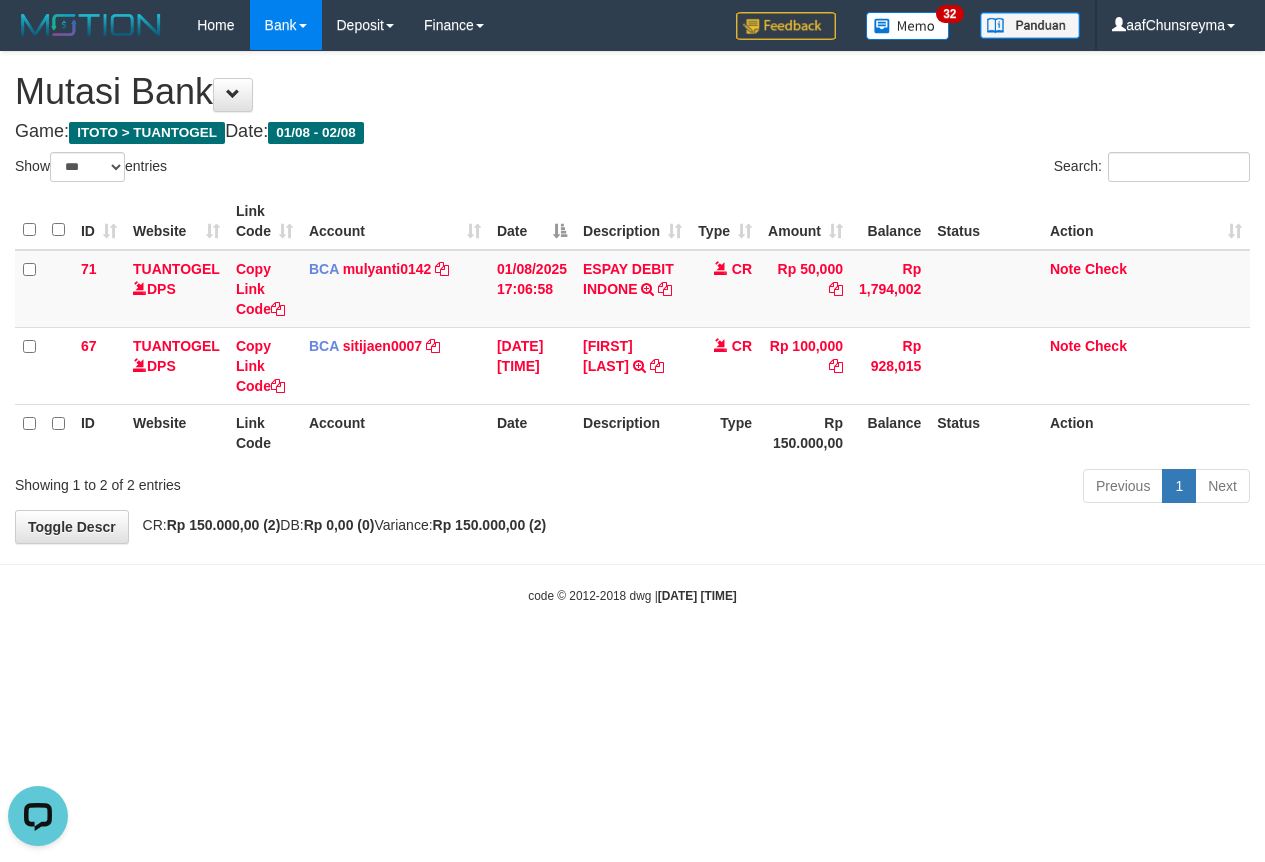 scroll, scrollTop: 0, scrollLeft: 0, axis: both 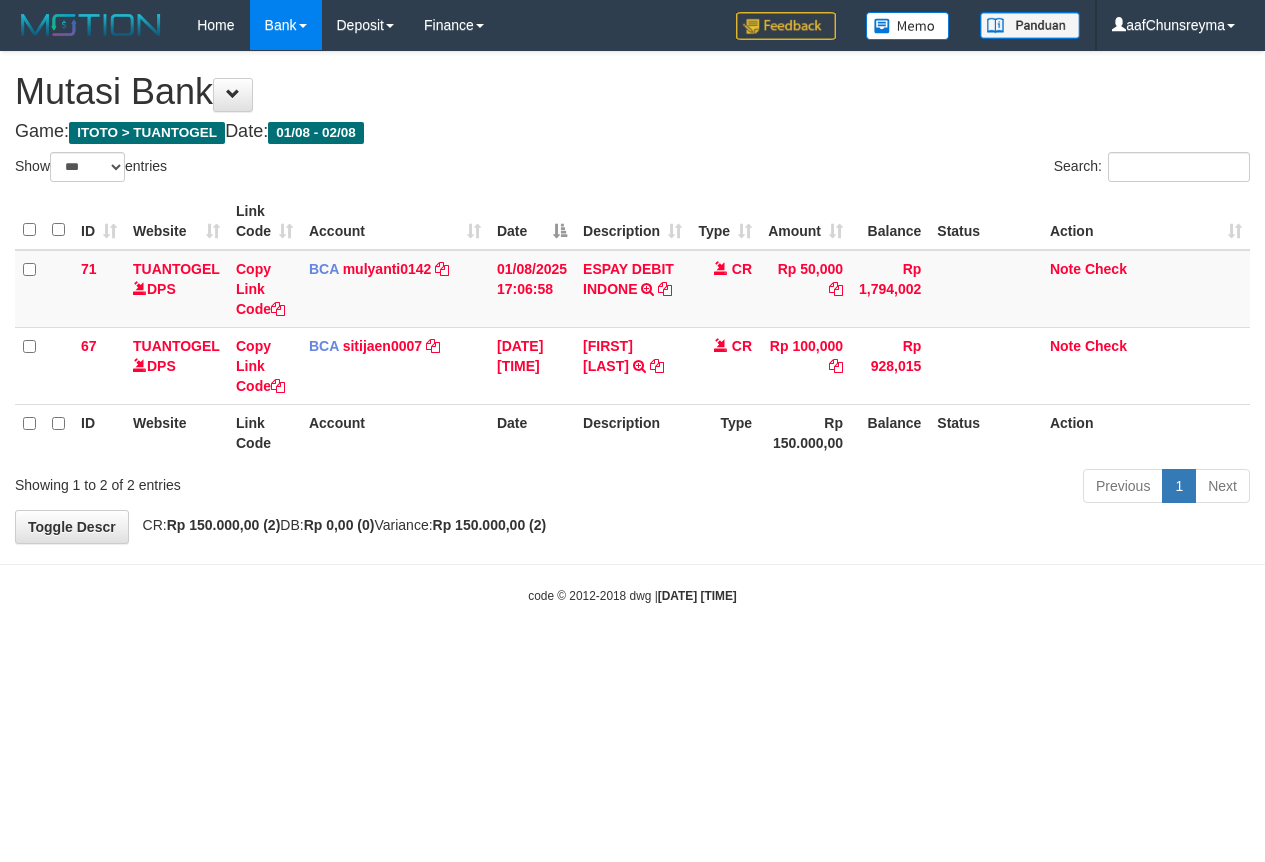select on "***" 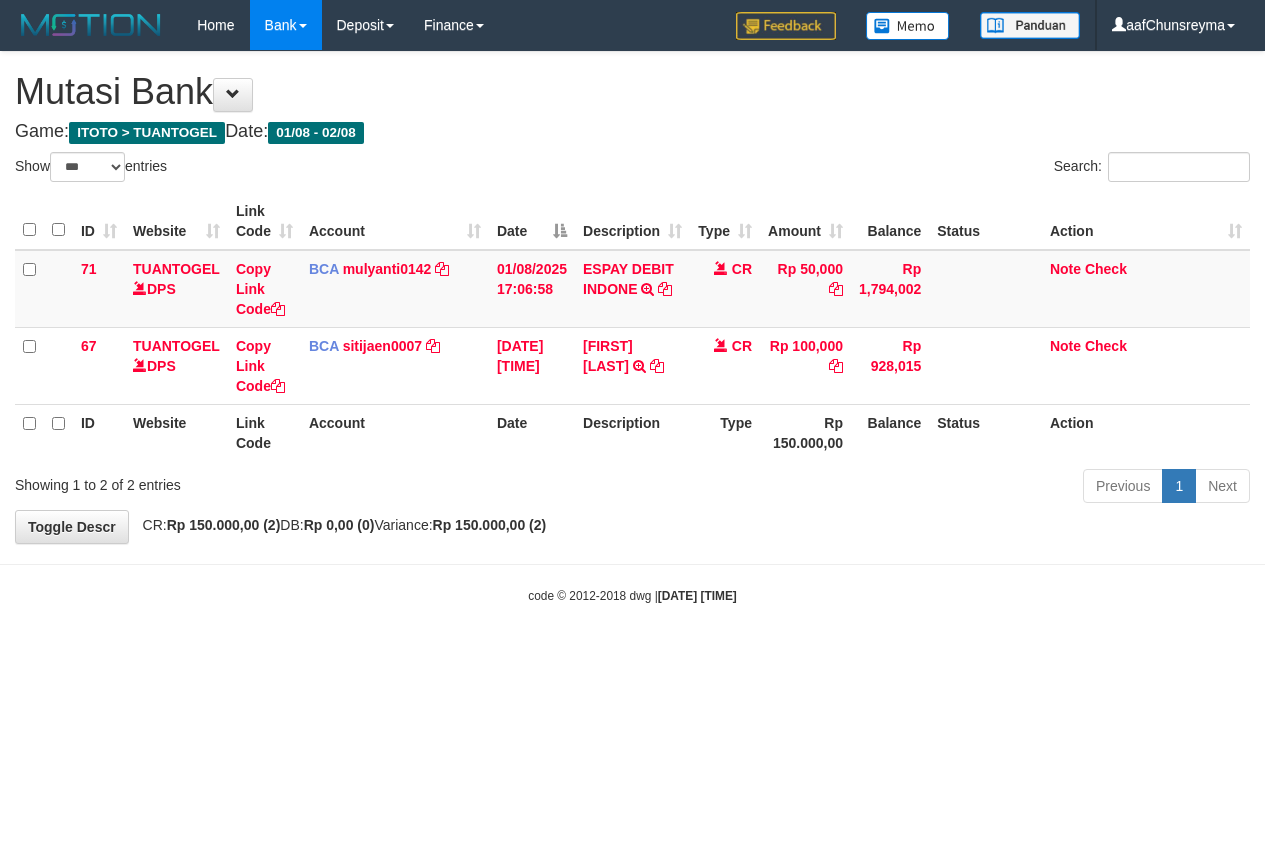 scroll, scrollTop: 0, scrollLeft: 0, axis: both 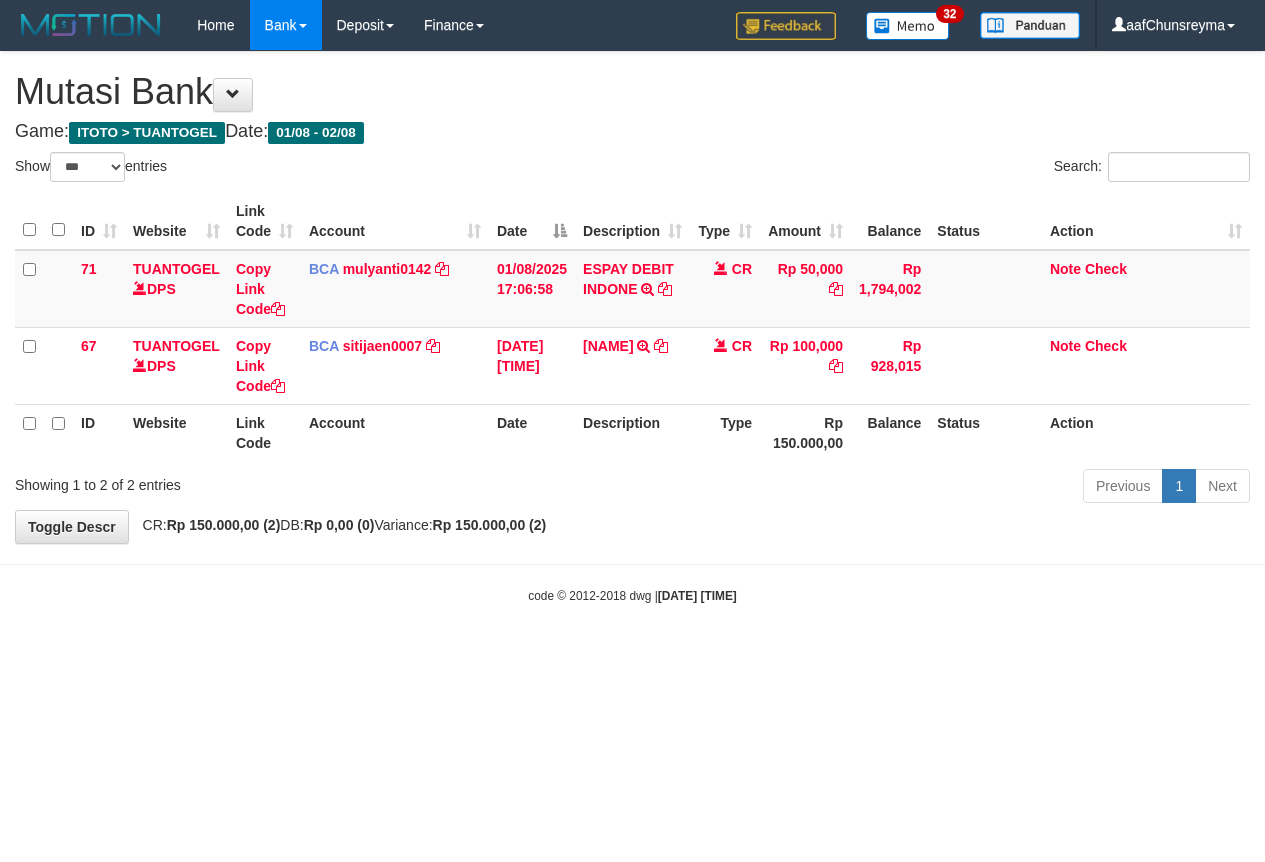 select on "***" 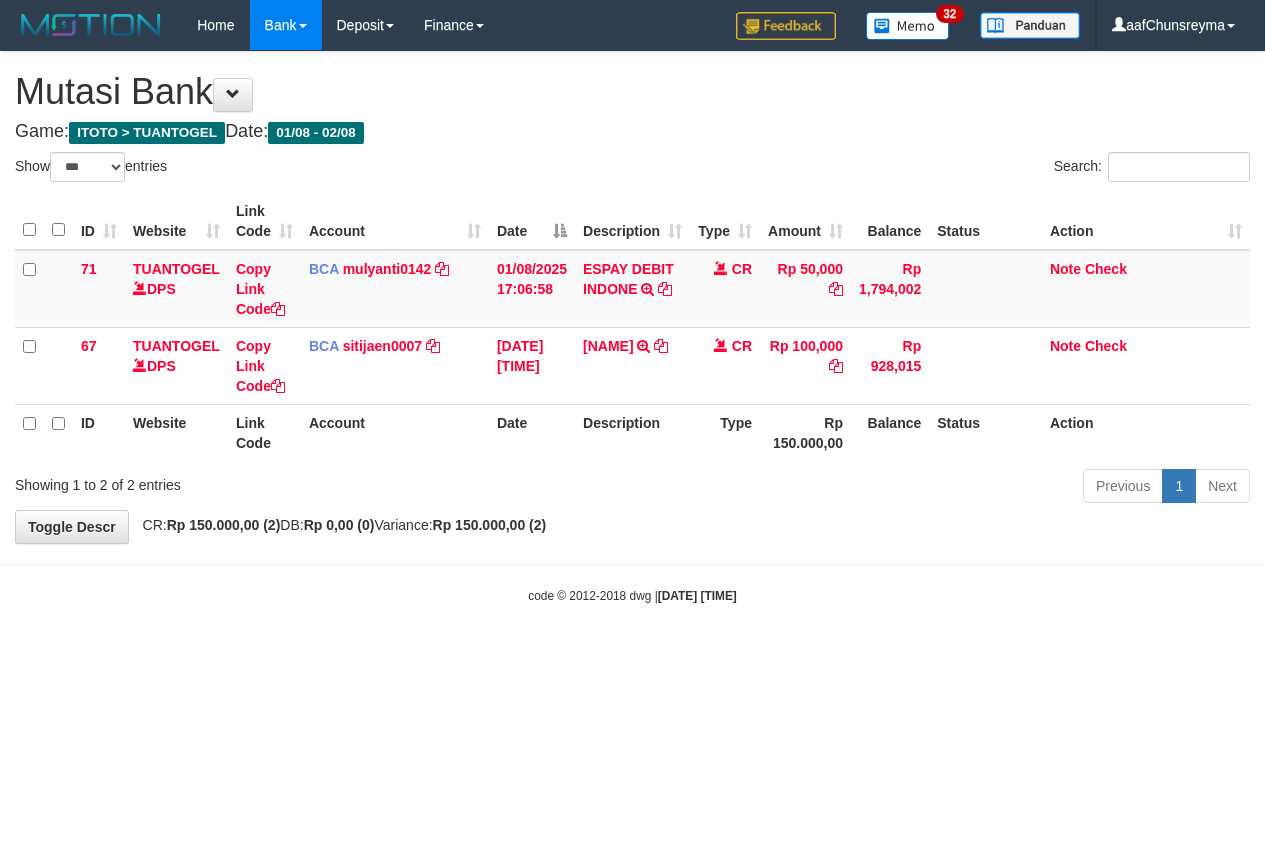 scroll, scrollTop: 0, scrollLeft: 0, axis: both 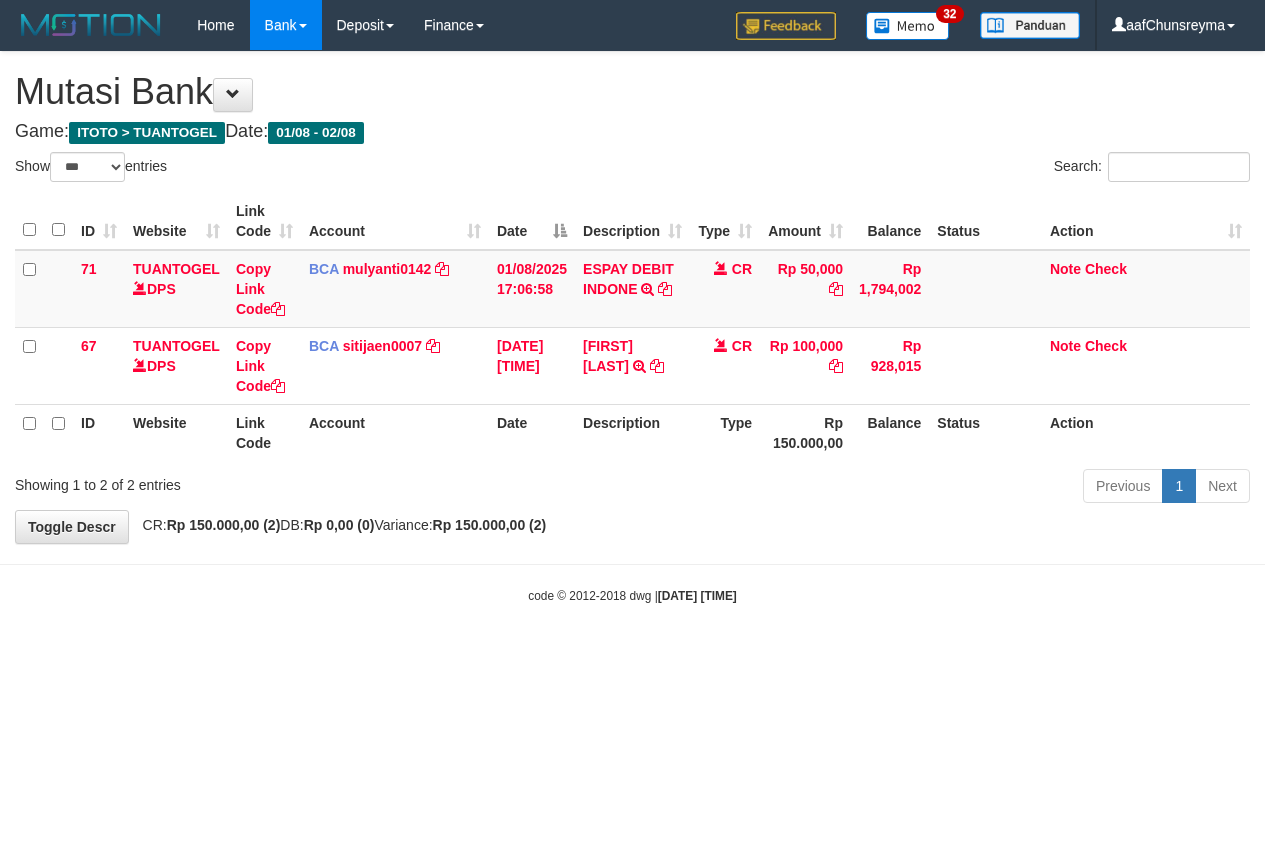 select on "***" 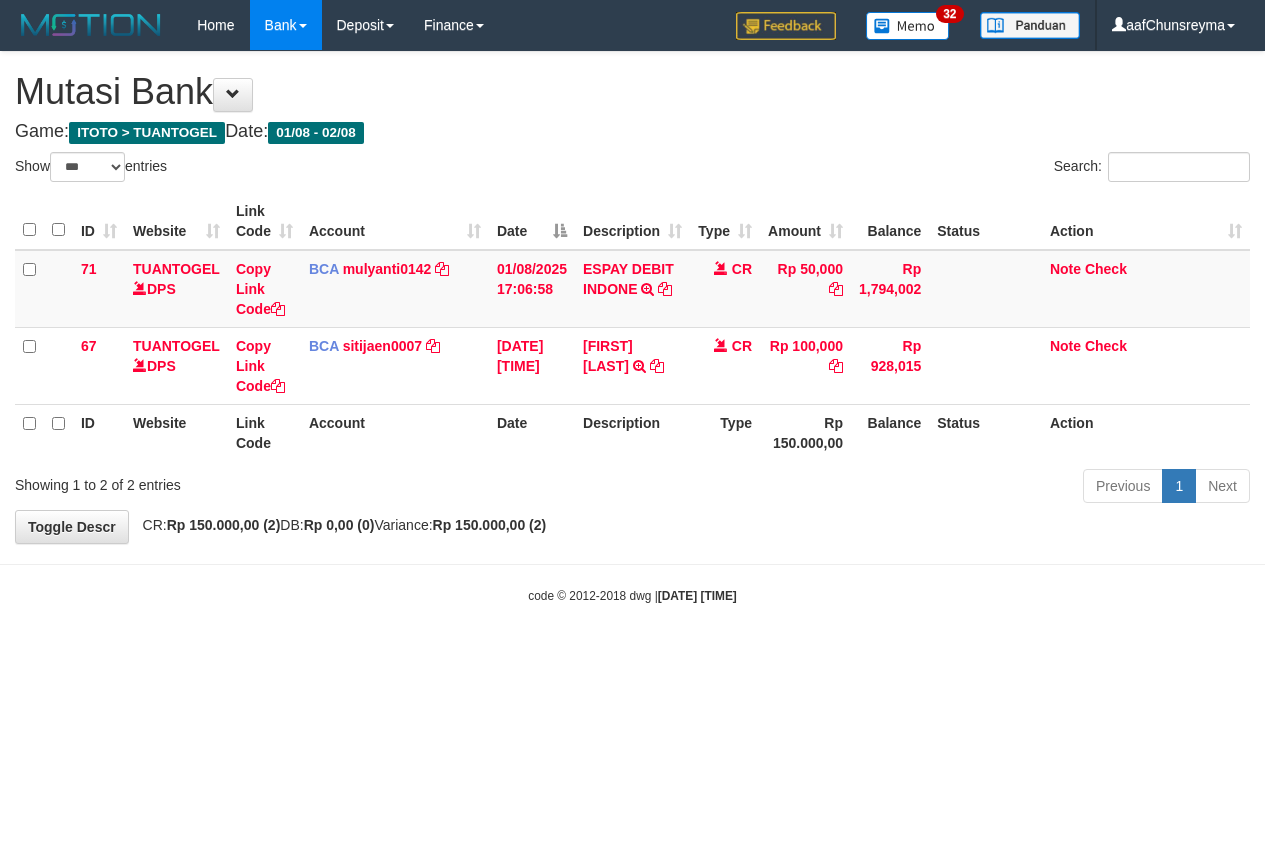 scroll, scrollTop: 0, scrollLeft: 0, axis: both 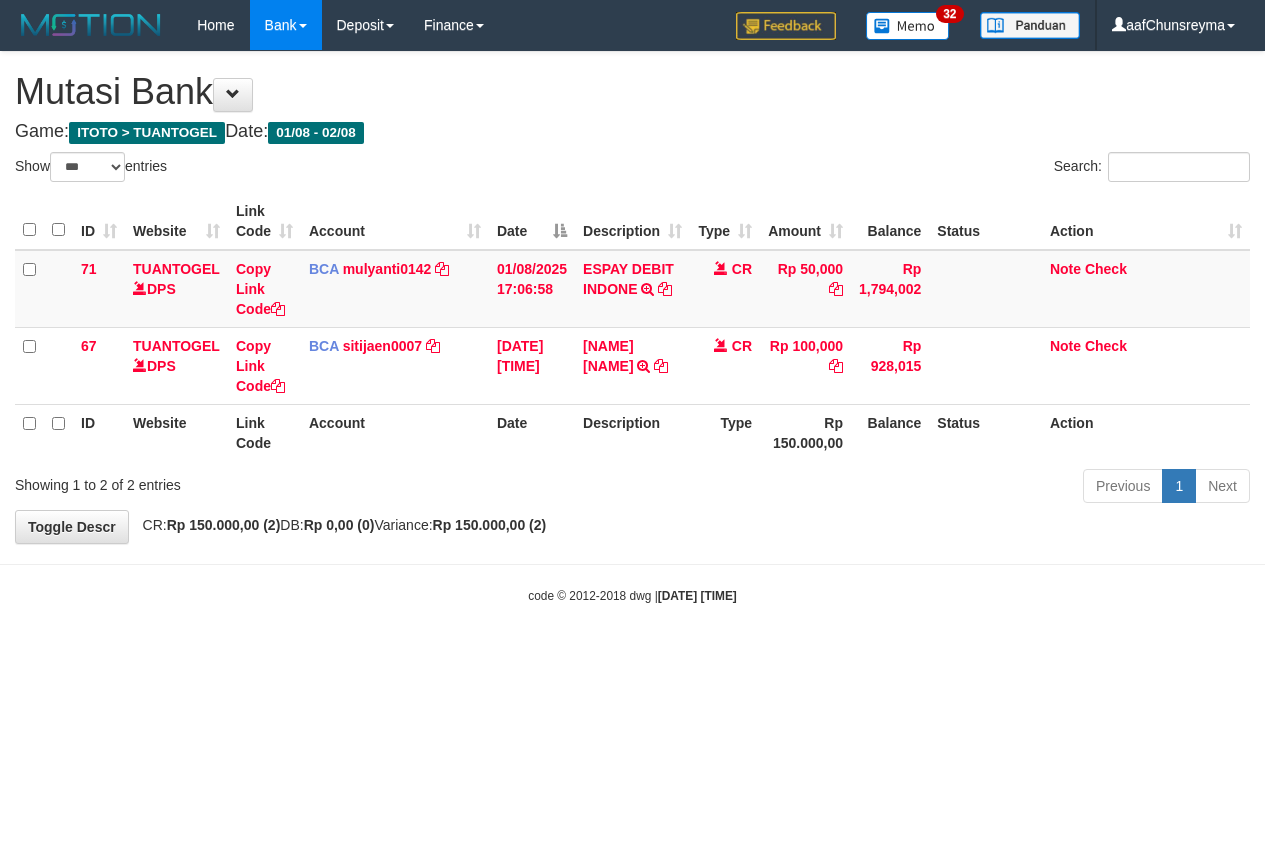 select on "***" 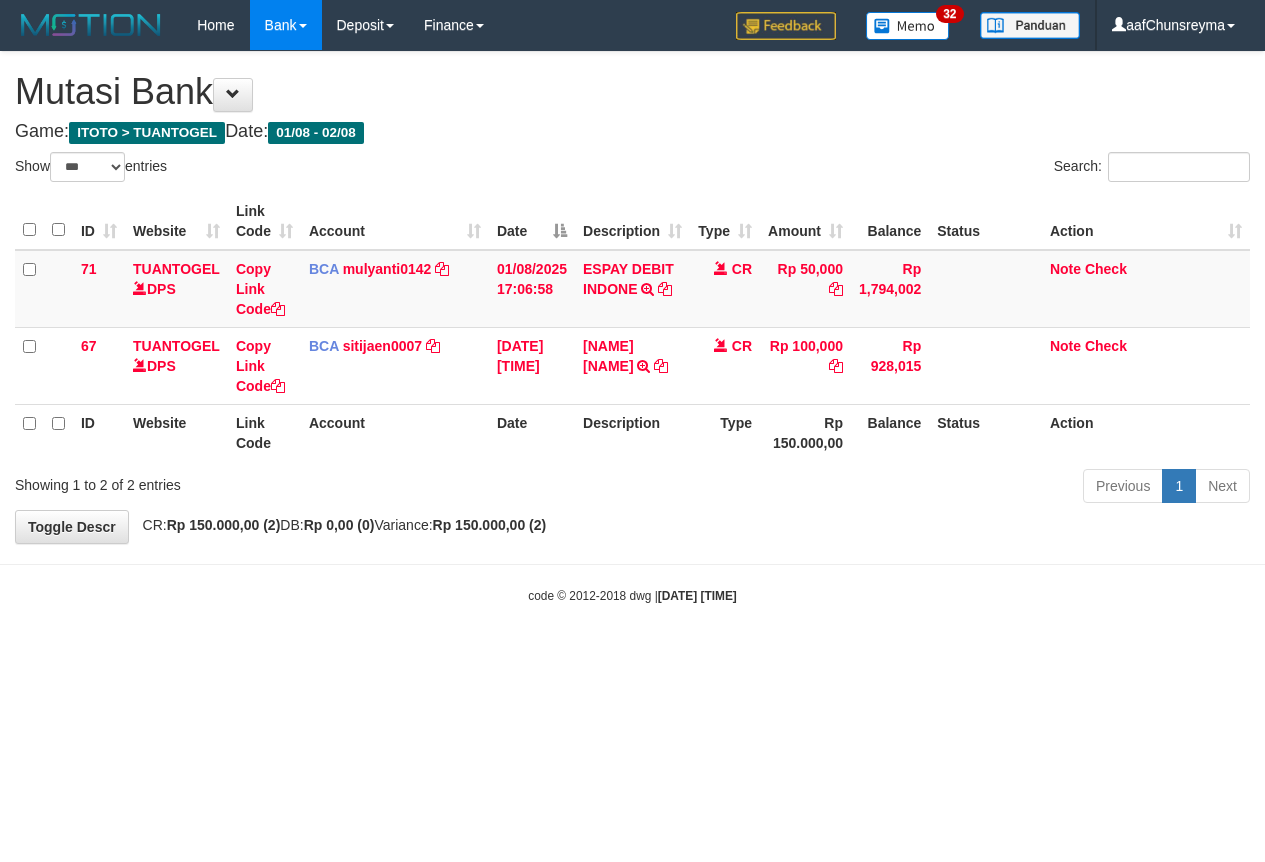 scroll, scrollTop: 0, scrollLeft: 0, axis: both 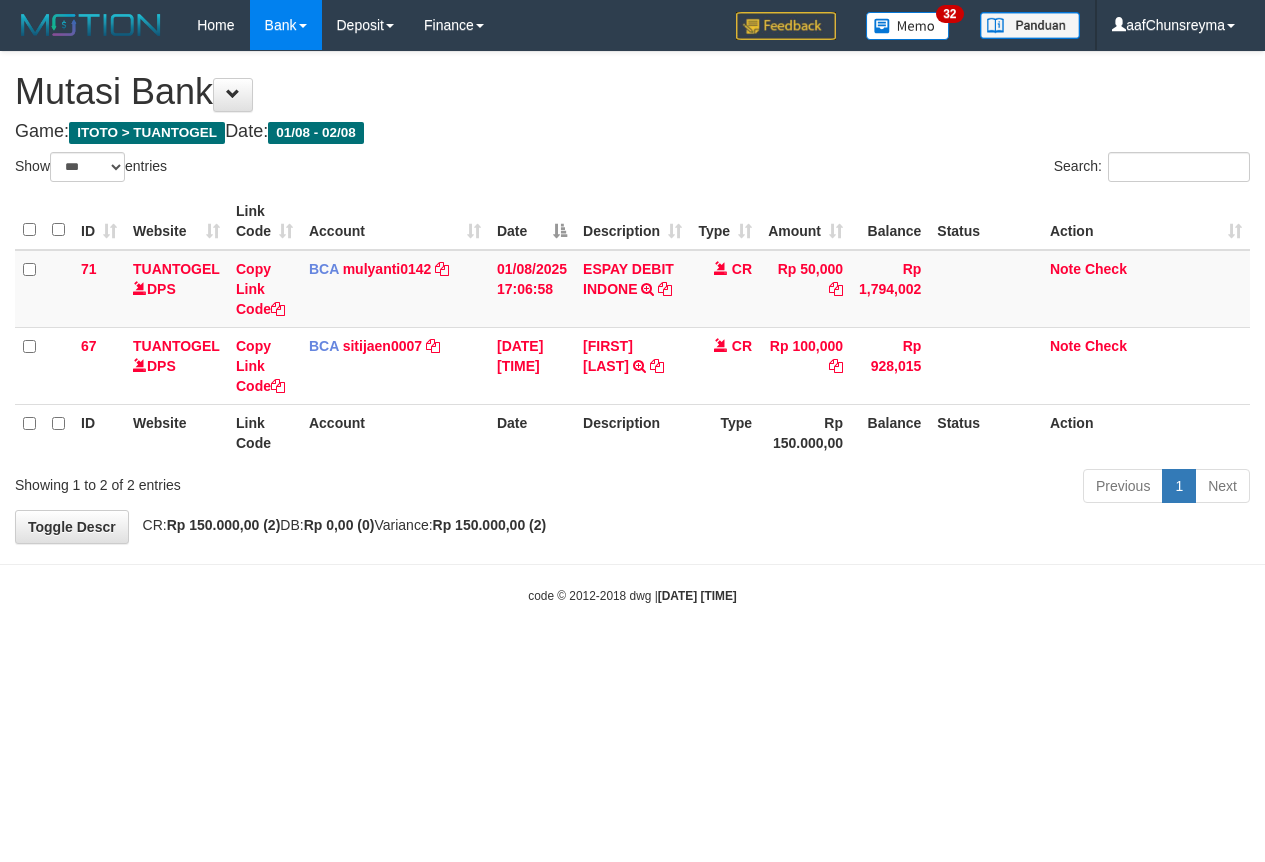 select on "***" 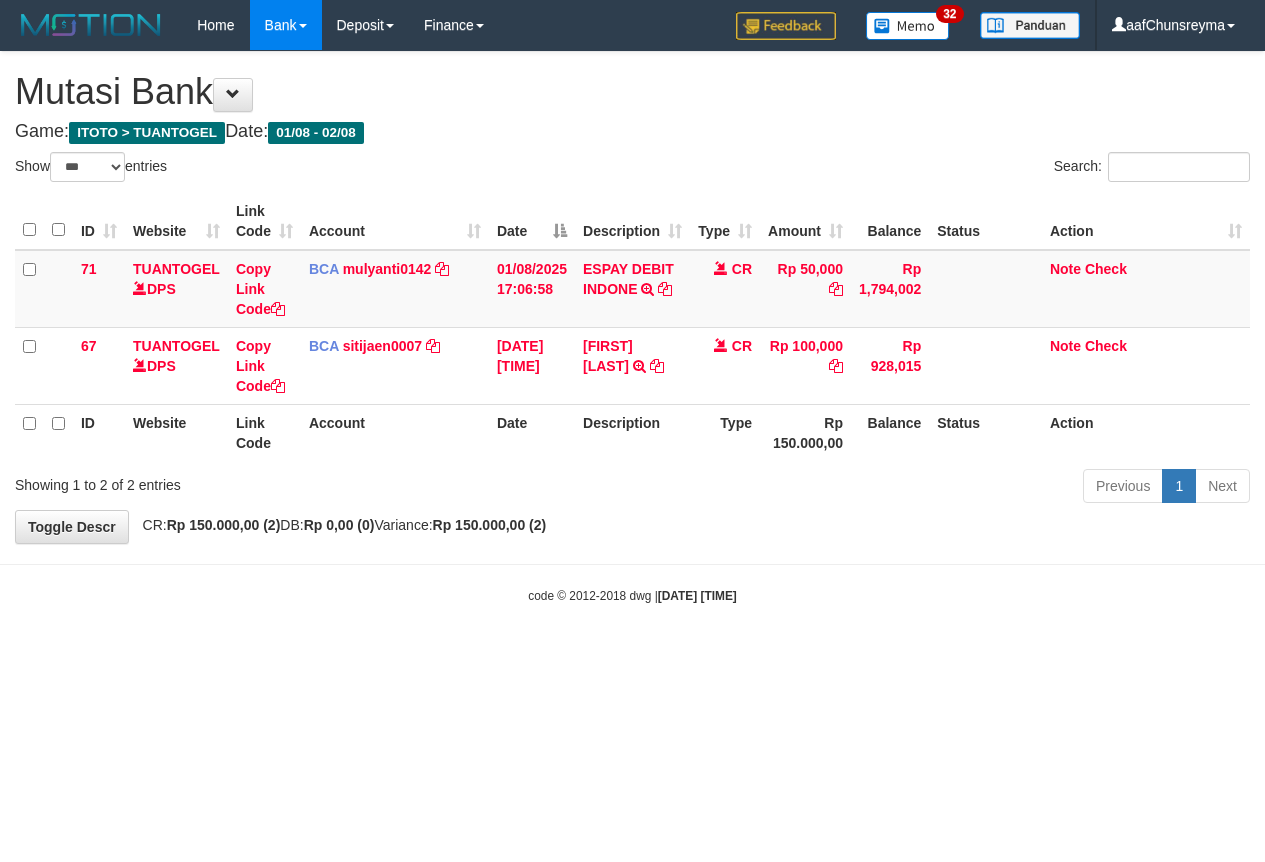 scroll, scrollTop: 0, scrollLeft: 0, axis: both 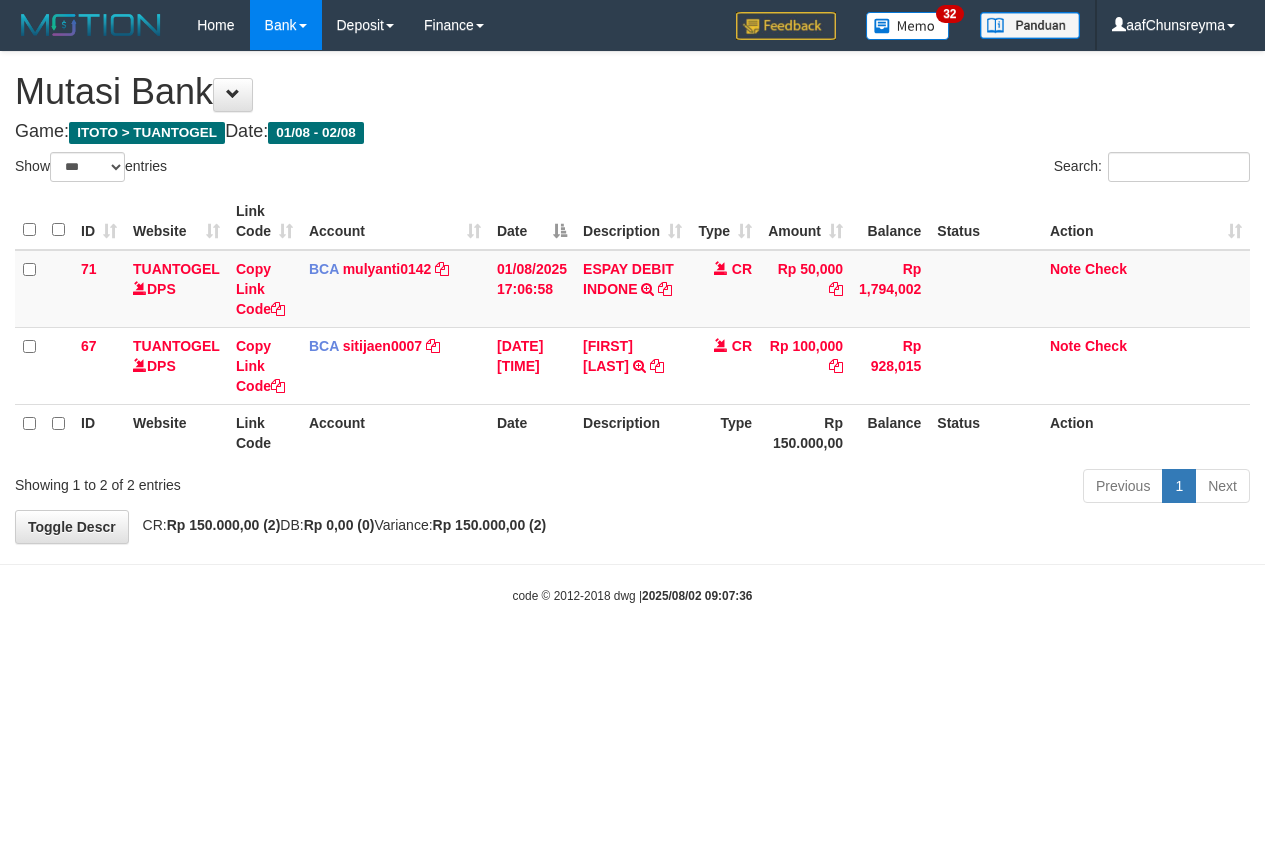 select on "***" 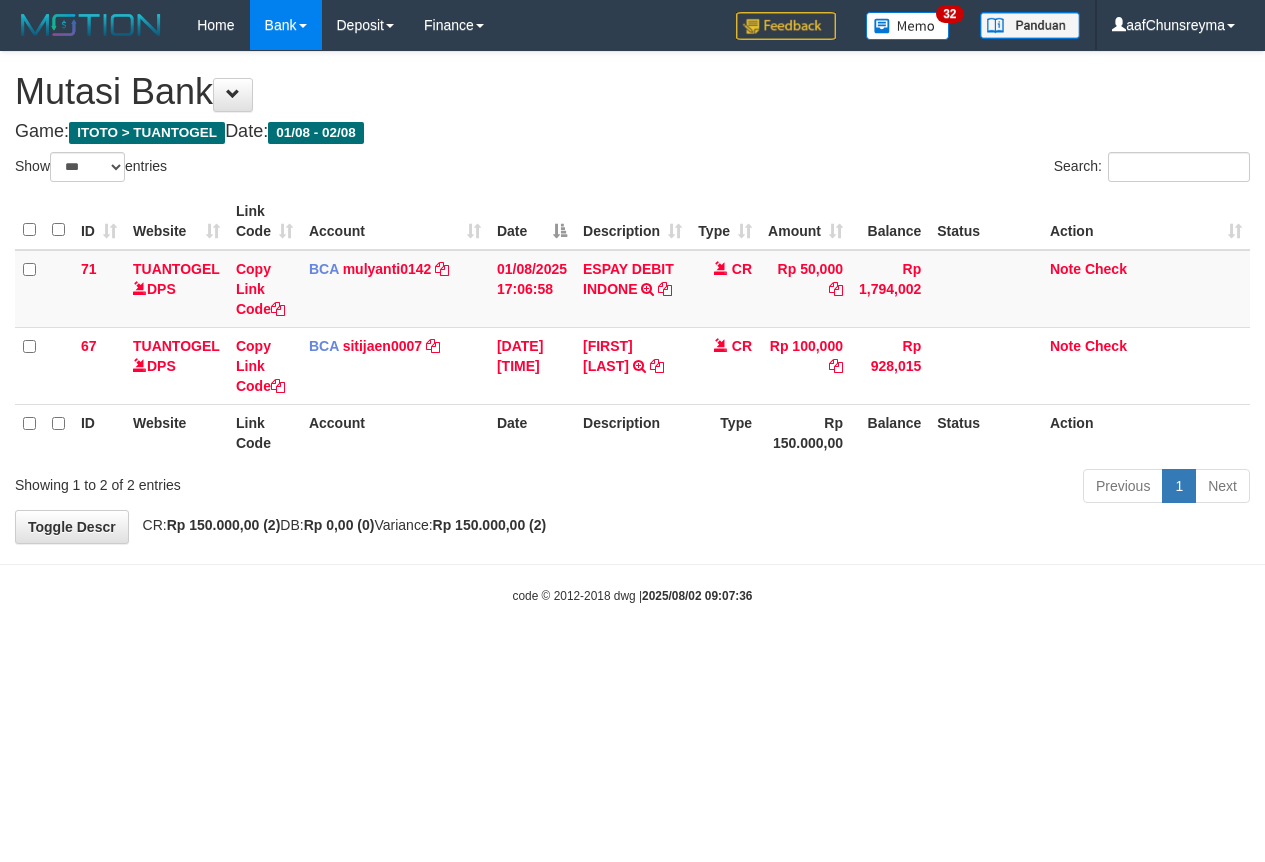 scroll, scrollTop: 0, scrollLeft: 0, axis: both 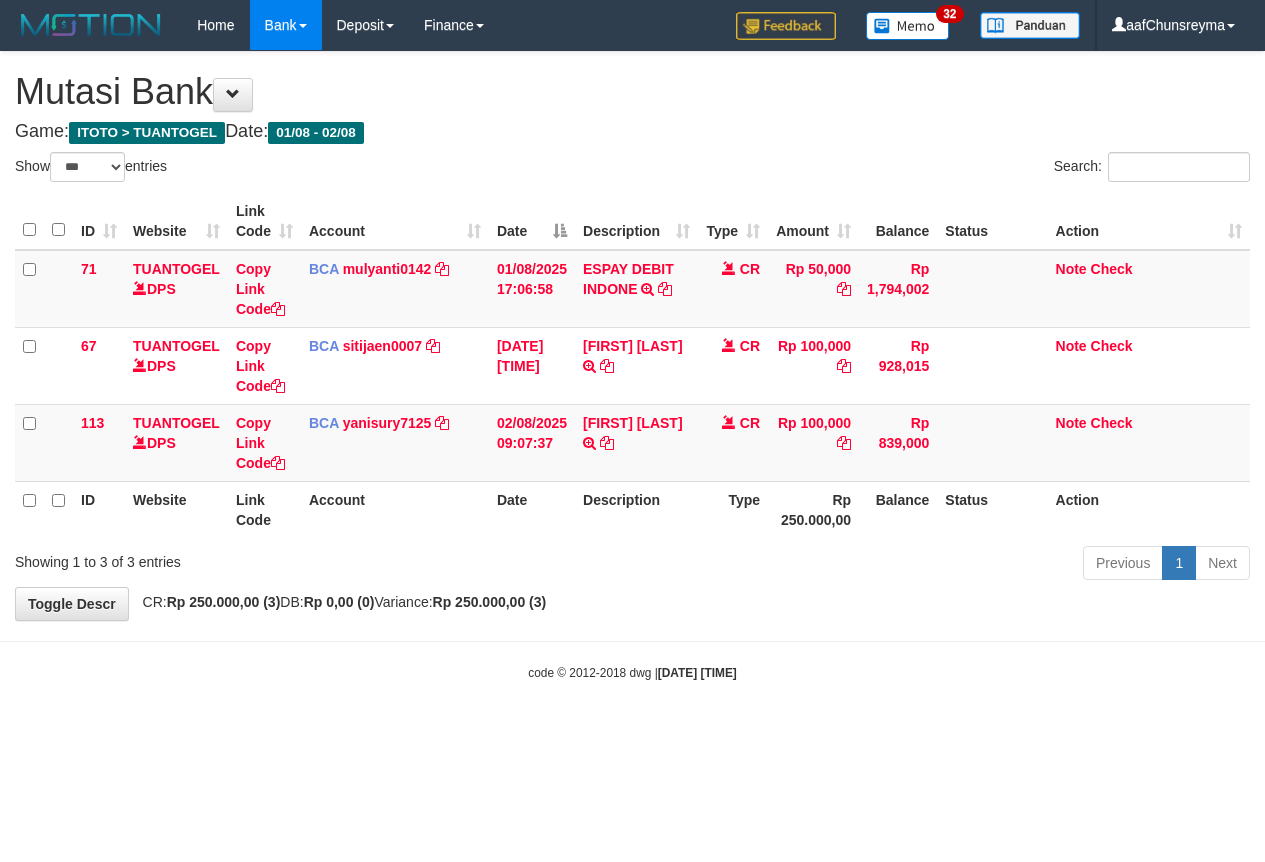 select on "***" 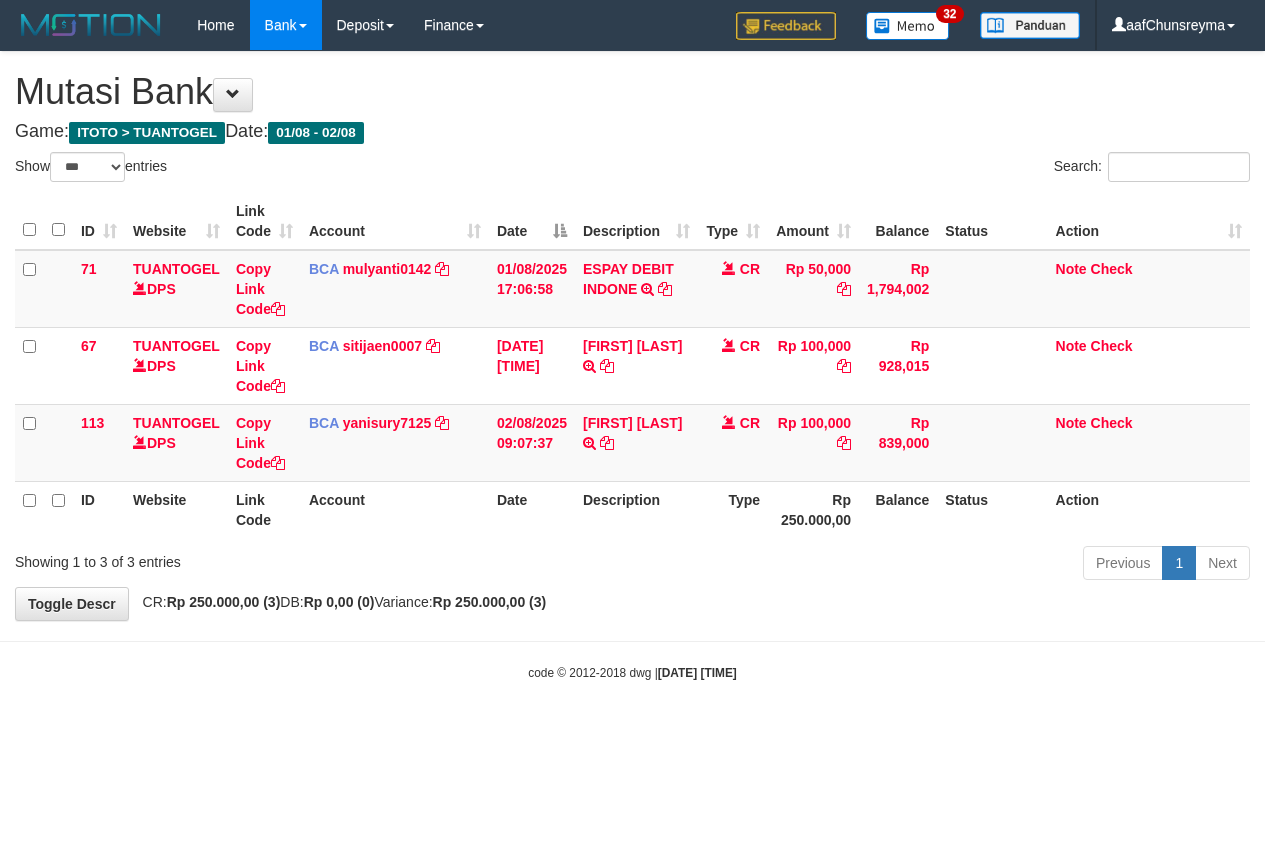 scroll, scrollTop: 0, scrollLeft: 0, axis: both 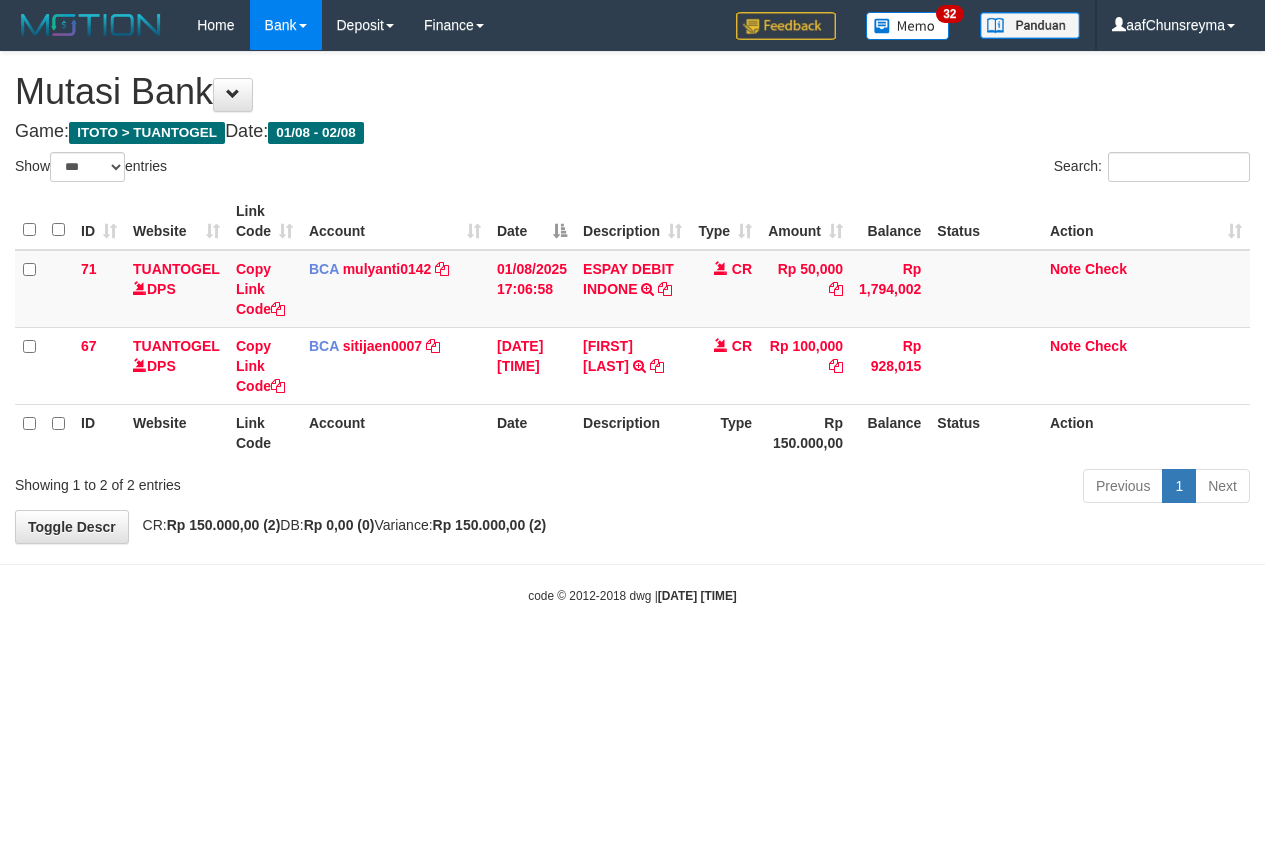 select on "***" 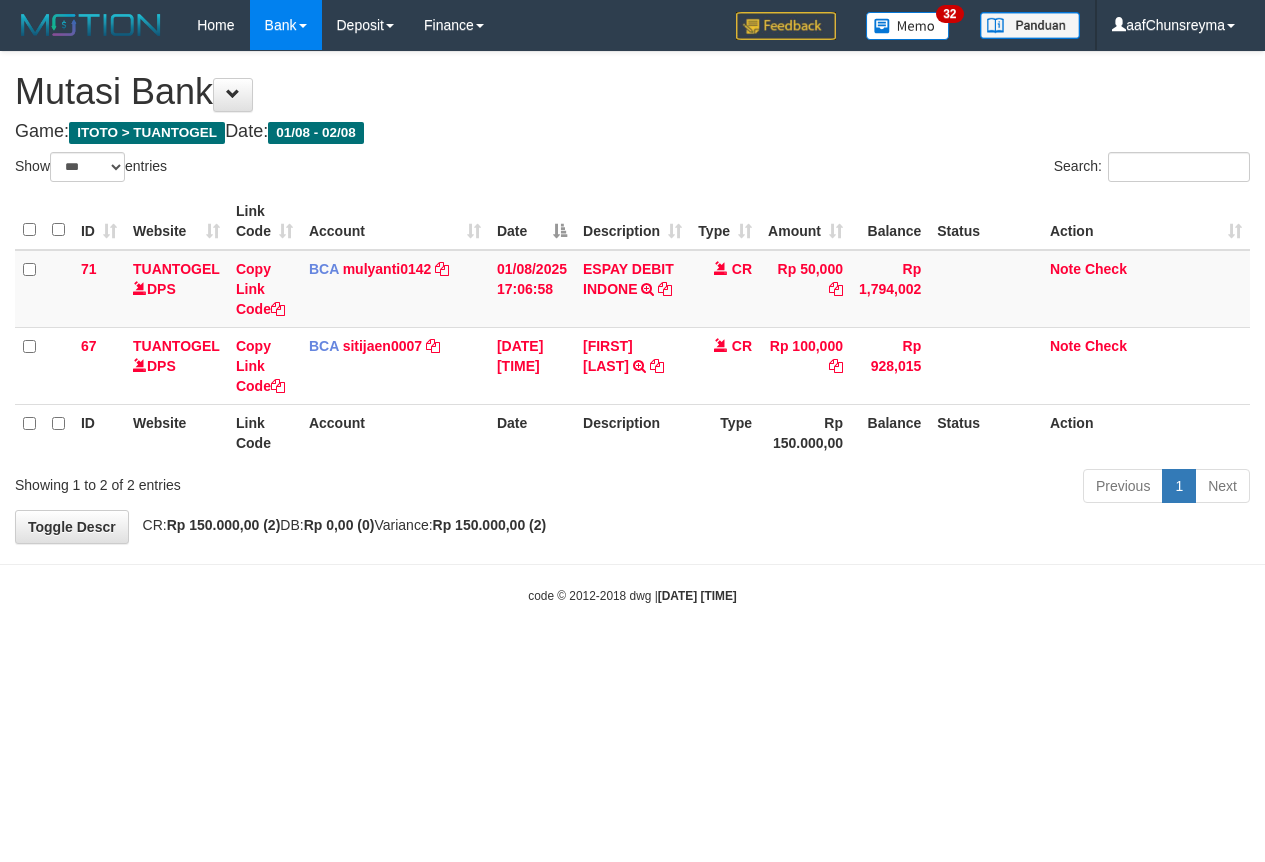 scroll, scrollTop: 0, scrollLeft: 0, axis: both 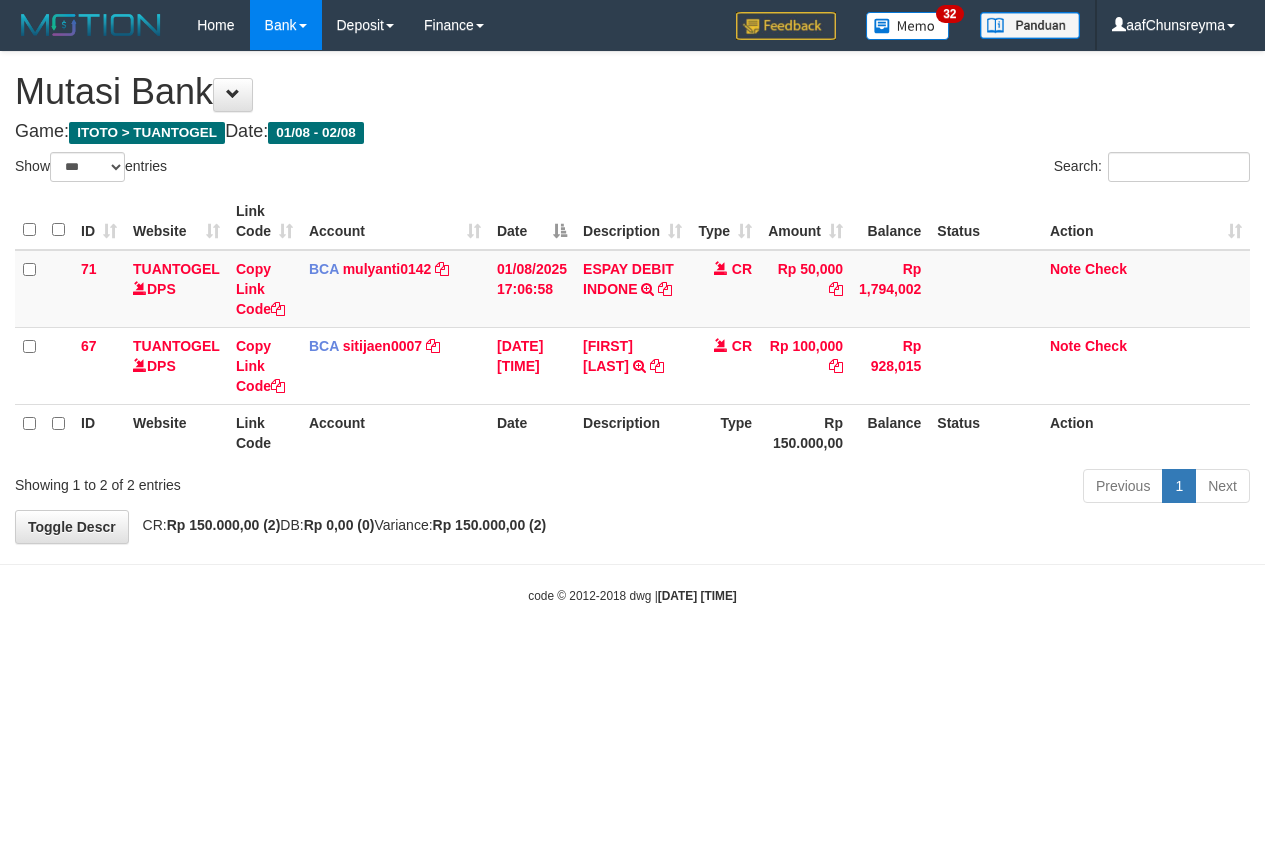select on "***" 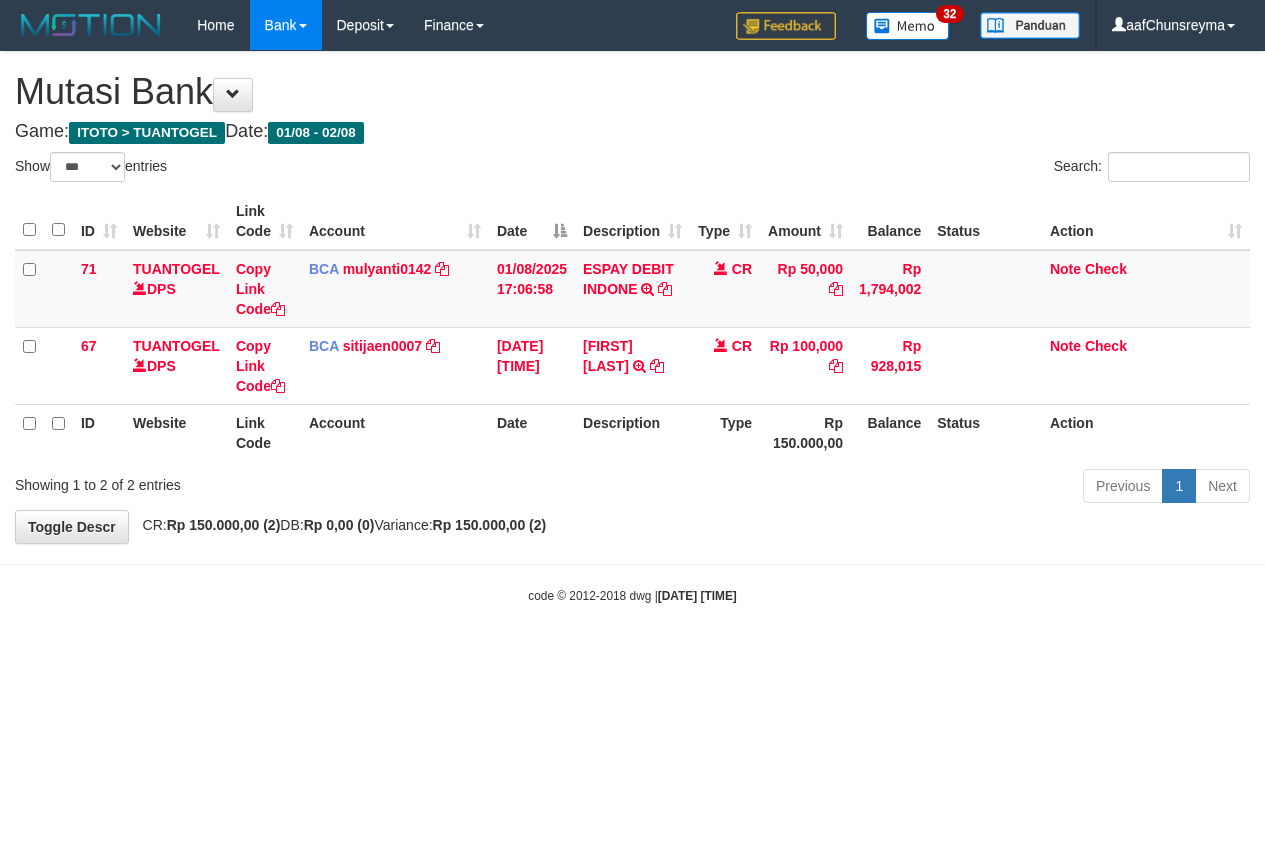 scroll, scrollTop: 0, scrollLeft: 0, axis: both 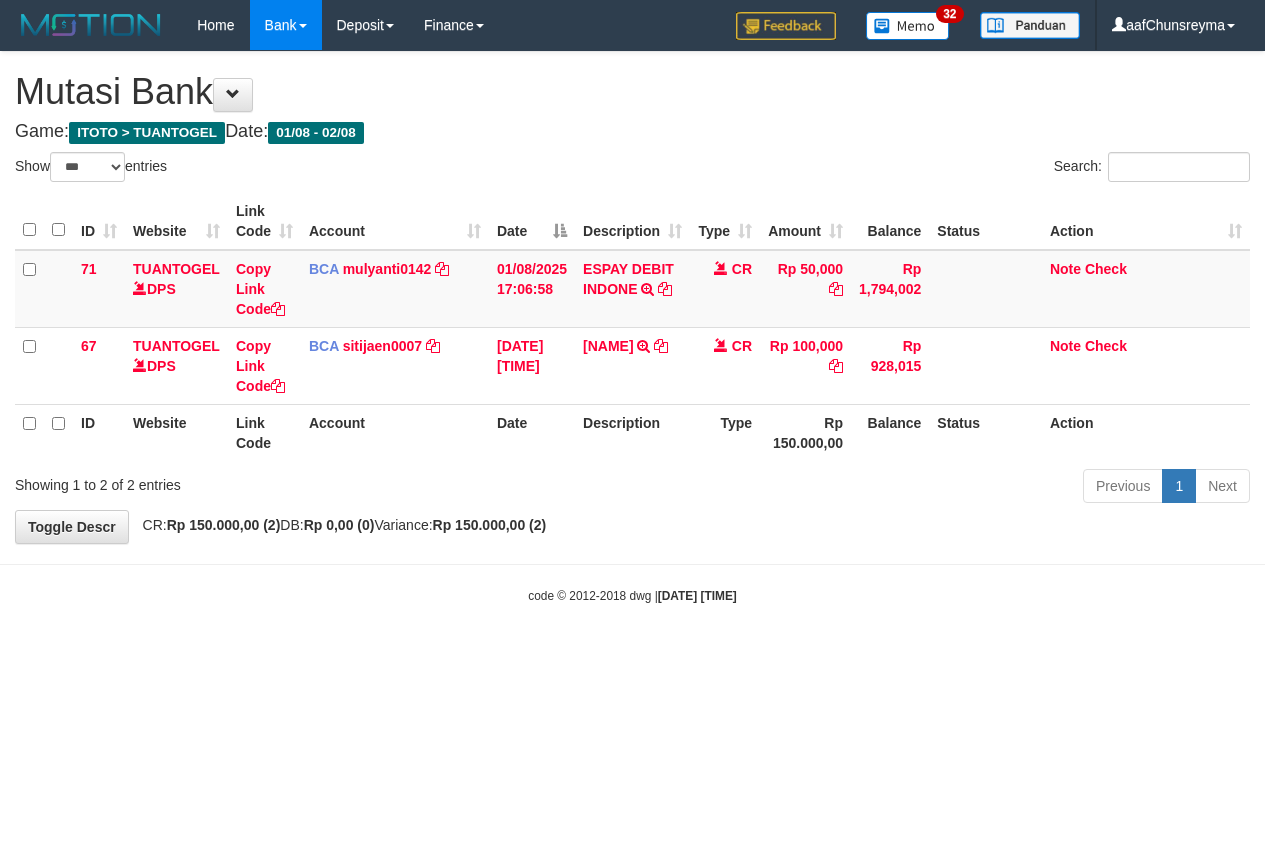 select on "***" 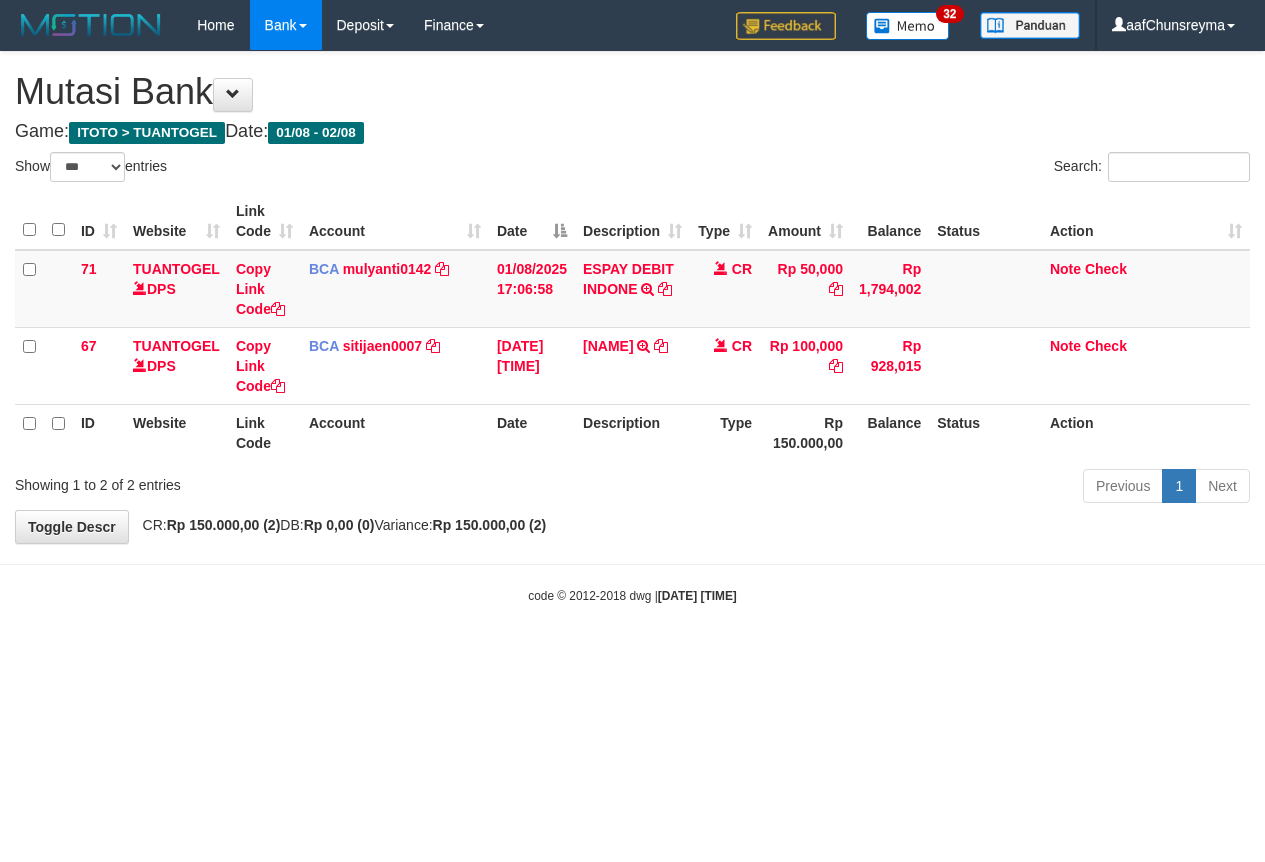 scroll, scrollTop: 0, scrollLeft: 0, axis: both 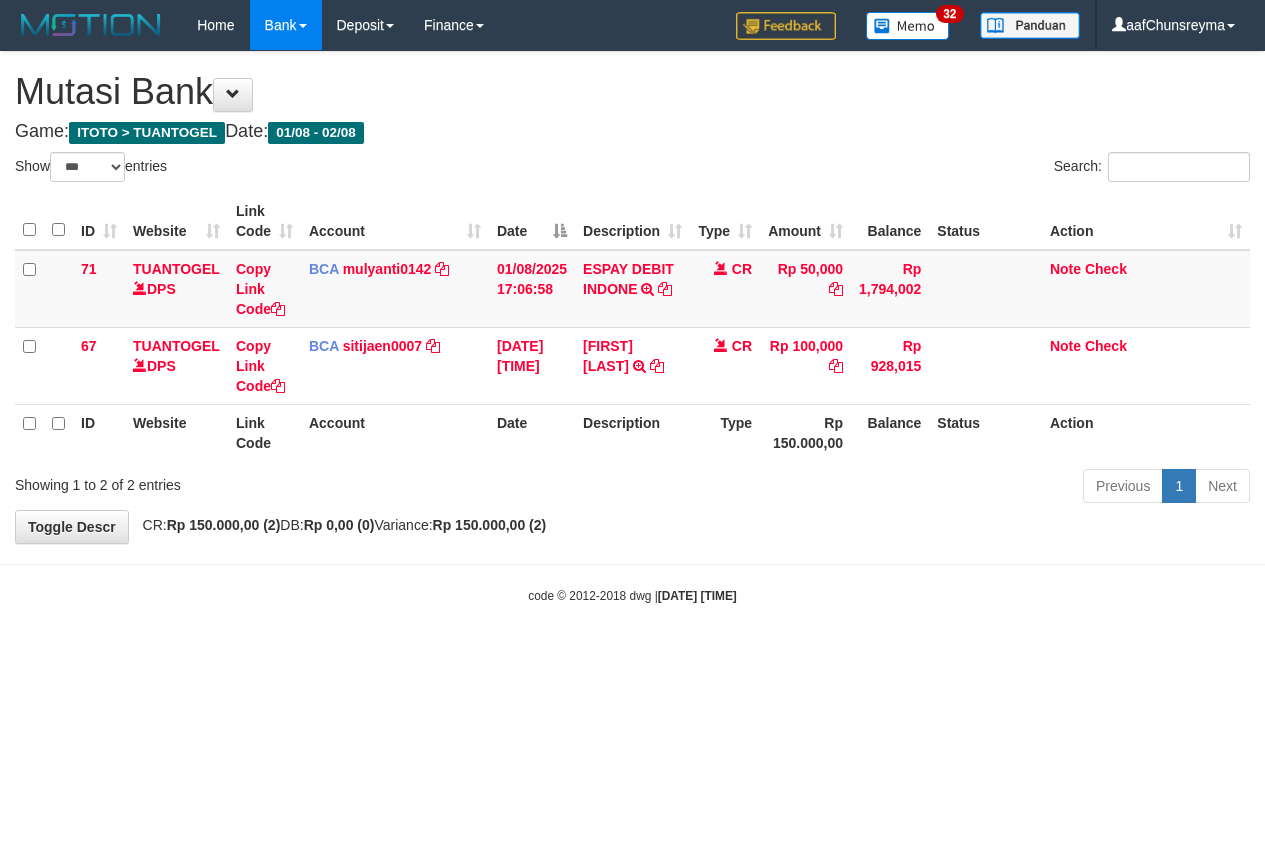 select on "***" 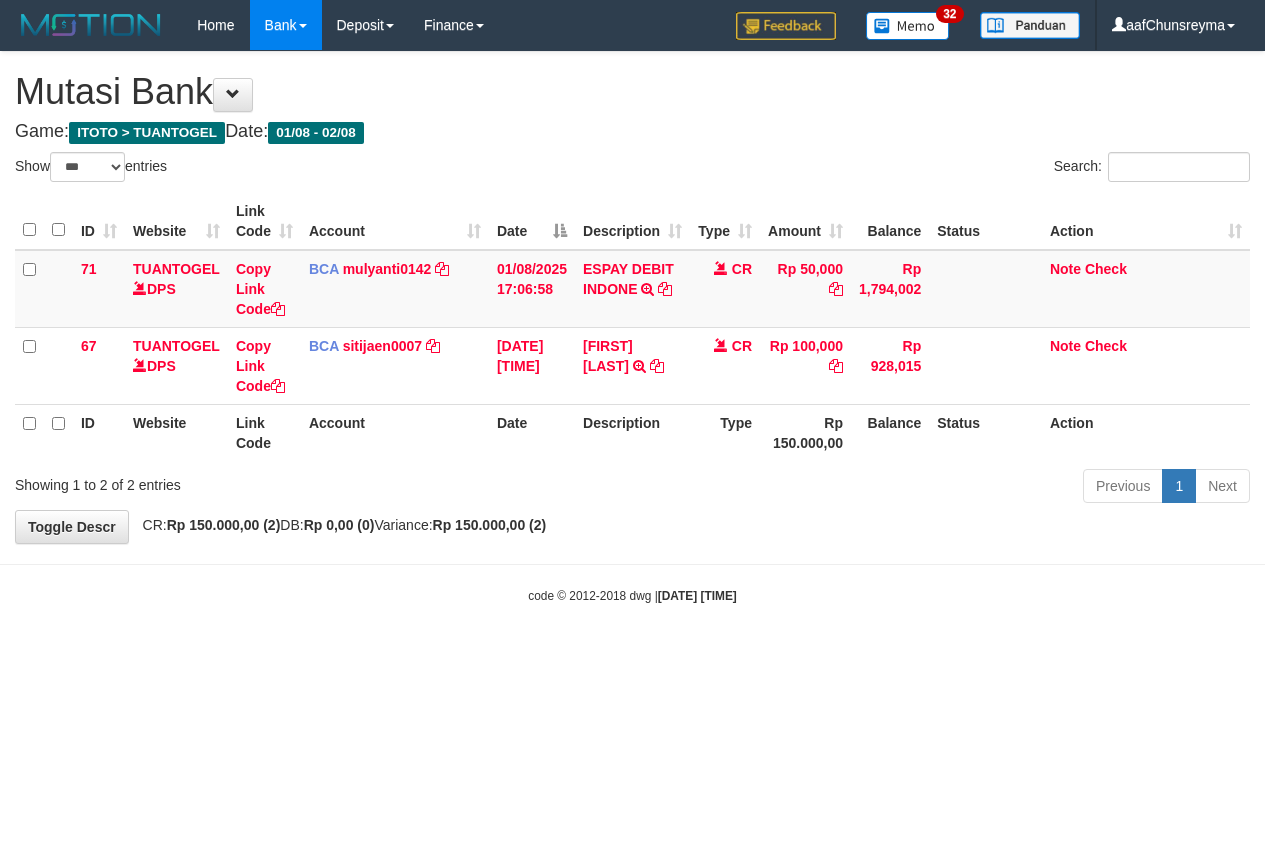 scroll, scrollTop: 0, scrollLeft: 0, axis: both 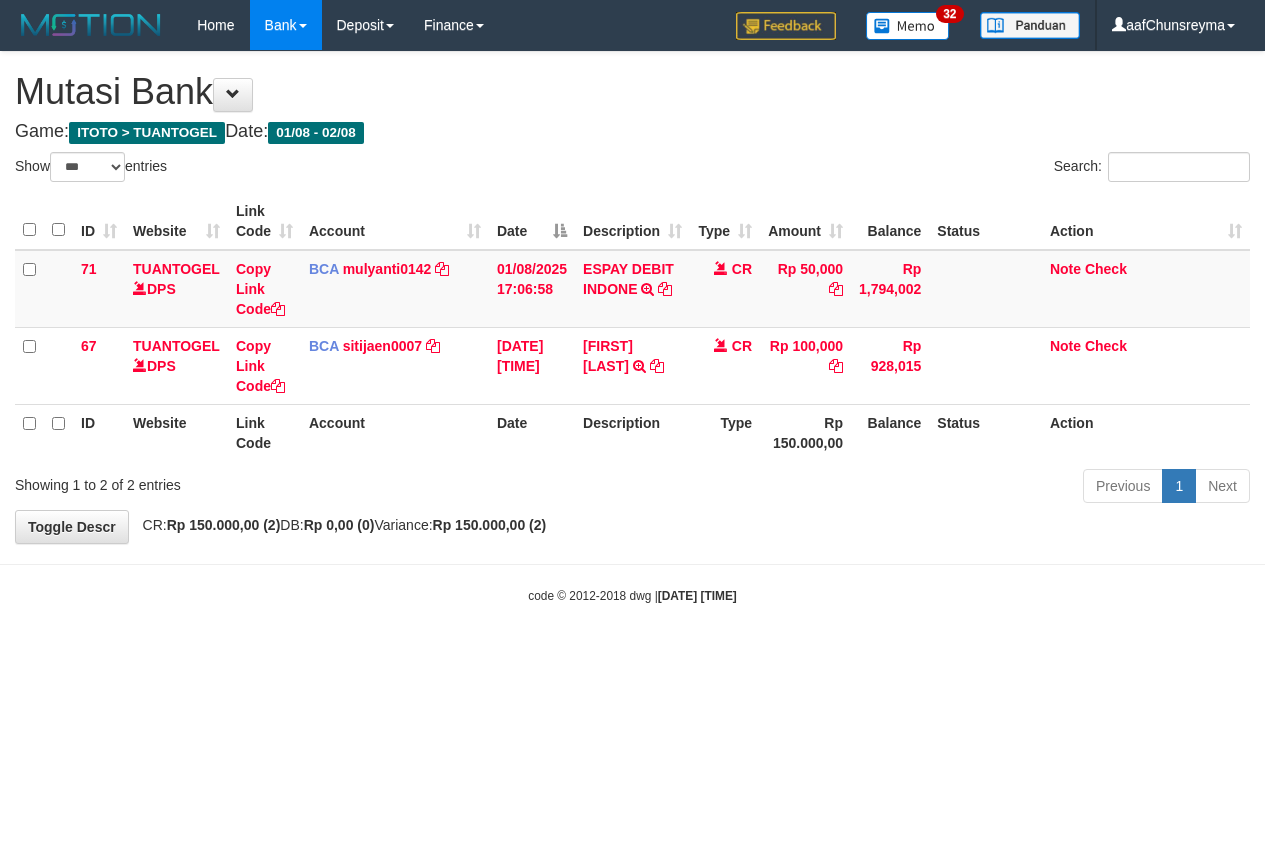 select on "***" 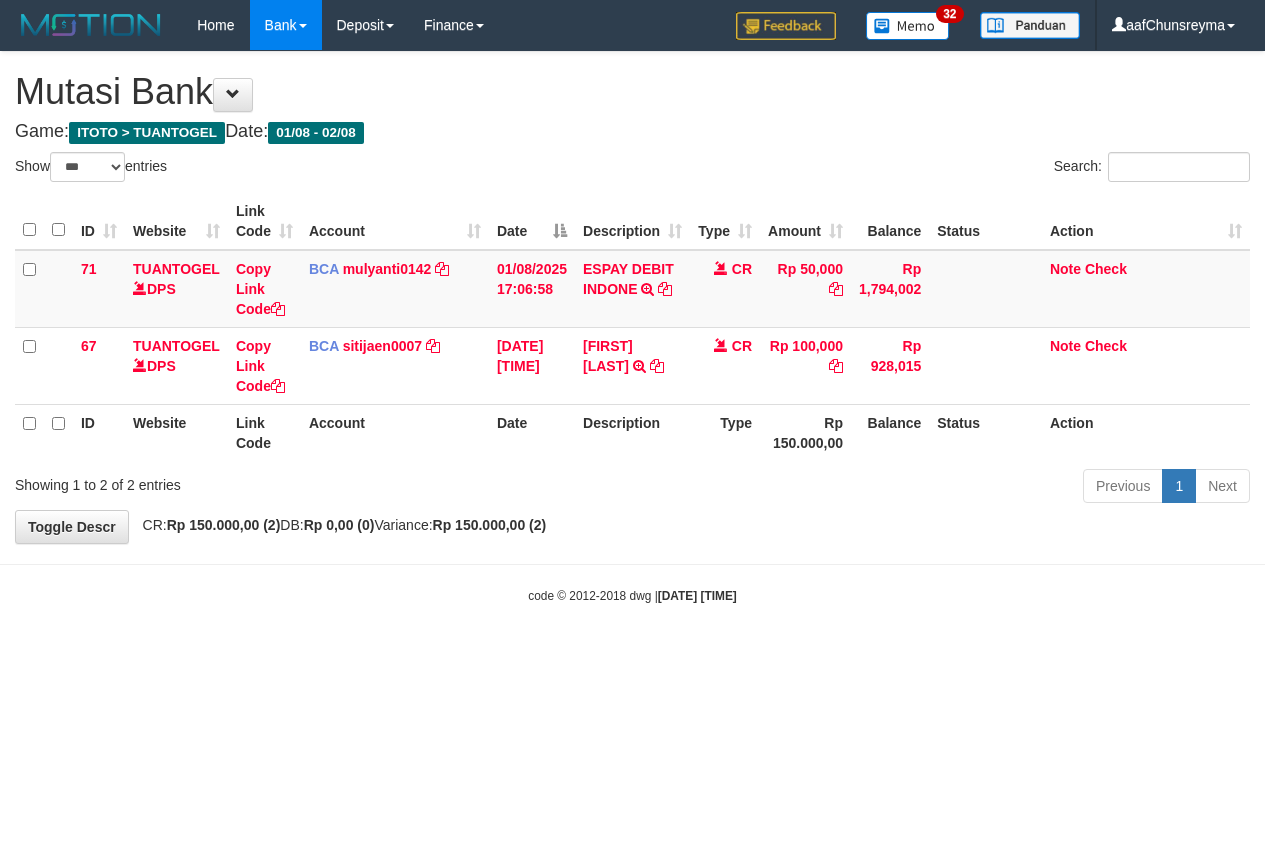 scroll, scrollTop: 0, scrollLeft: 0, axis: both 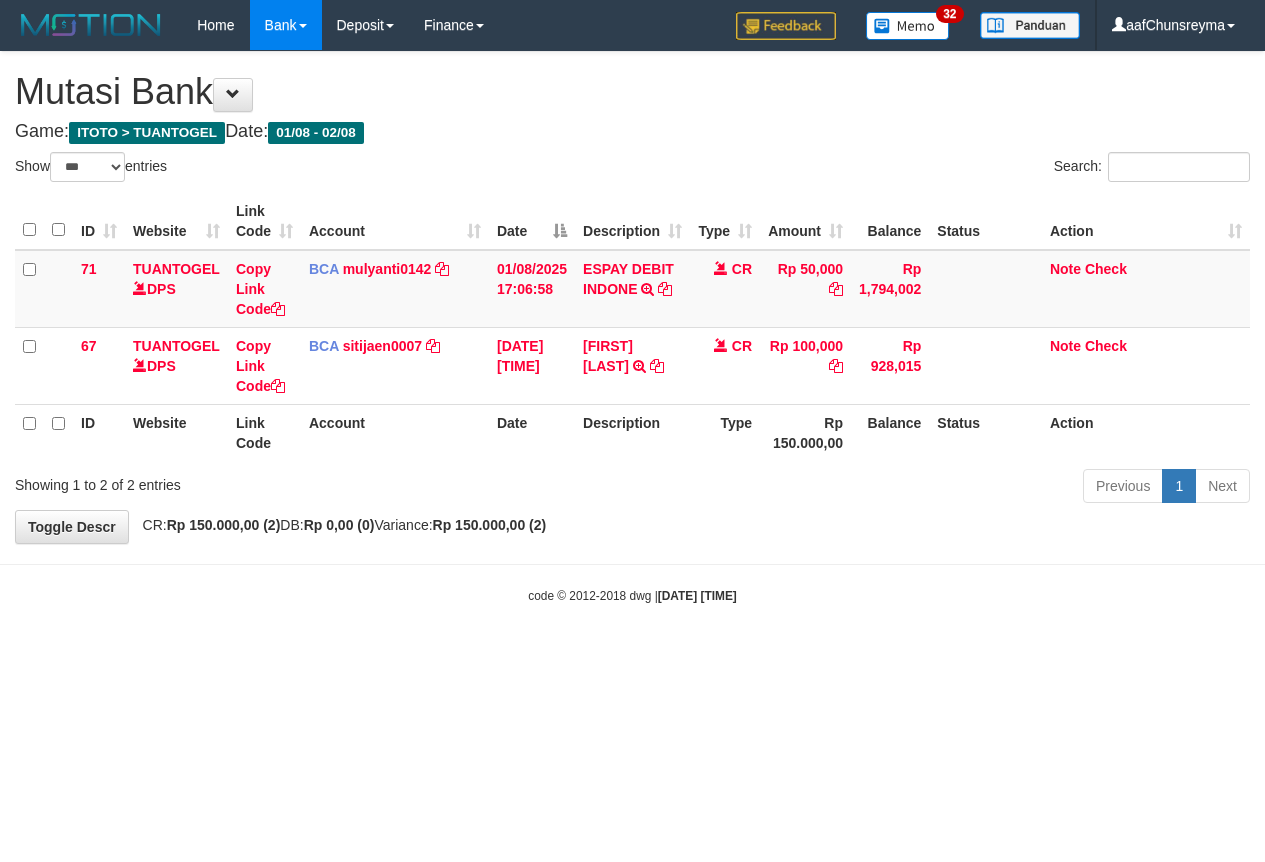 select on "***" 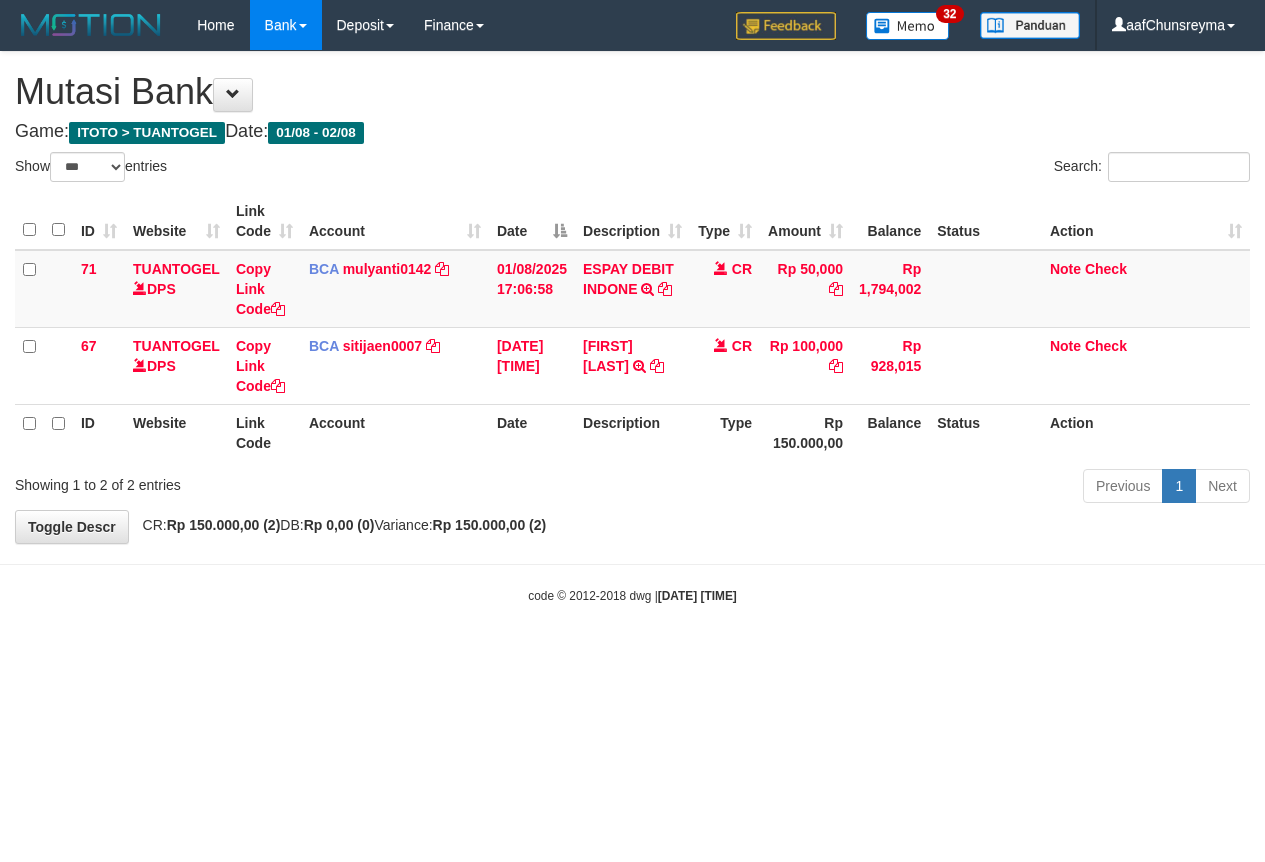 scroll, scrollTop: 0, scrollLeft: 0, axis: both 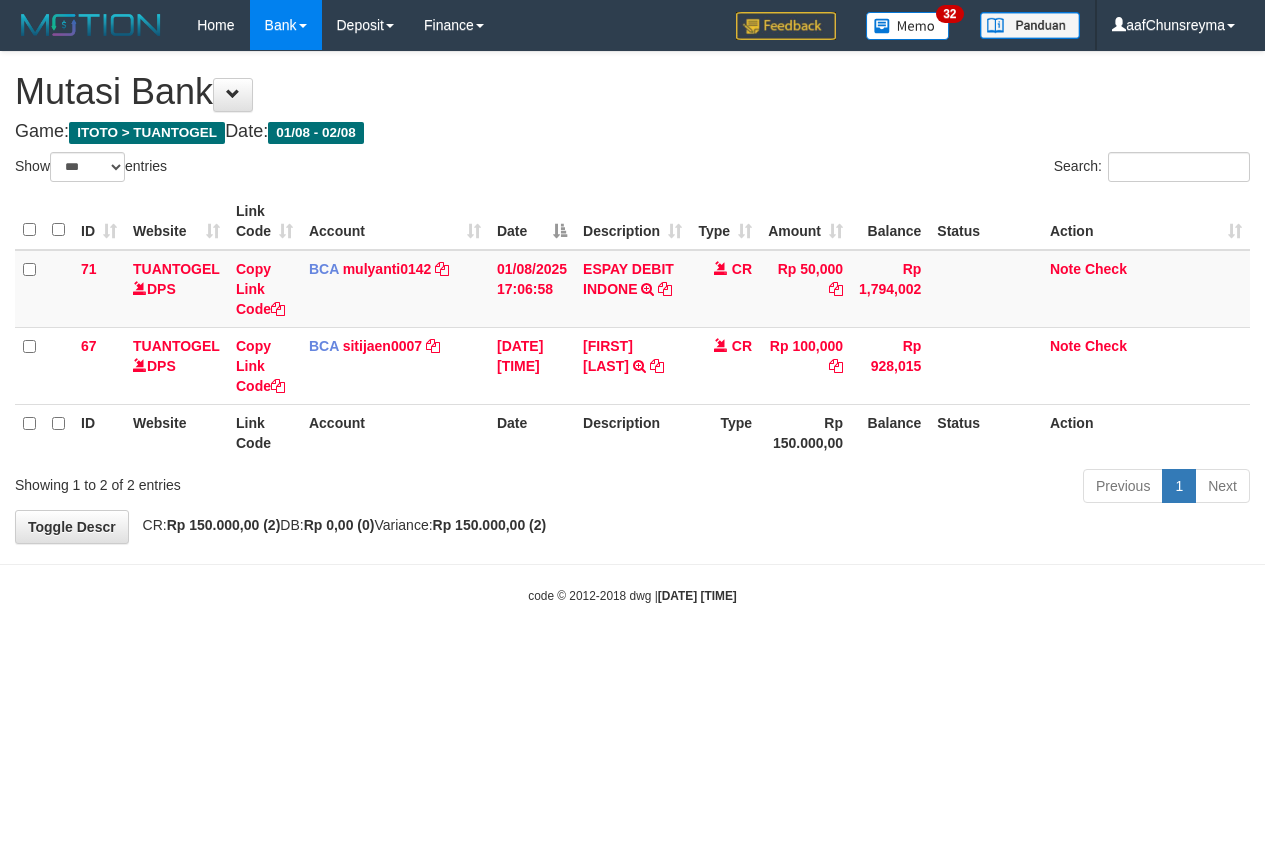 select on "***" 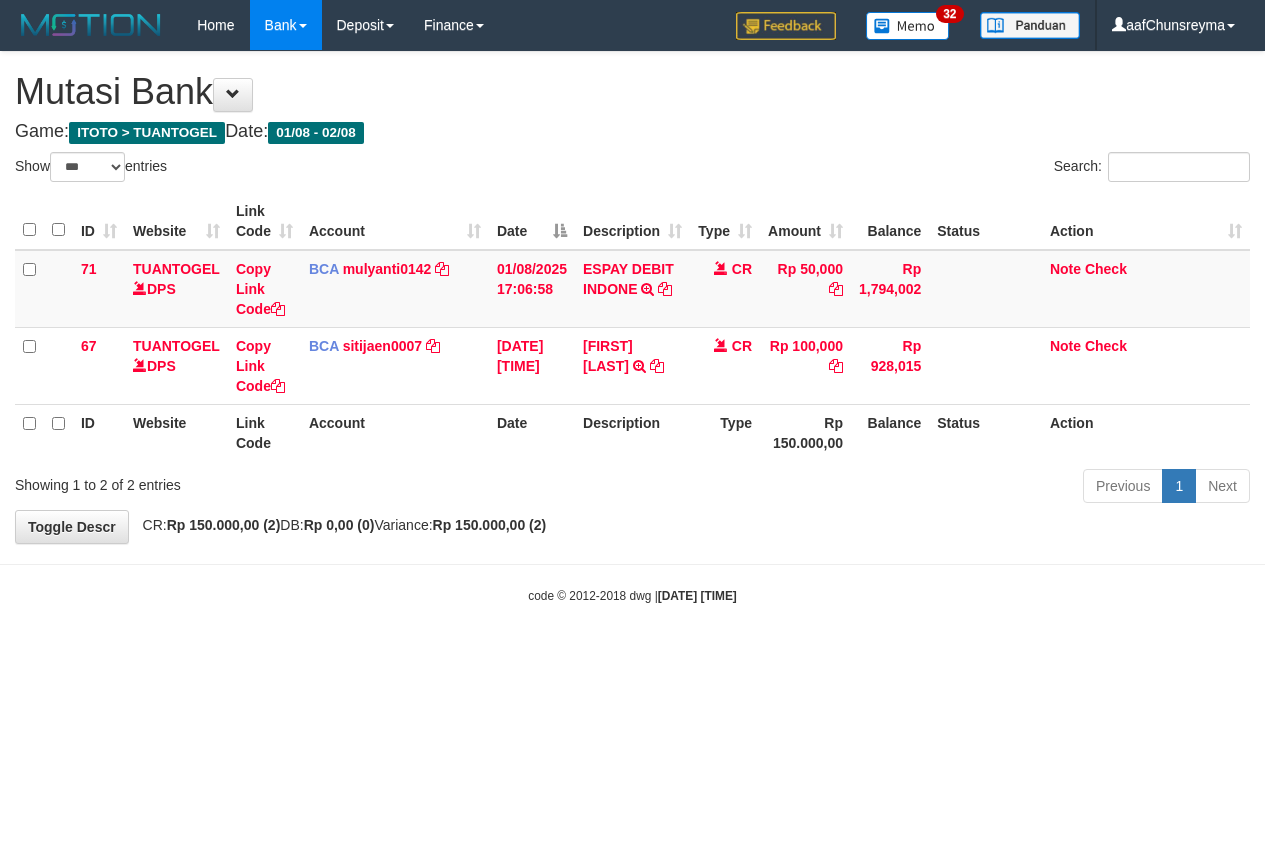 scroll, scrollTop: 0, scrollLeft: 0, axis: both 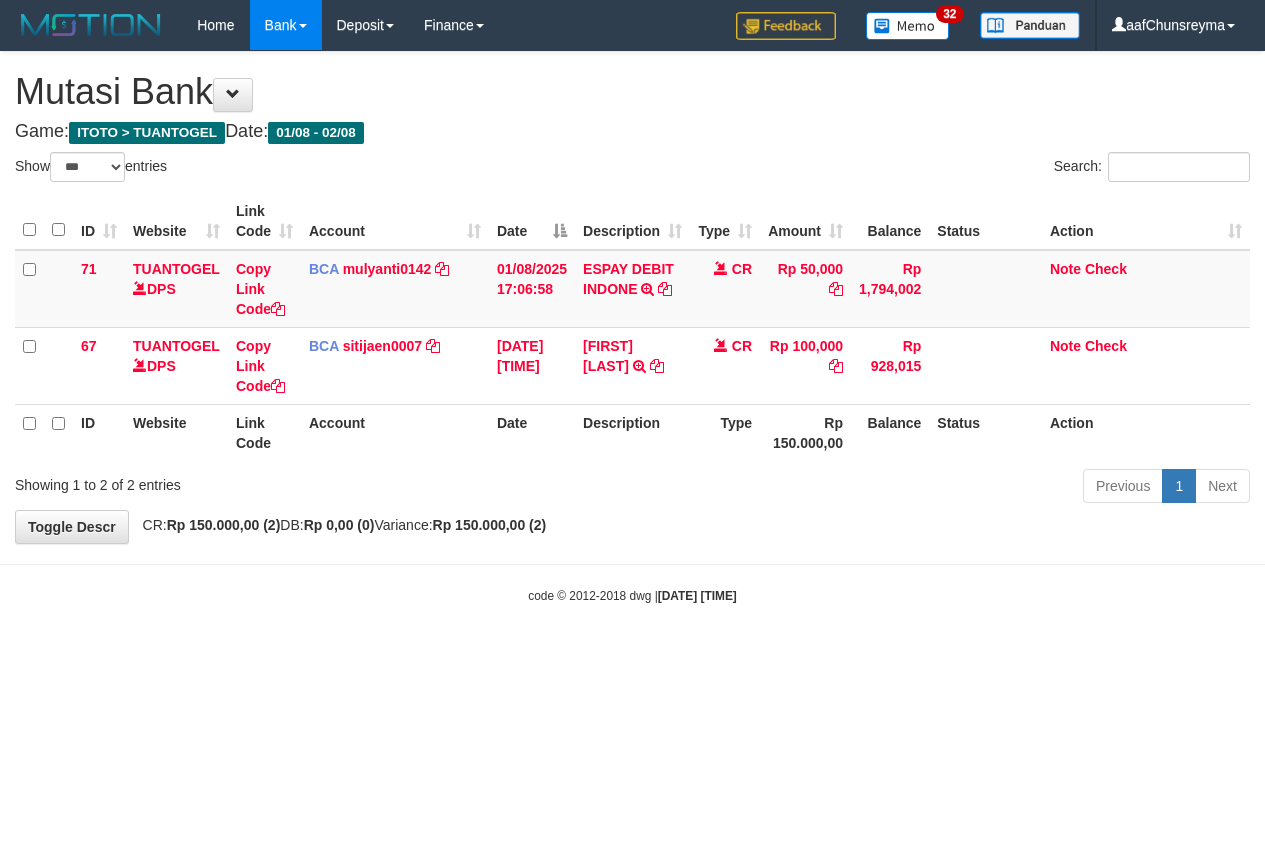 select on "***" 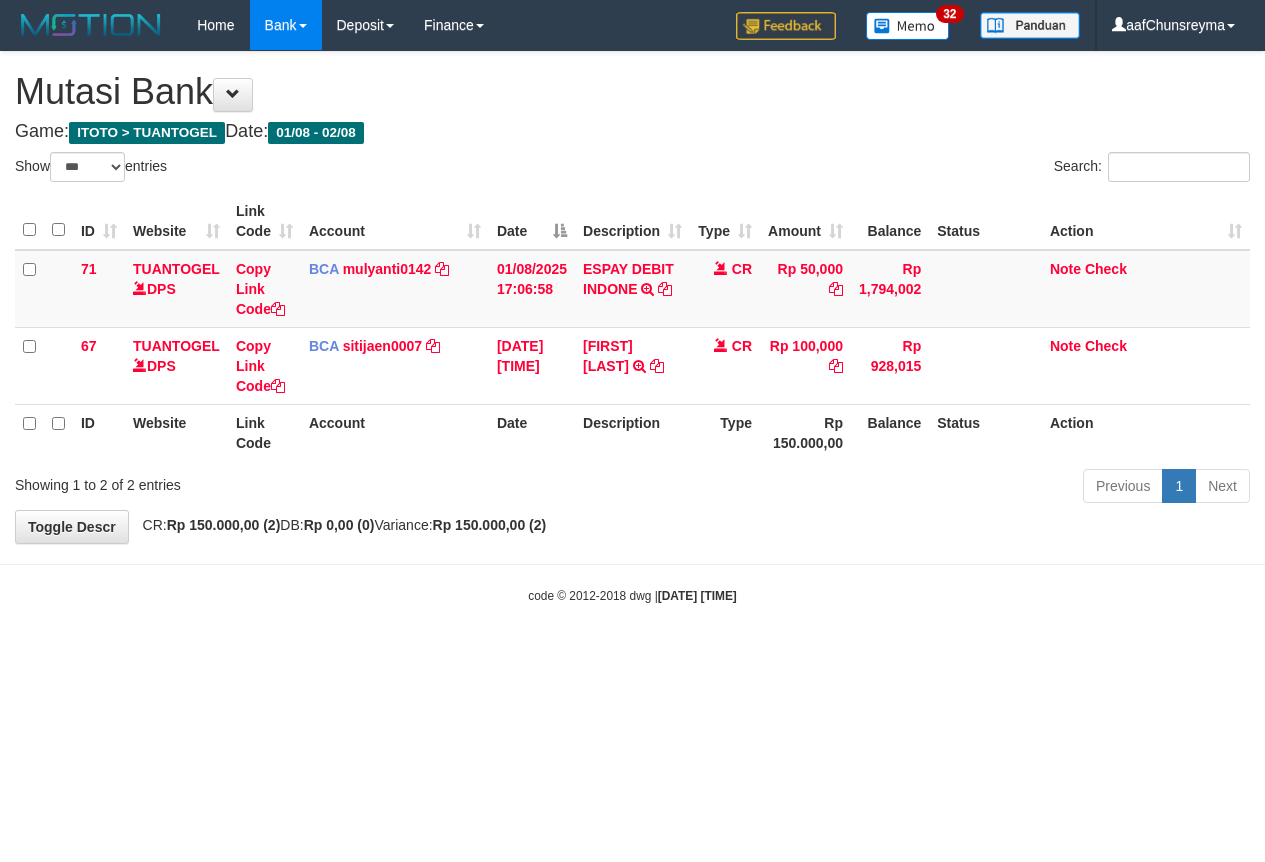 scroll, scrollTop: 0, scrollLeft: 0, axis: both 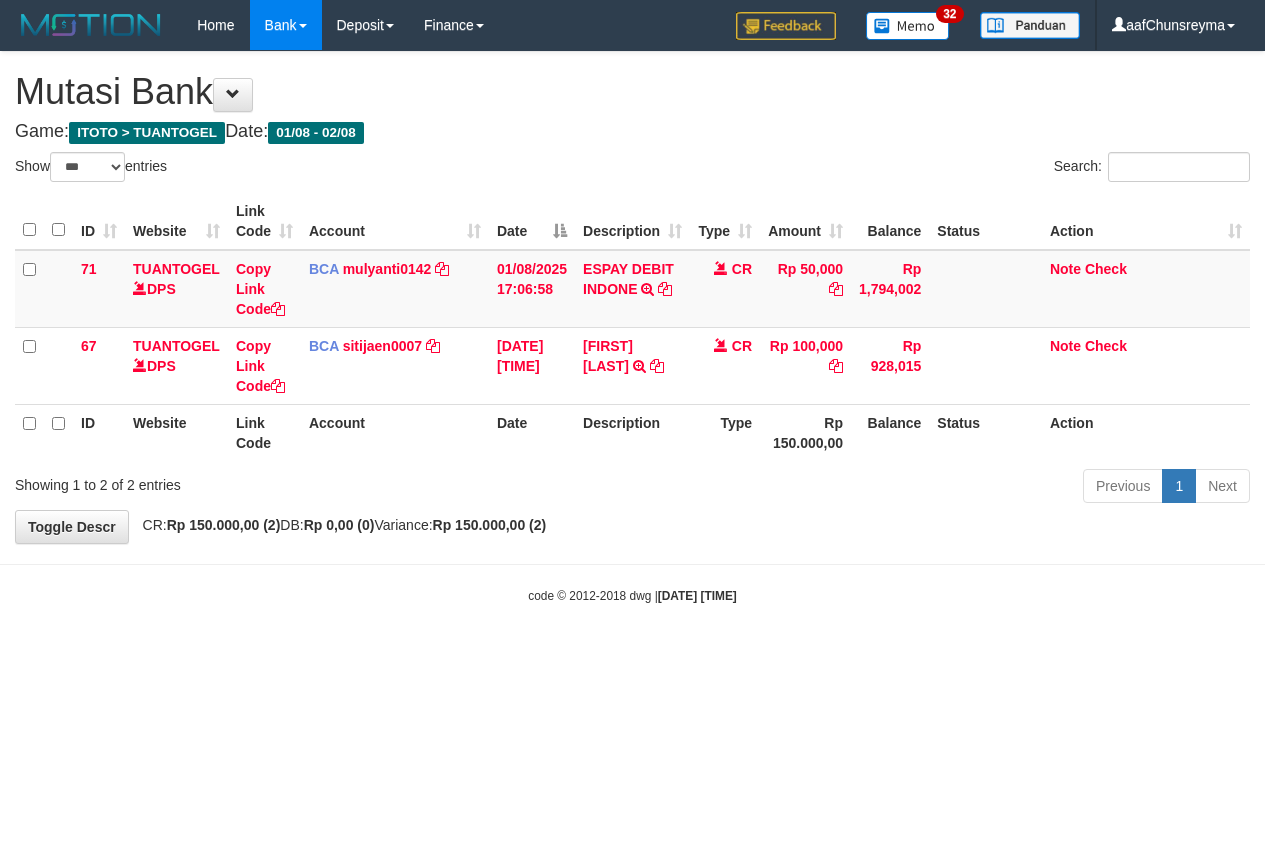select on "***" 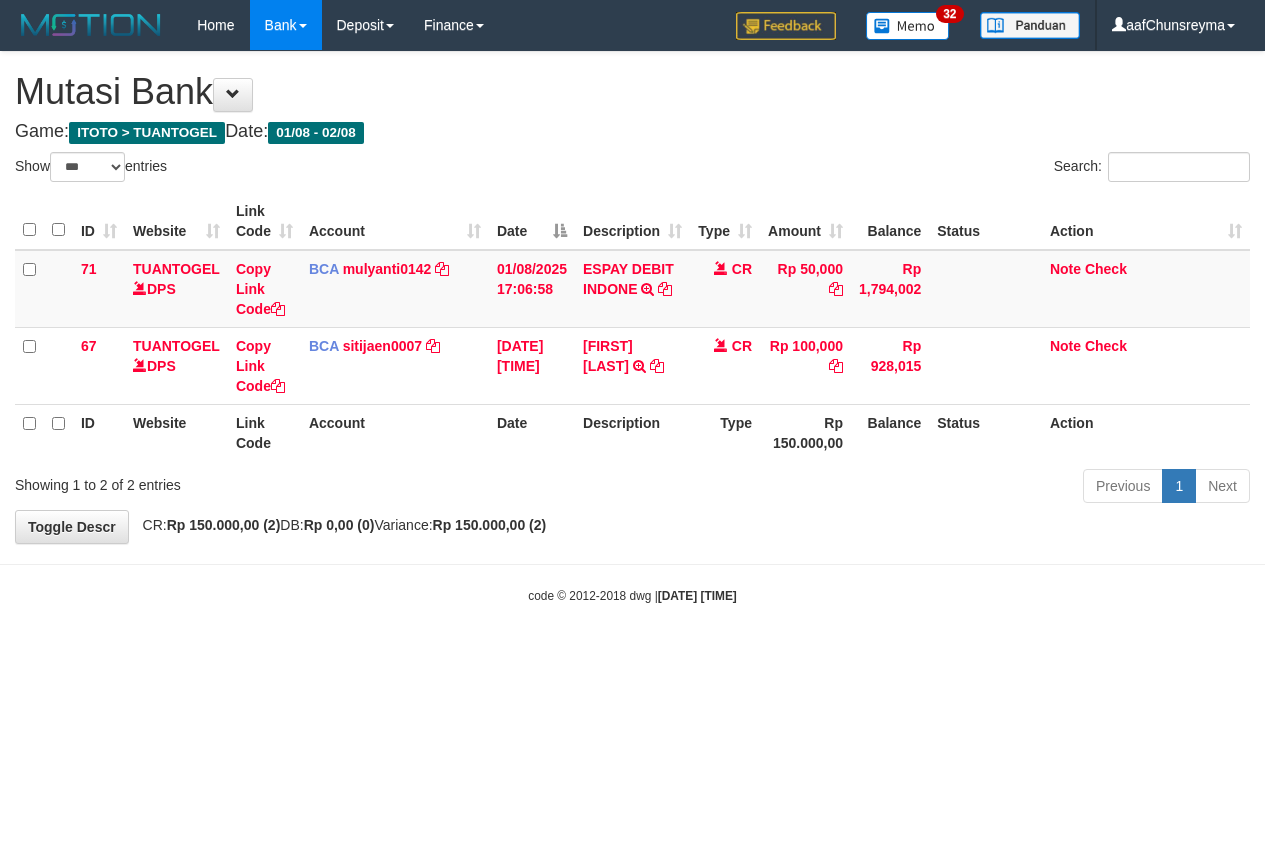 scroll, scrollTop: 0, scrollLeft: 0, axis: both 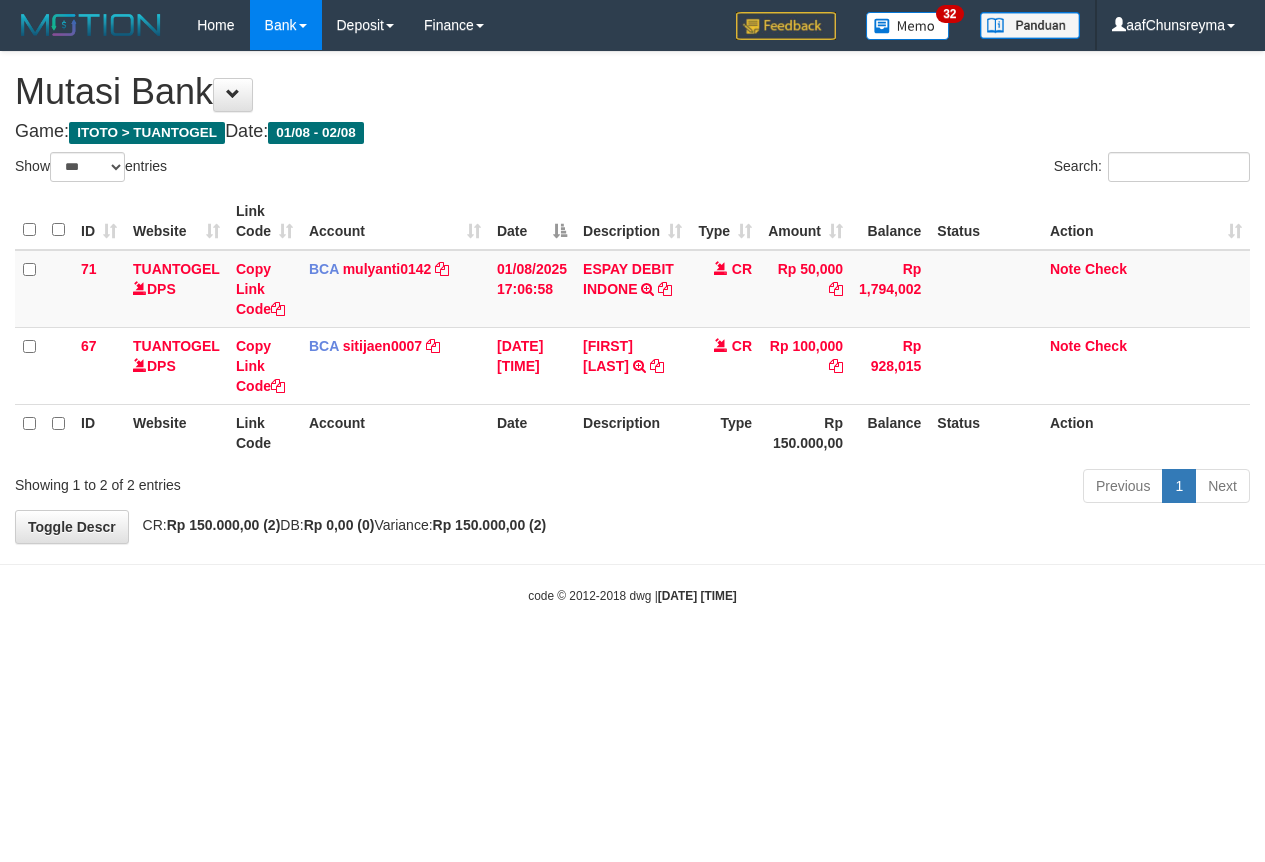 select on "***" 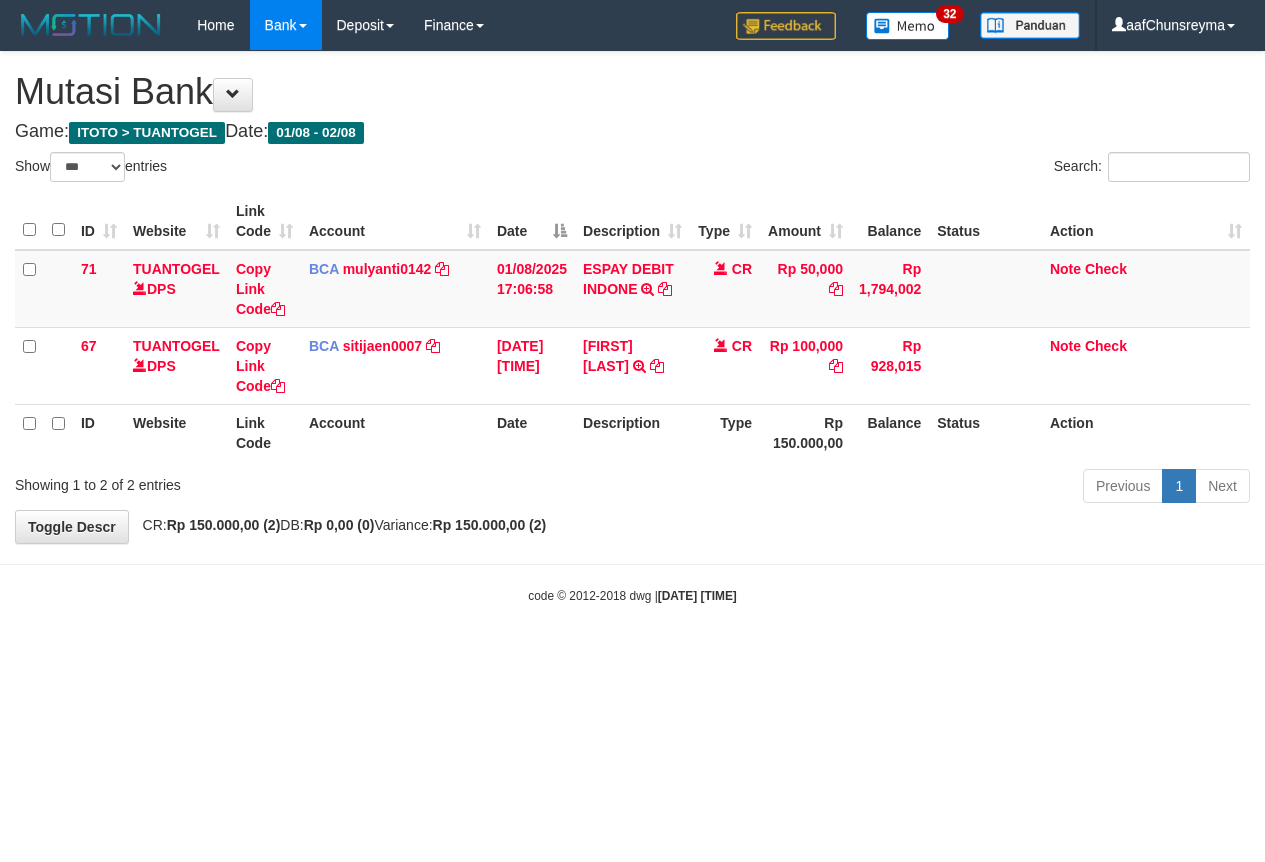 scroll, scrollTop: 0, scrollLeft: 0, axis: both 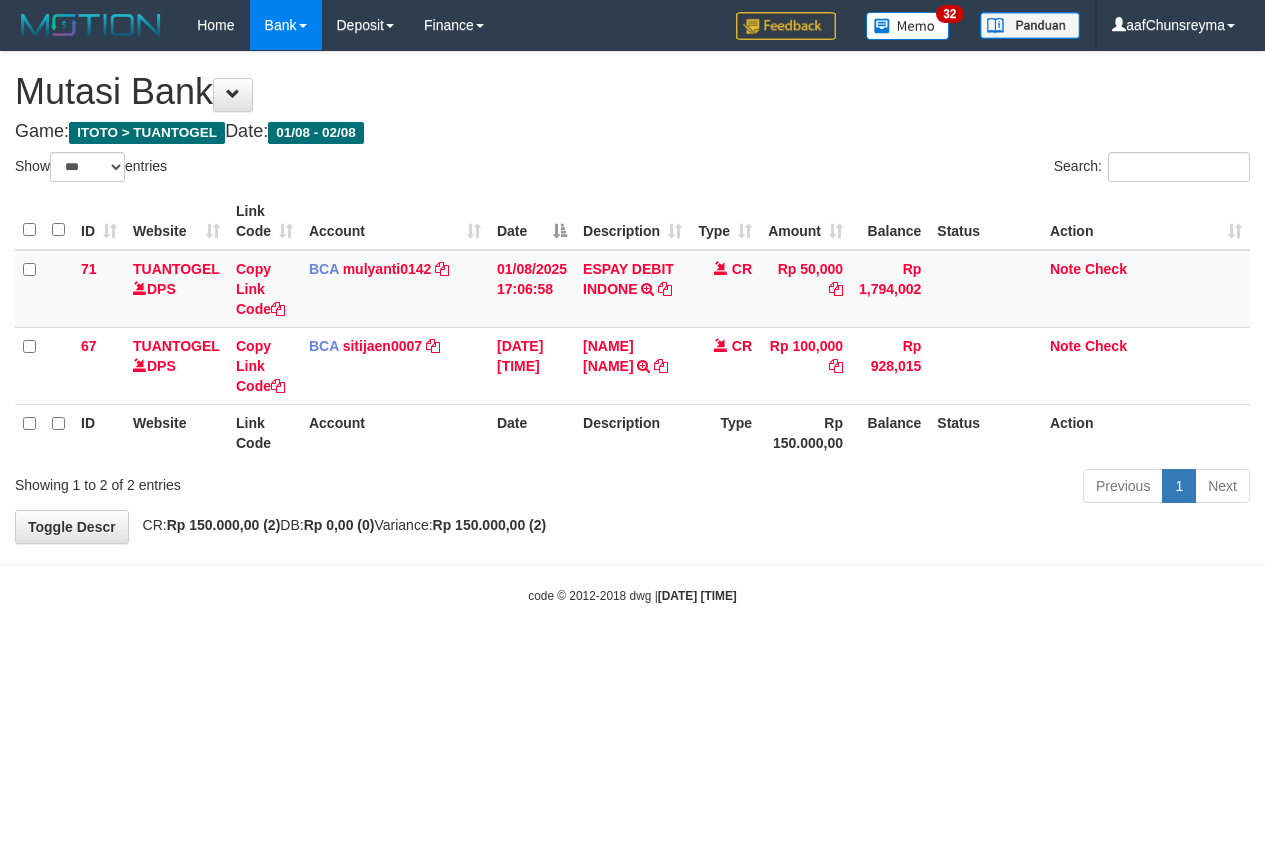 select on "***" 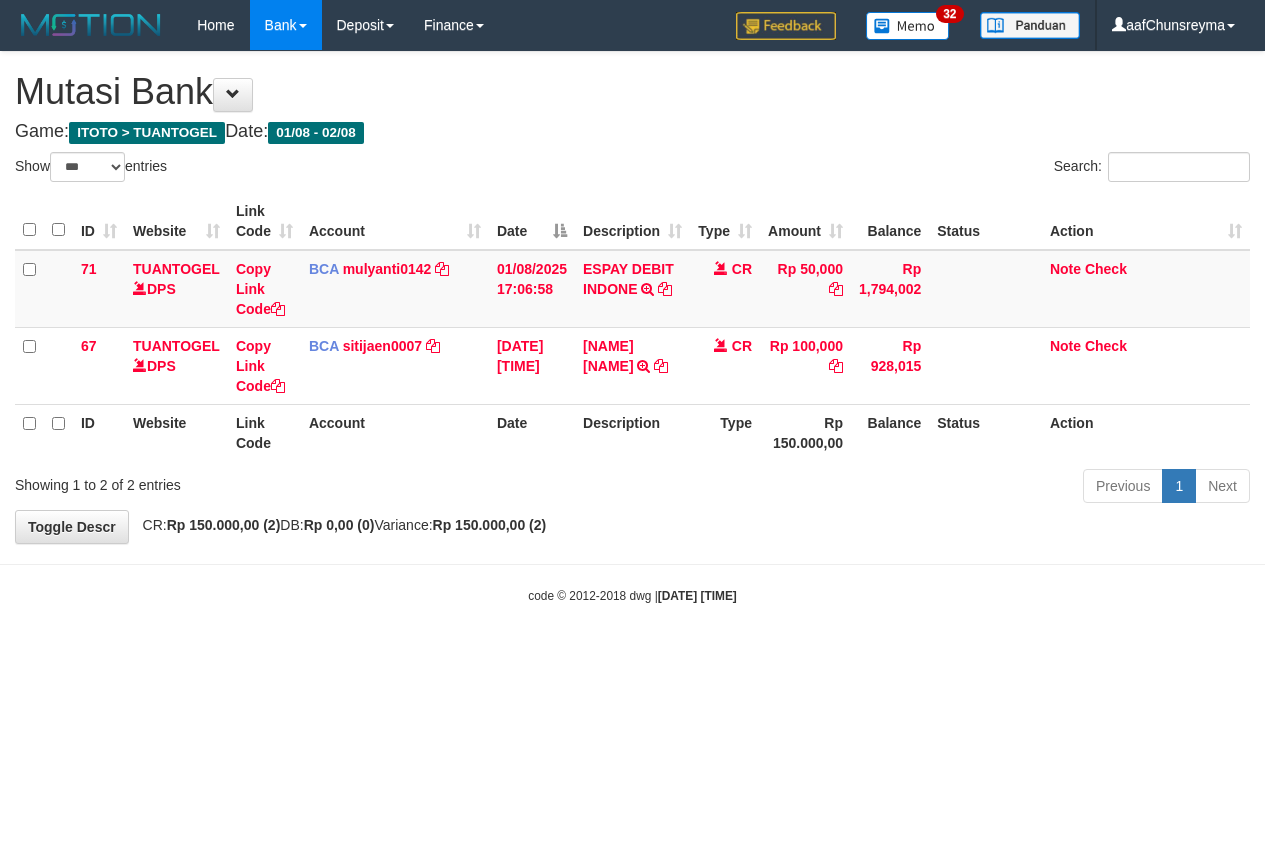 scroll, scrollTop: 0, scrollLeft: 0, axis: both 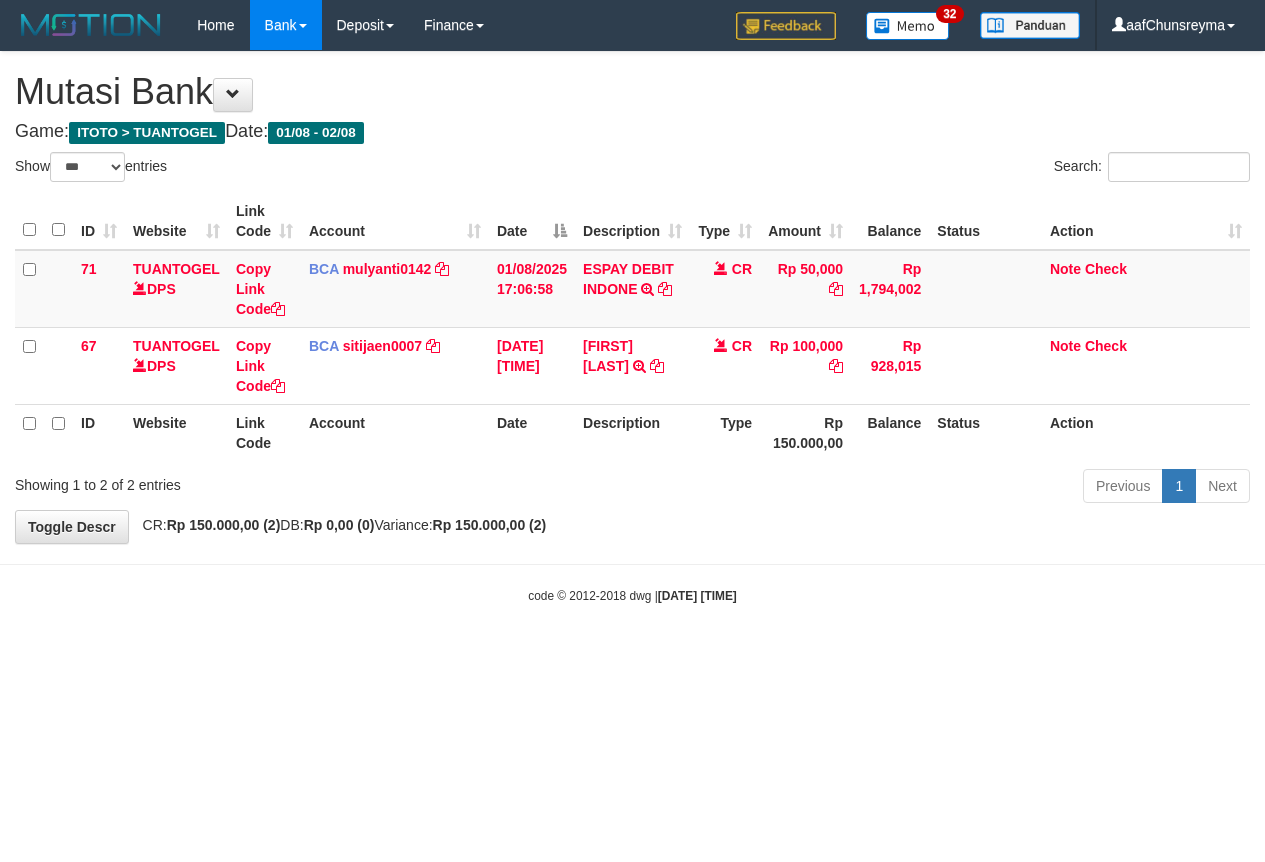 select on "***" 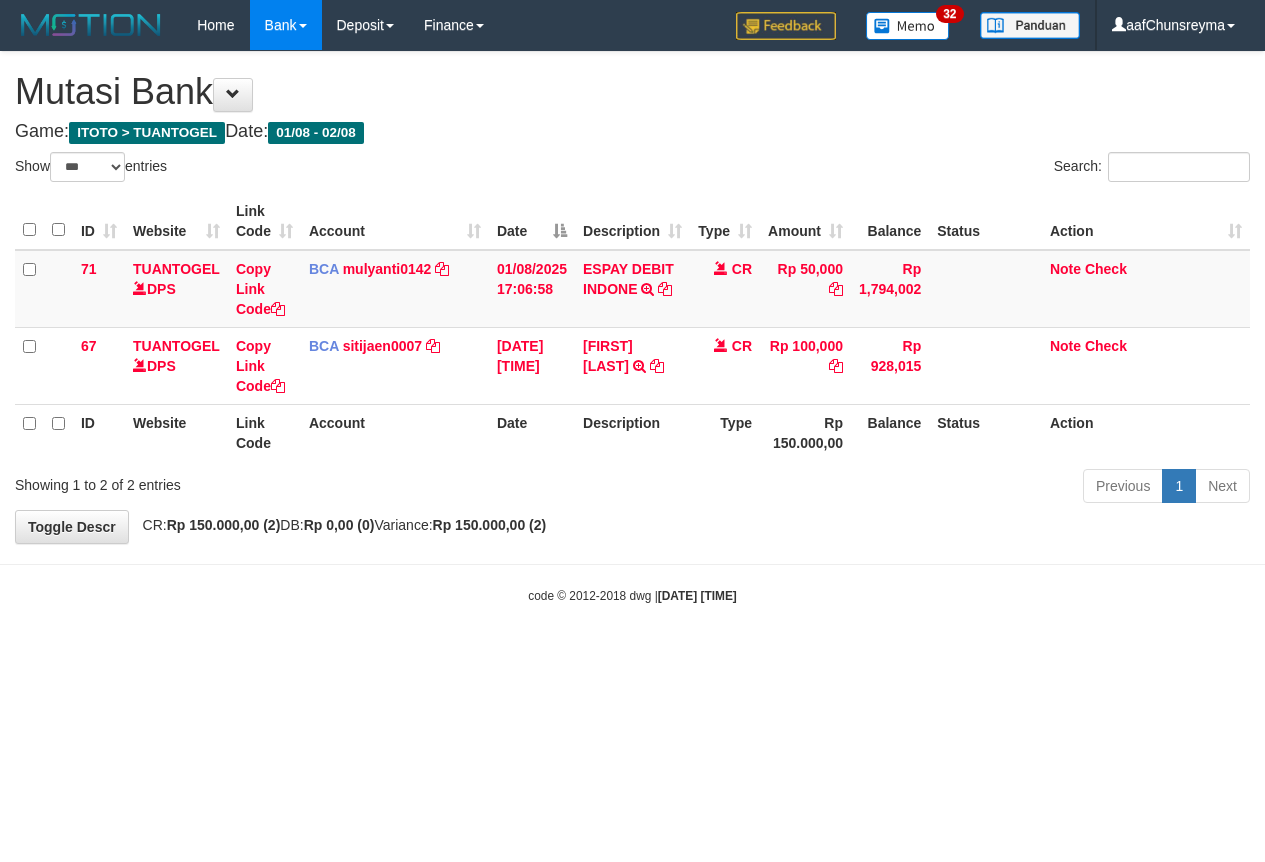 scroll, scrollTop: 0, scrollLeft: 0, axis: both 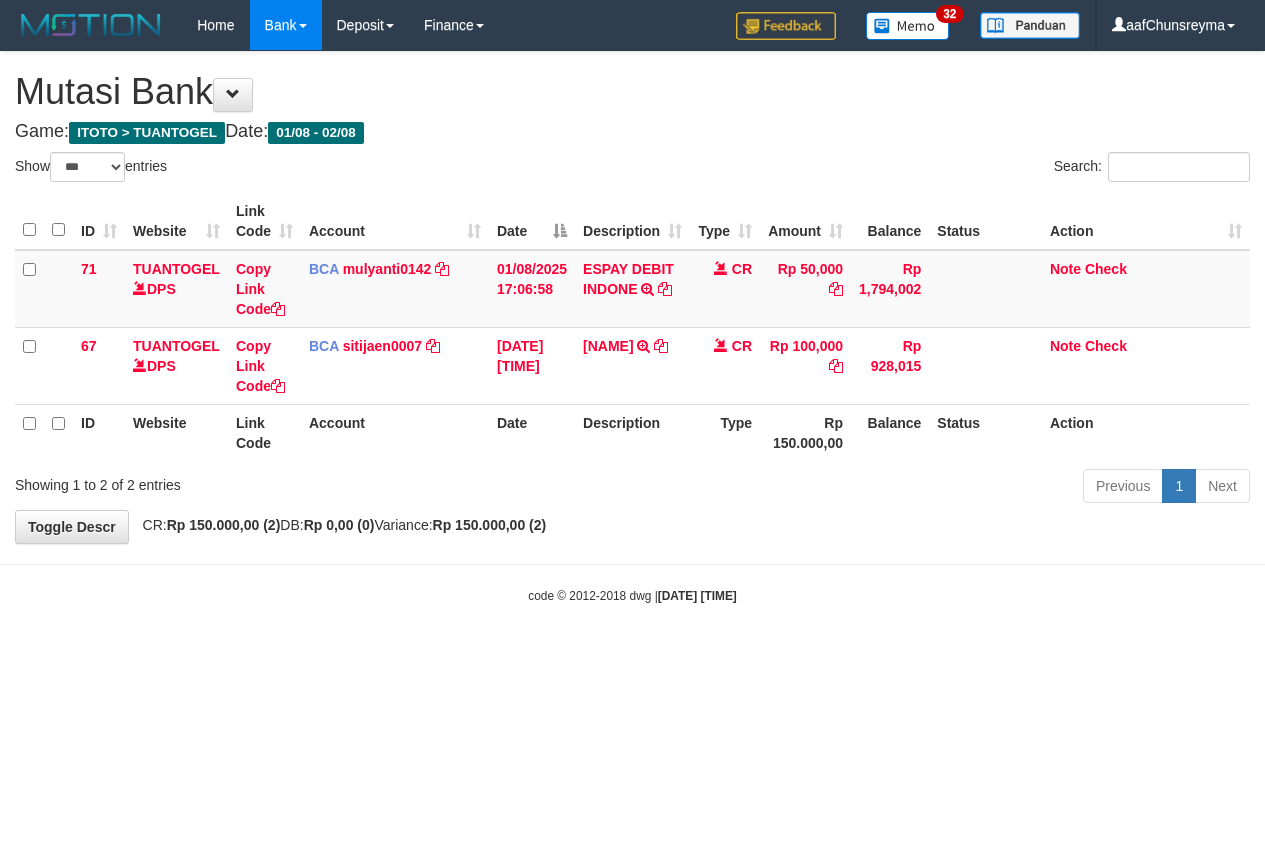 select on "***" 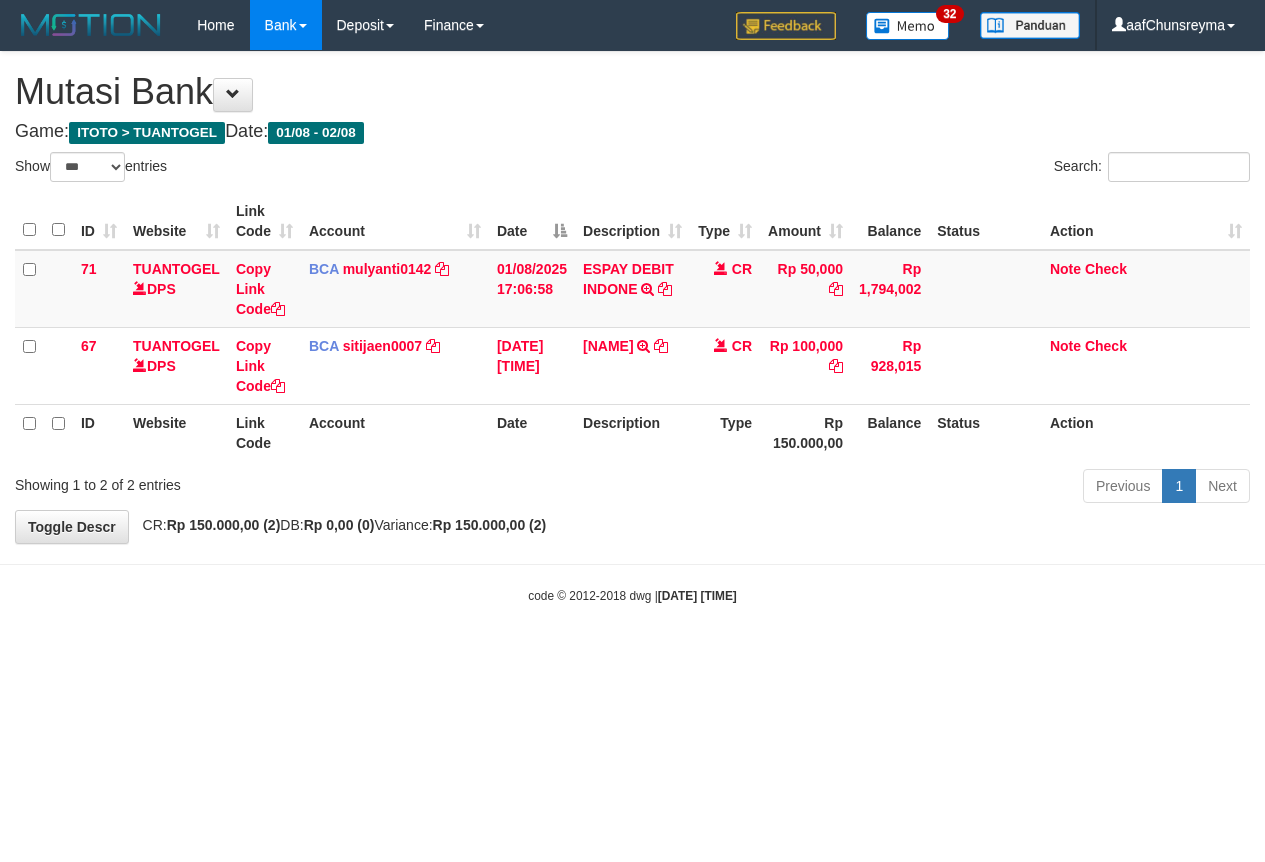scroll, scrollTop: 0, scrollLeft: 0, axis: both 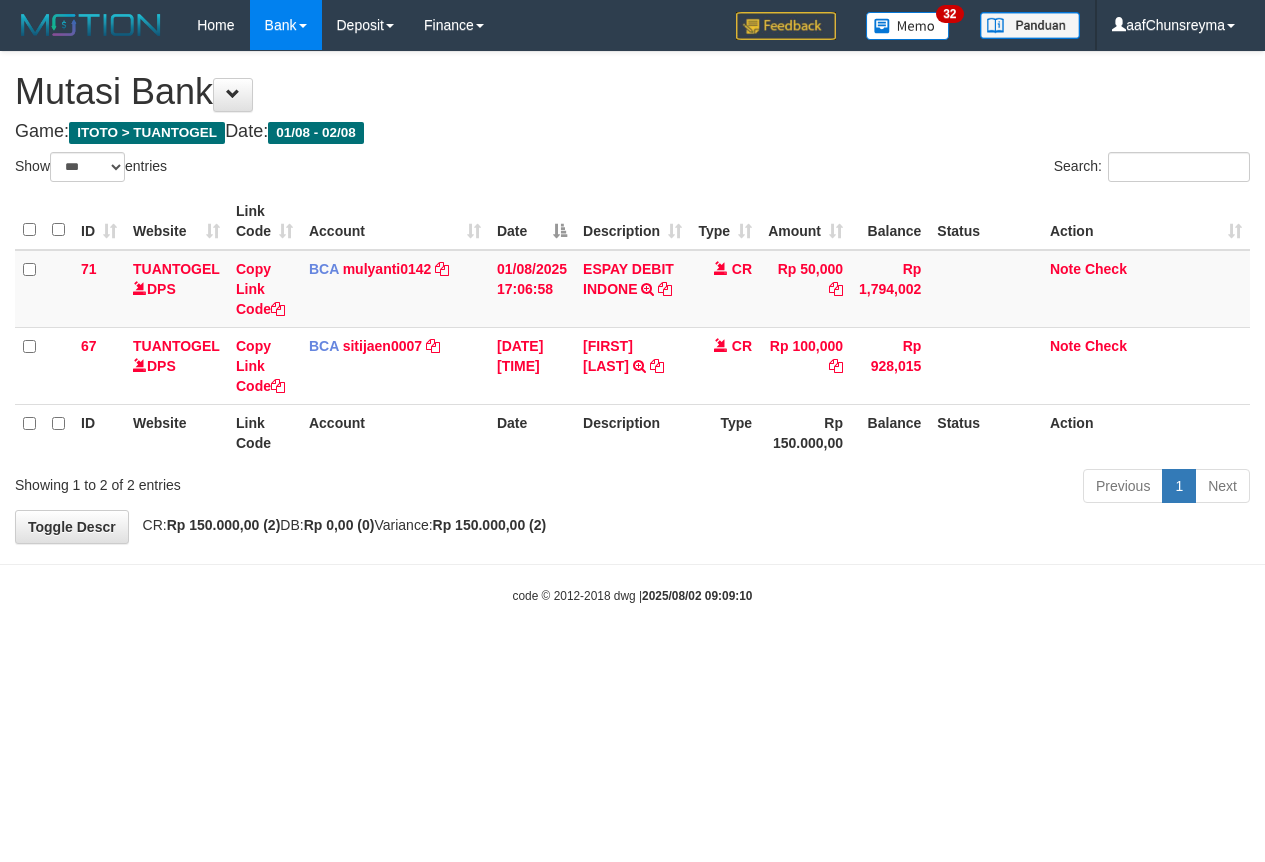 select on "***" 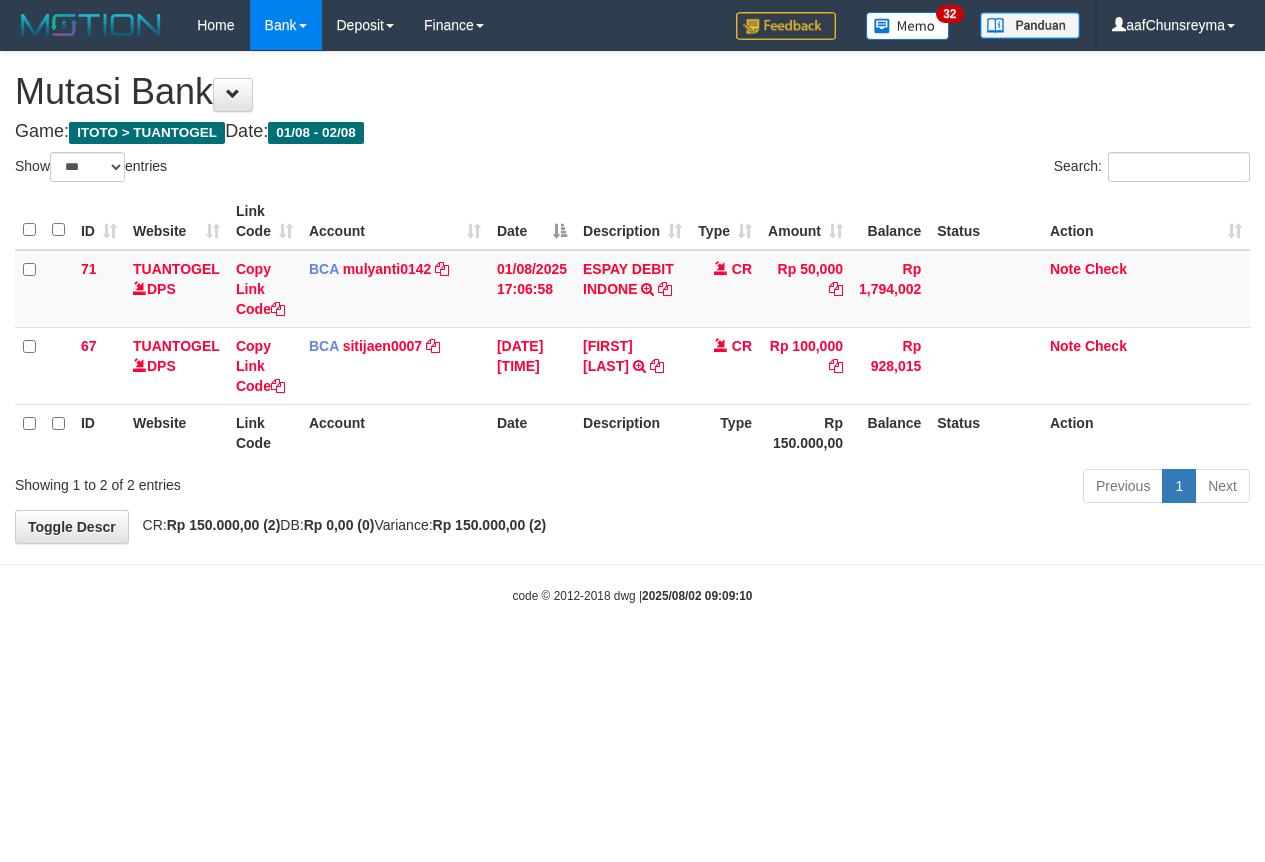 scroll, scrollTop: 0, scrollLeft: 0, axis: both 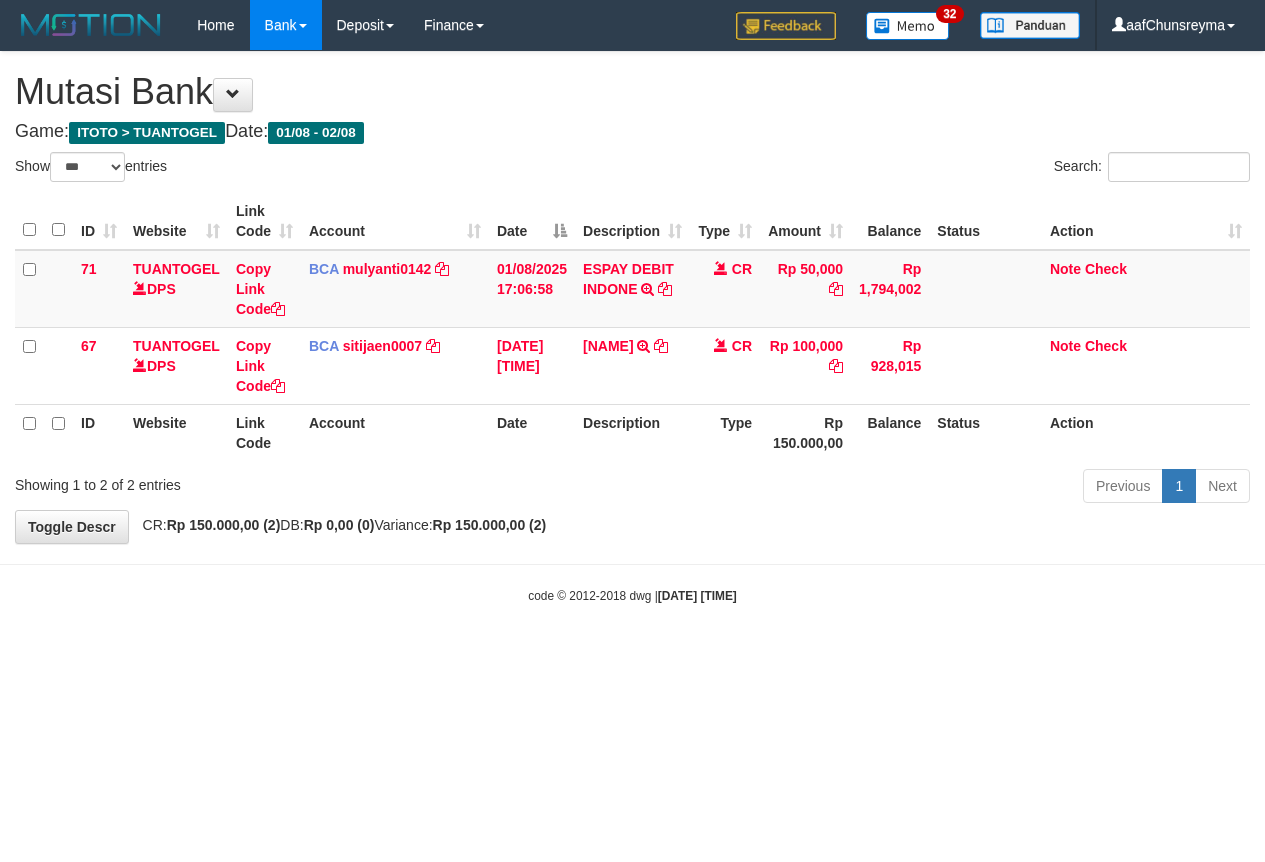select on "***" 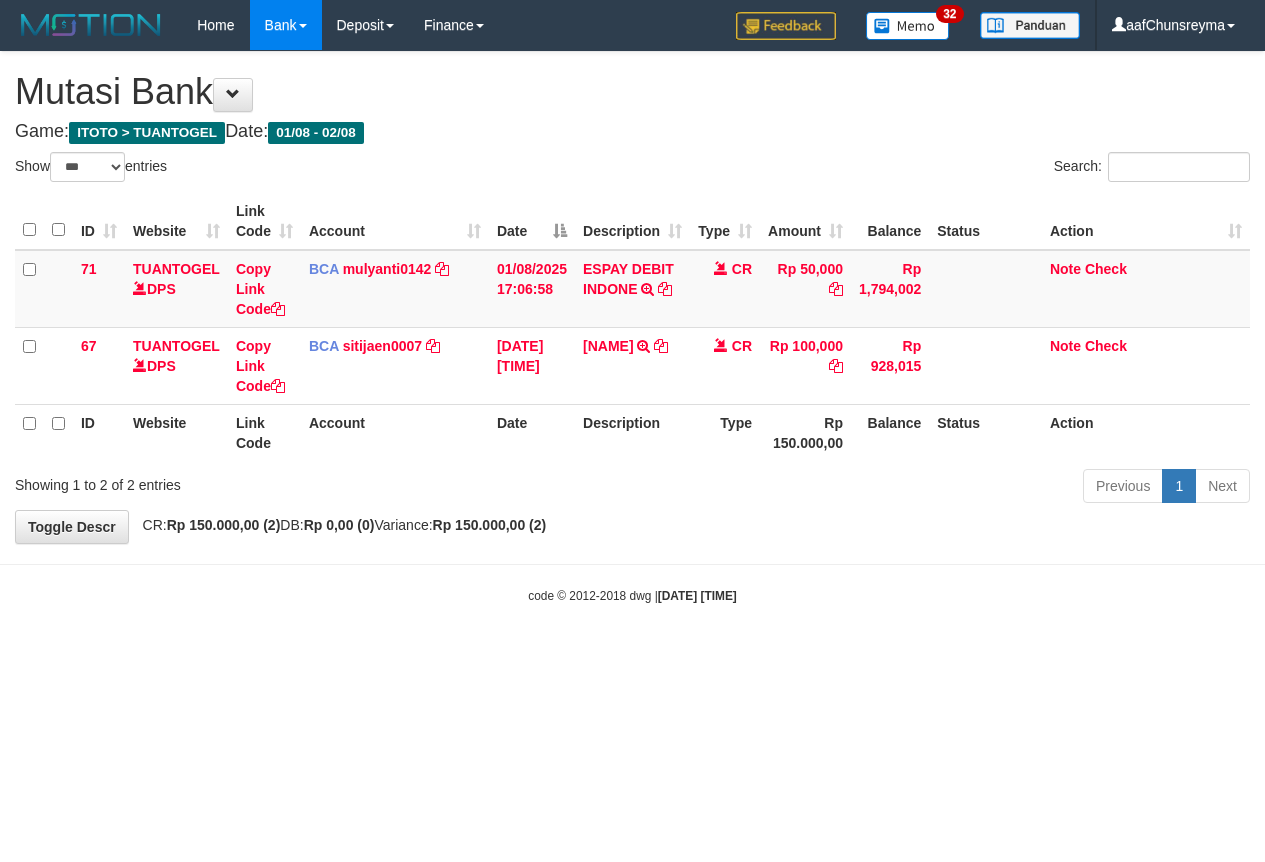 scroll, scrollTop: 0, scrollLeft: 0, axis: both 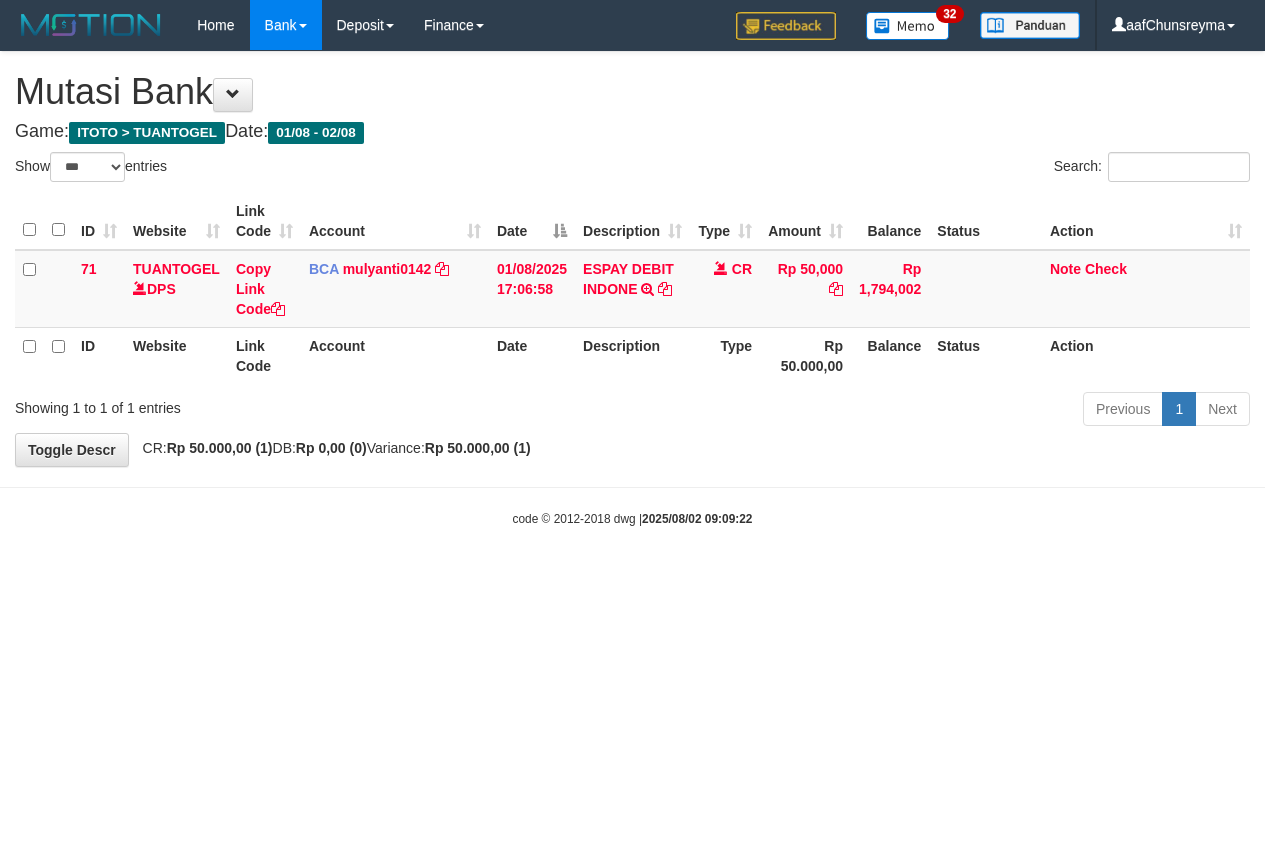 select on "***" 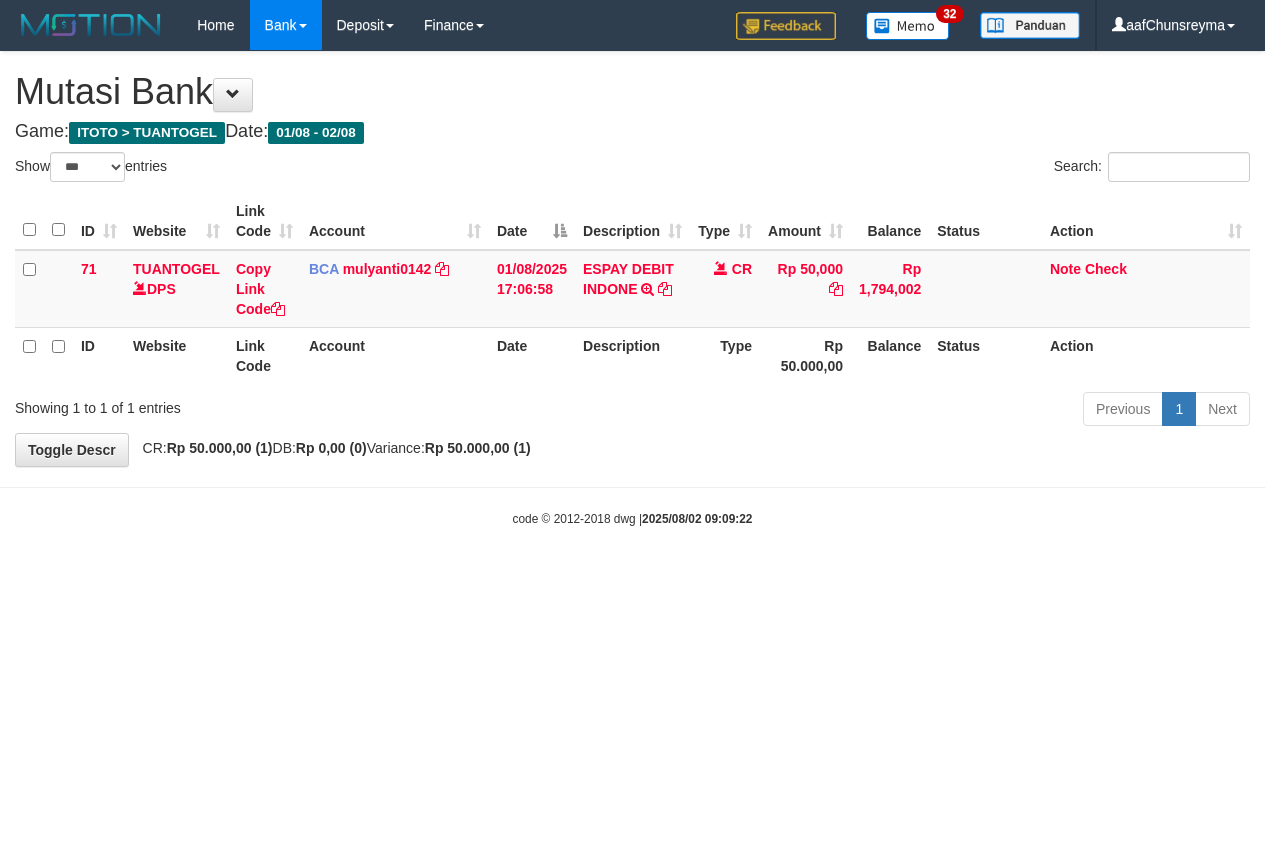 scroll, scrollTop: 0, scrollLeft: 0, axis: both 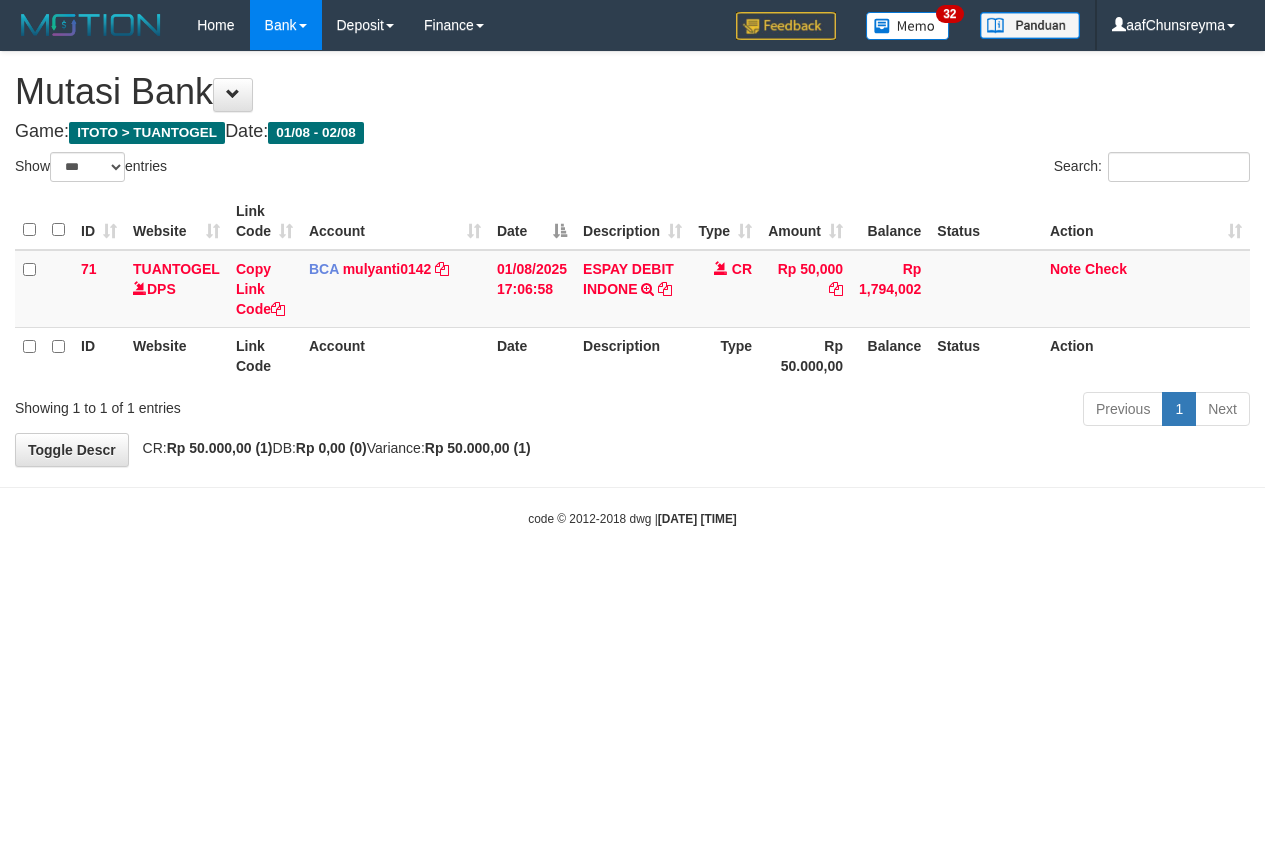 select on "***" 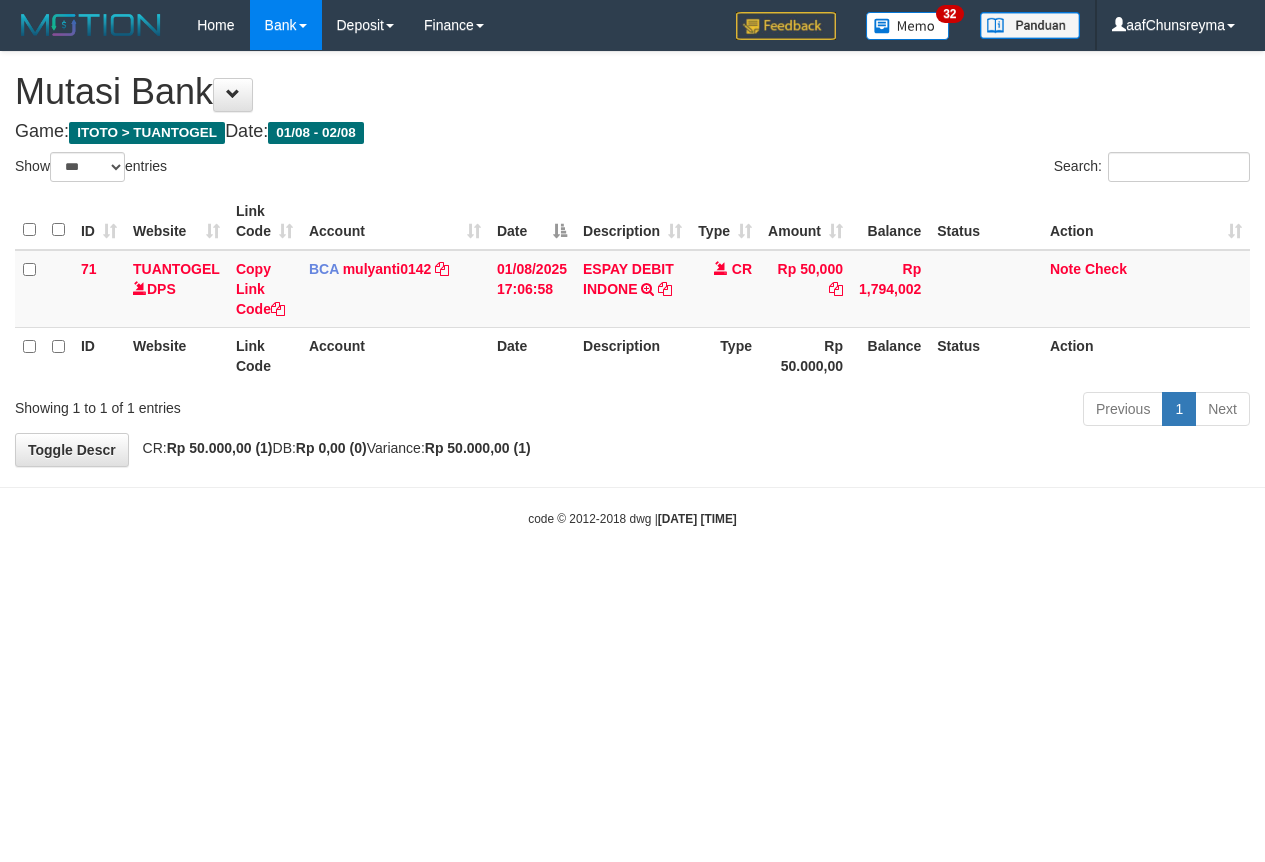 scroll, scrollTop: 0, scrollLeft: 0, axis: both 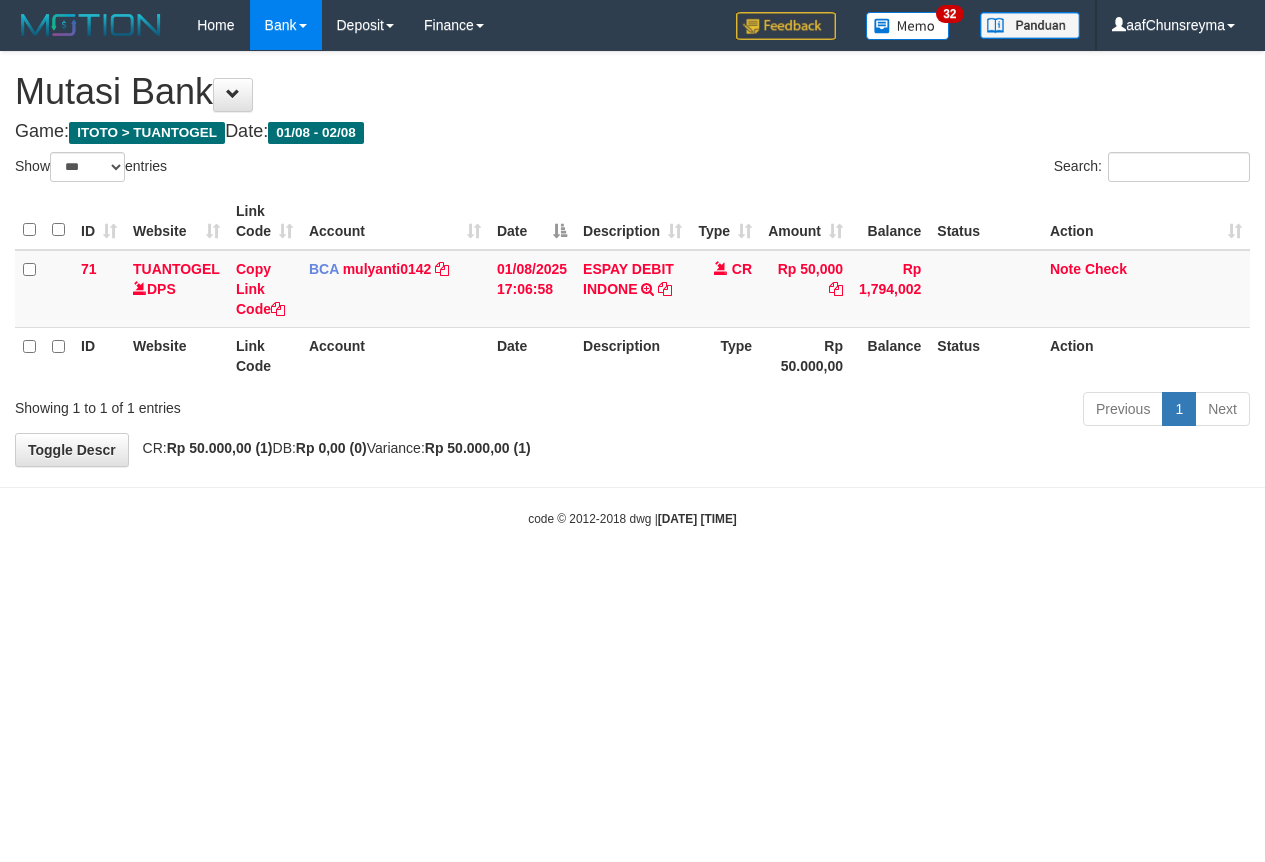 select on "***" 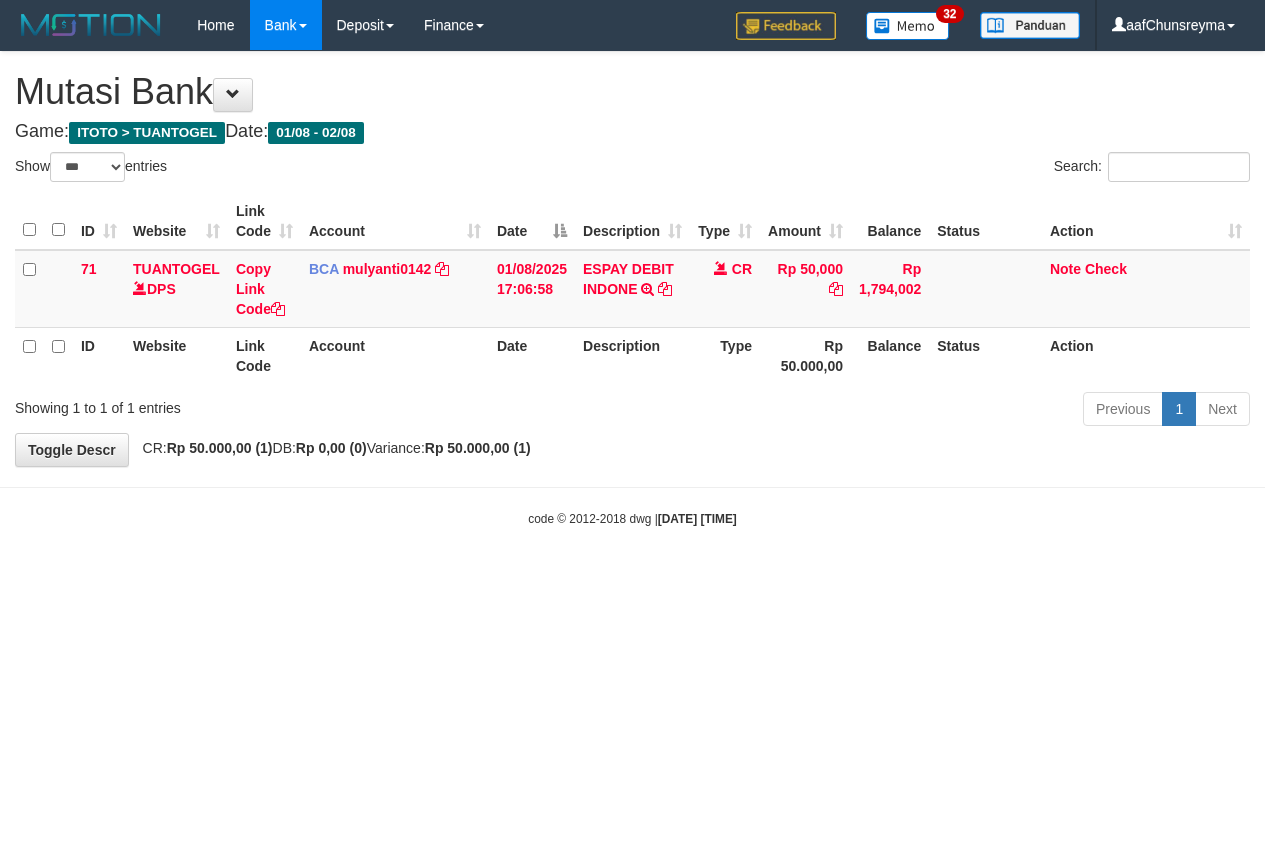 scroll, scrollTop: 0, scrollLeft: 0, axis: both 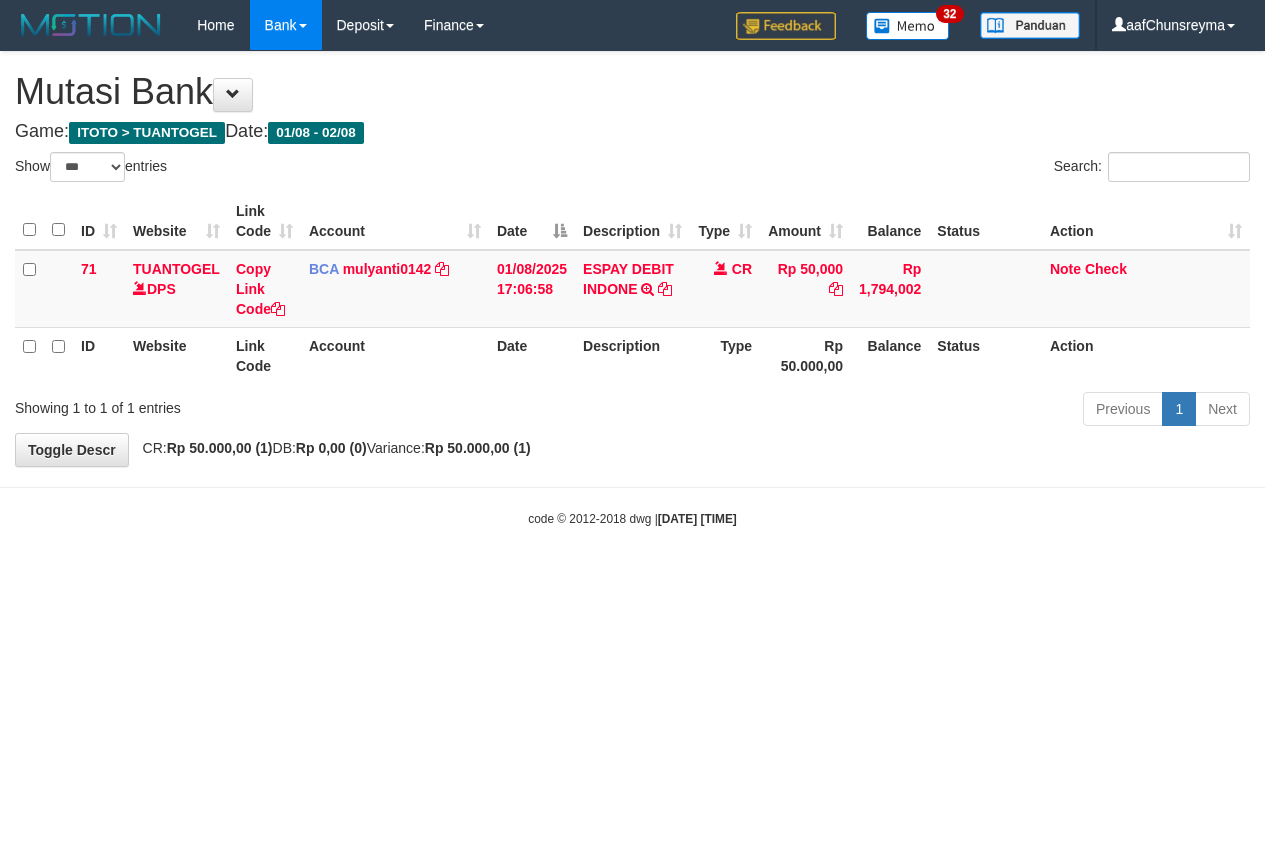 select on "***" 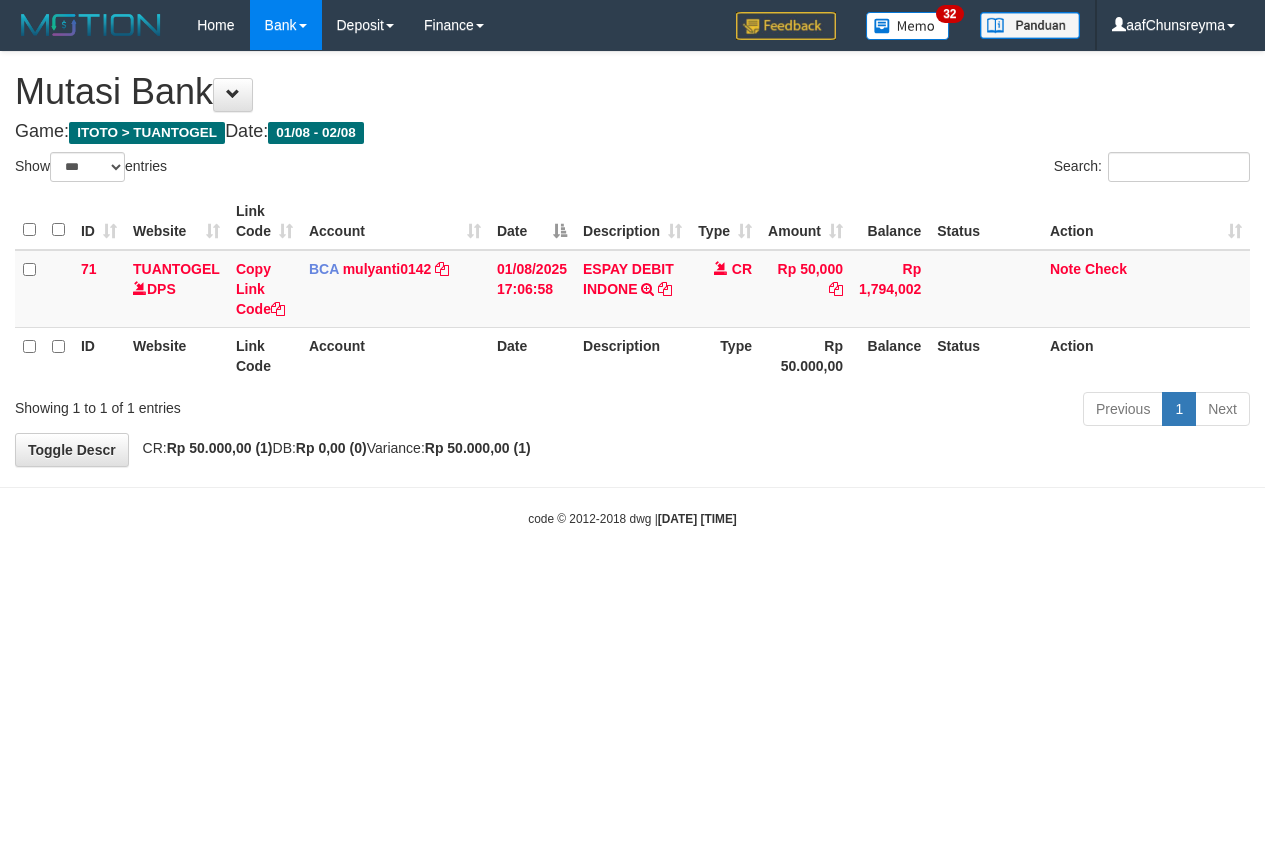 scroll, scrollTop: 0, scrollLeft: 0, axis: both 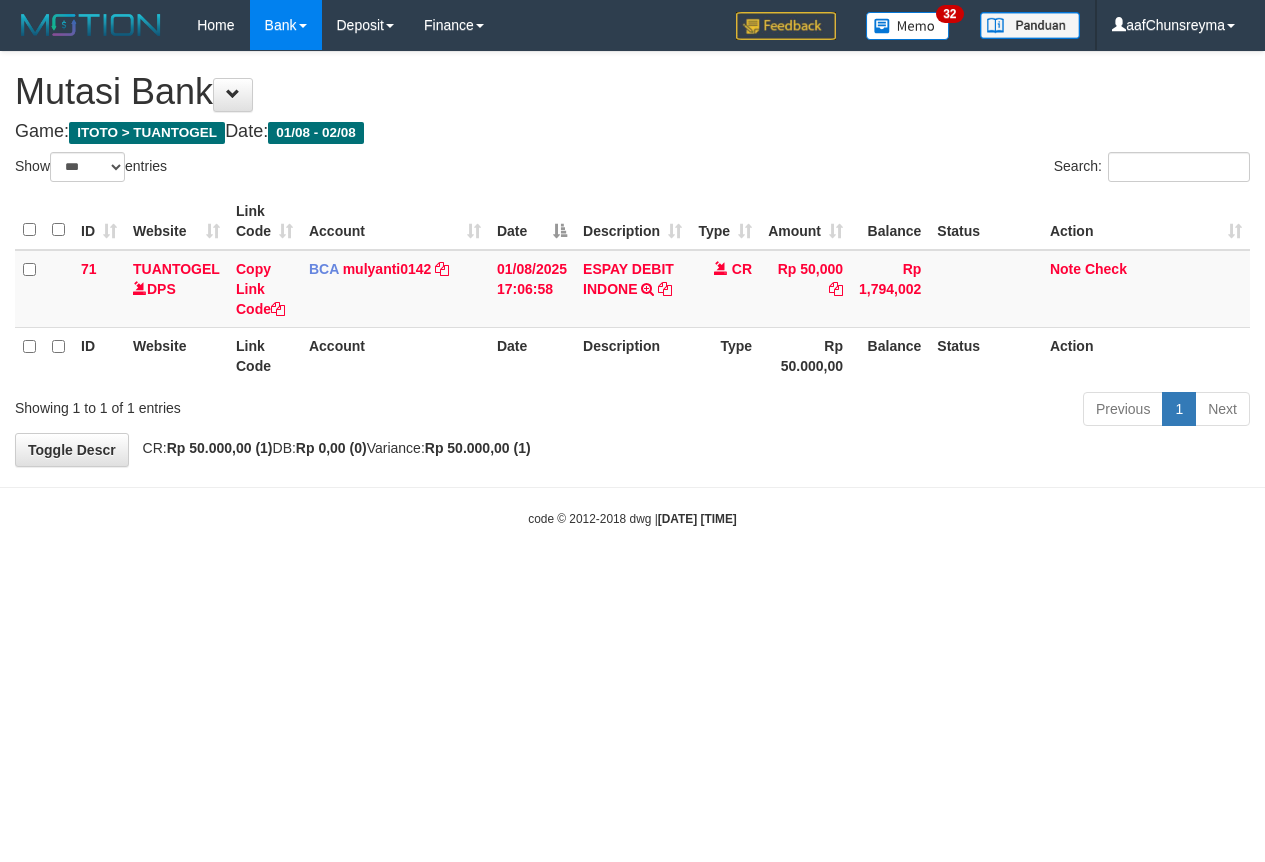 select on "***" 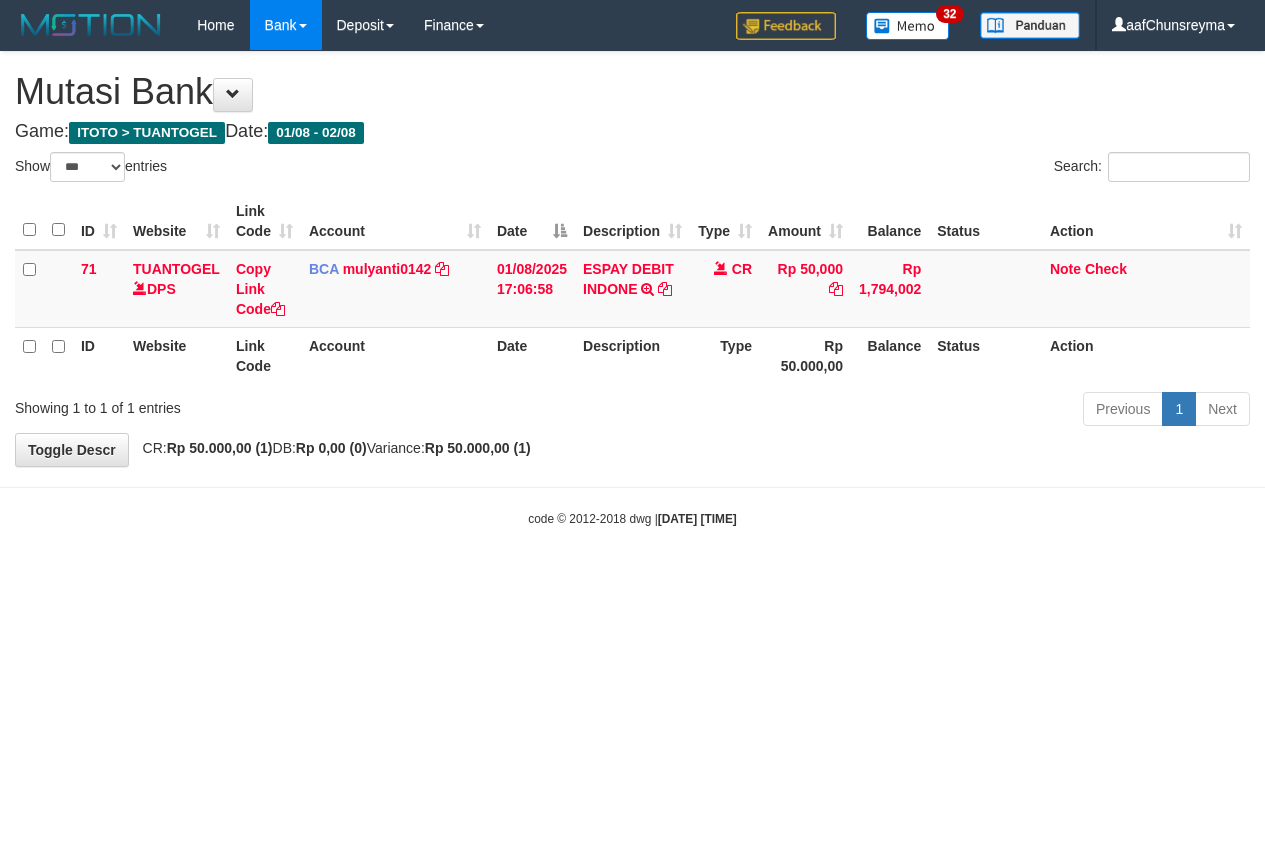 scroll, scrollTop: 0, scrollLeft: 0, axis: both 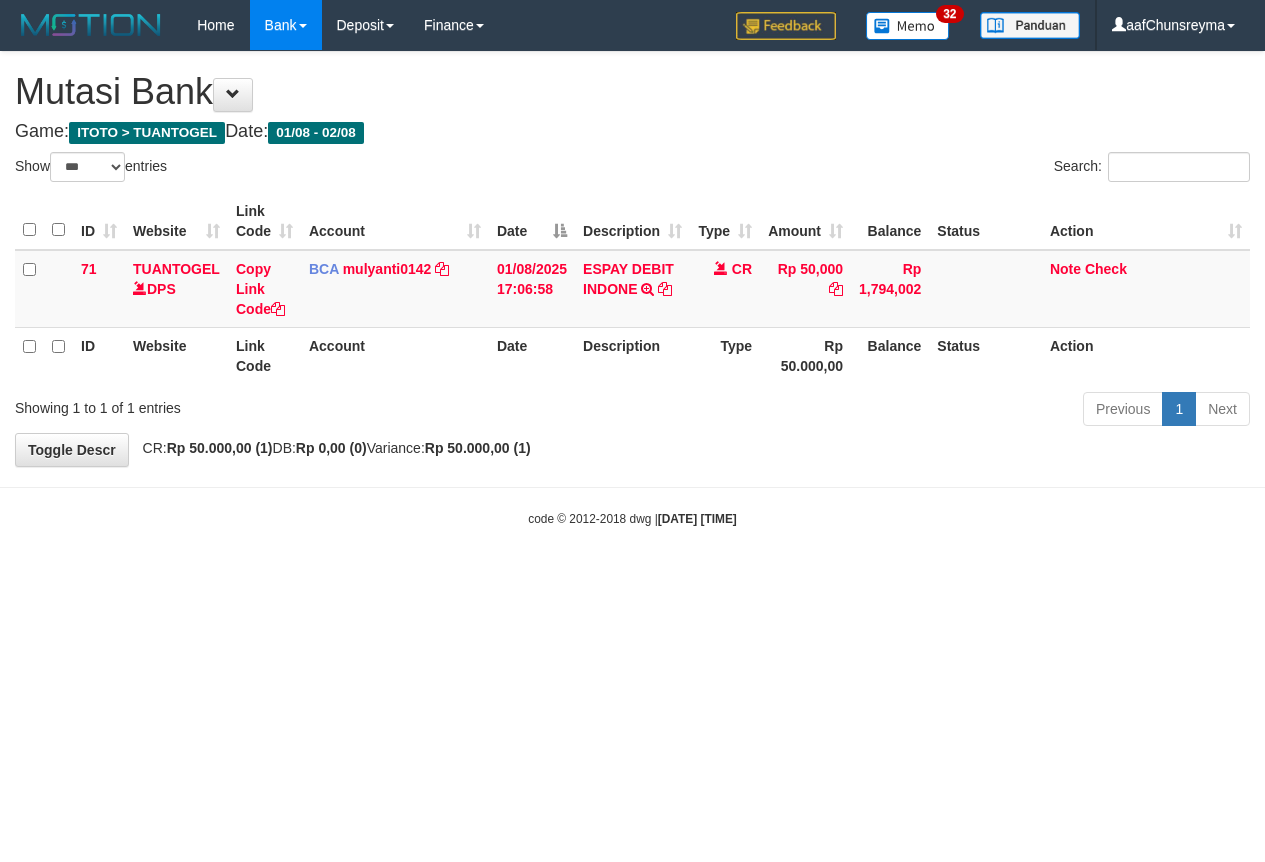 select on "***" 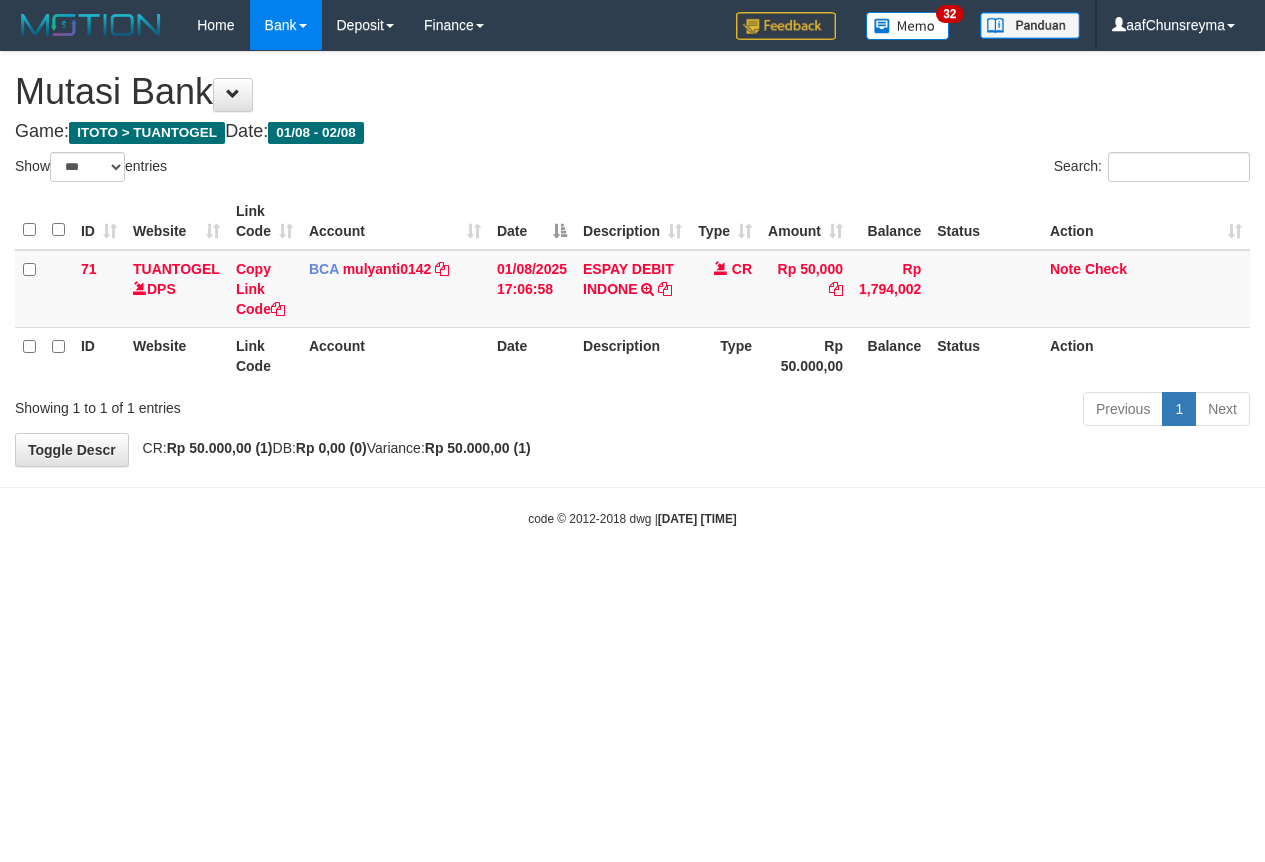 scroll, scrollTop: 0, scrollLeft: 0, axis: both 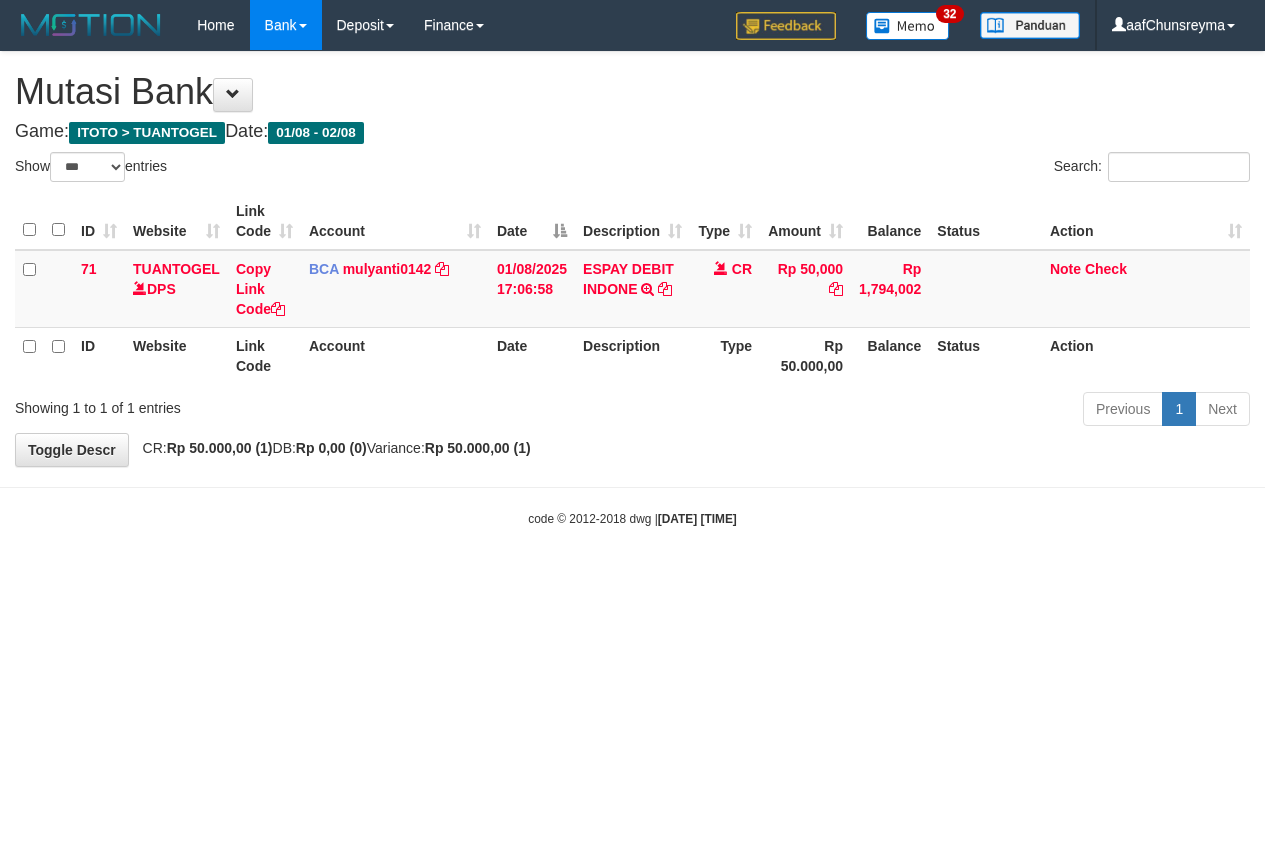 select on "***" 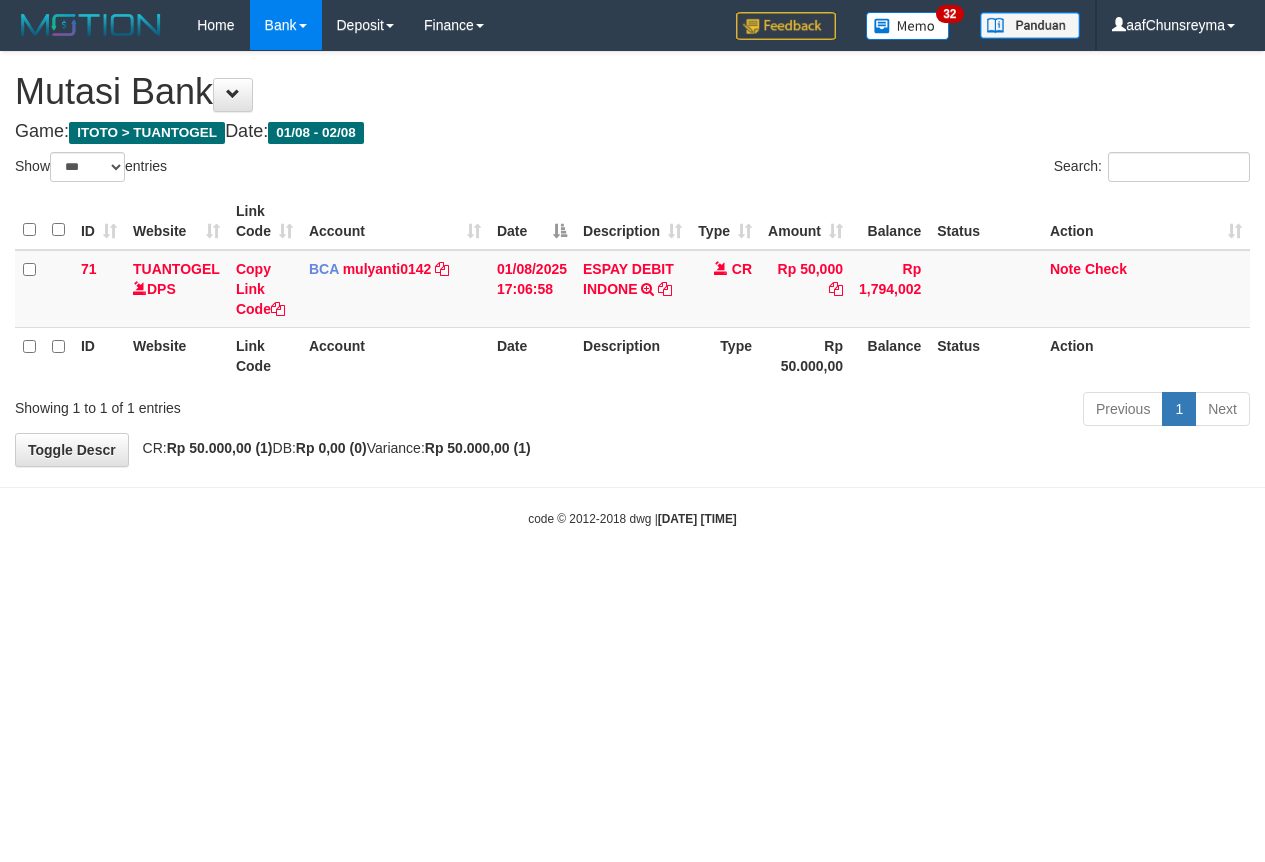 scroll, scrollTop: 0, scrollLeft: 0, axis: both 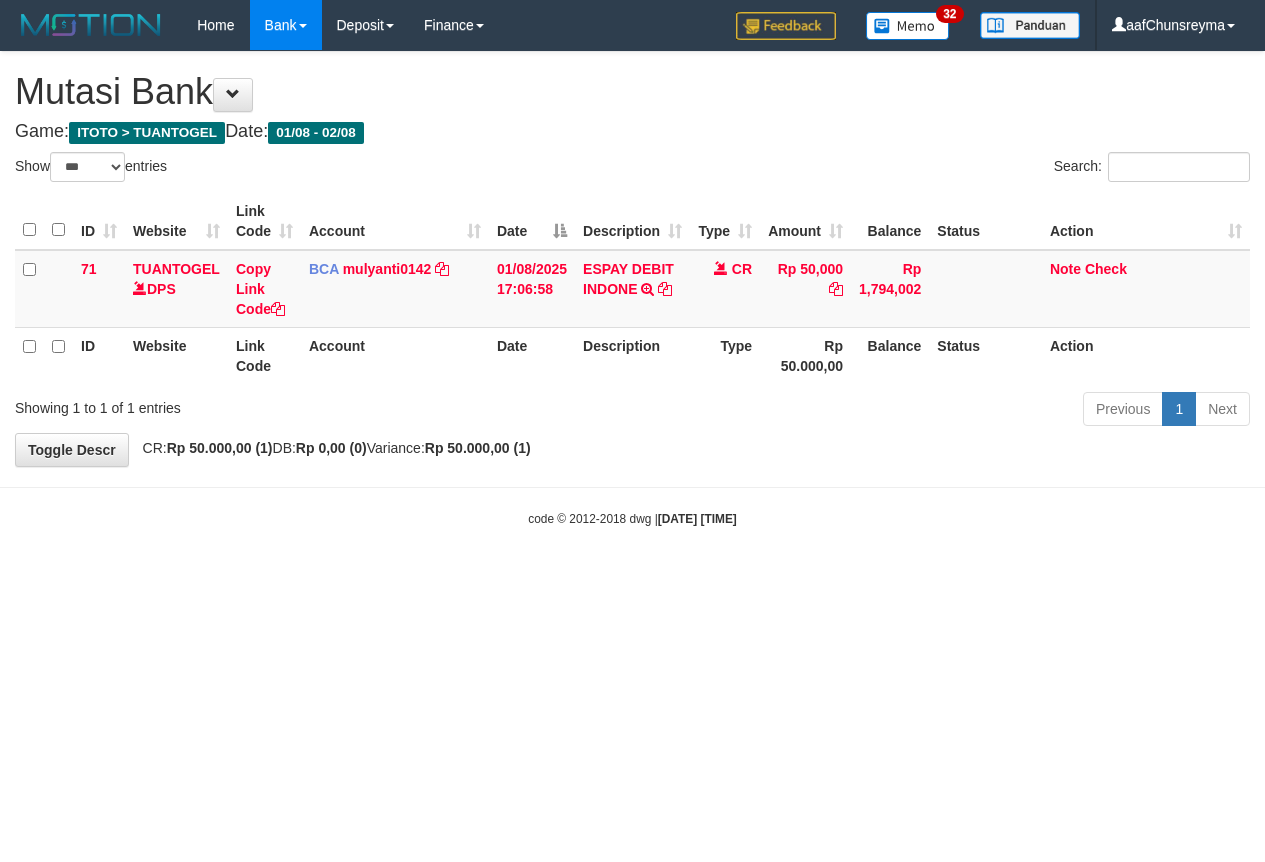 select on "***" 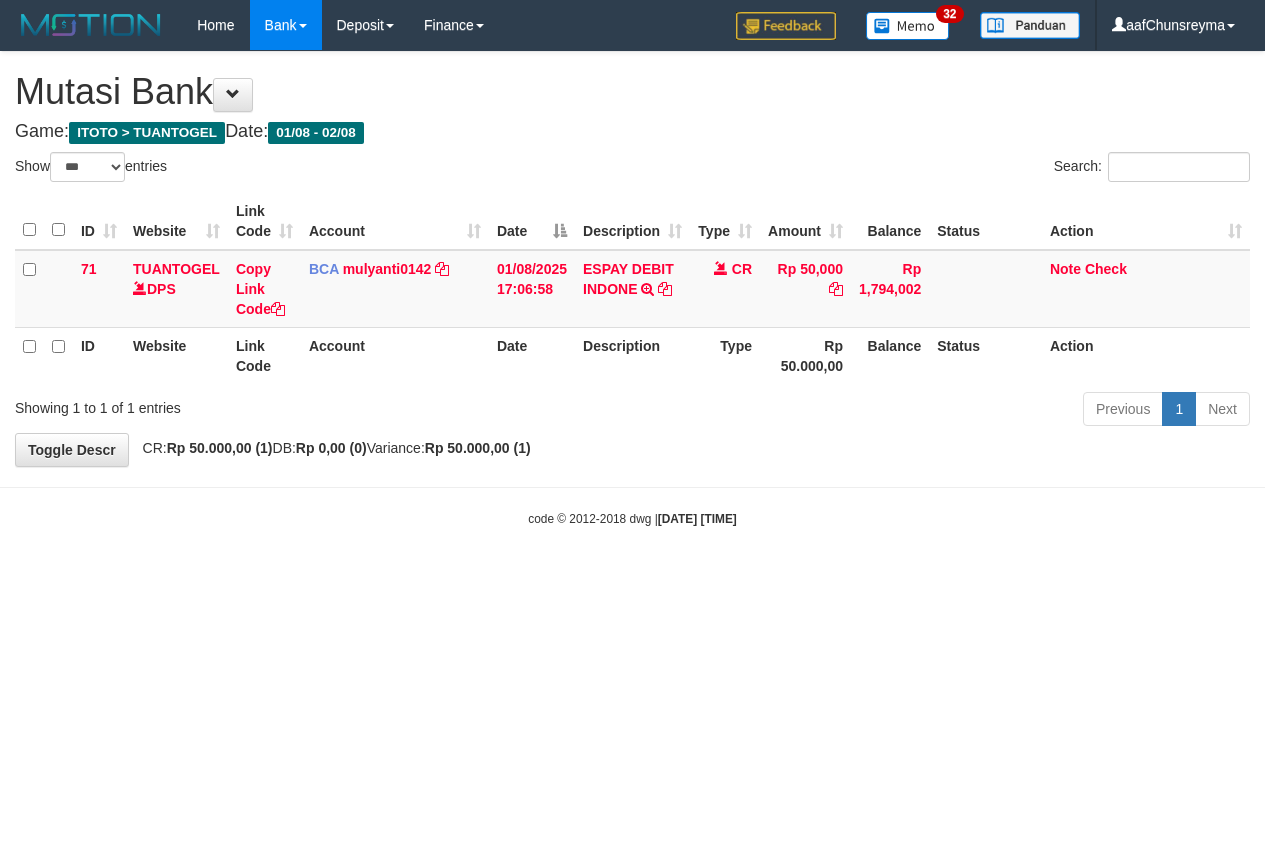 scroll, scrollTop: 0, scrollLeft: 0, axis: both 